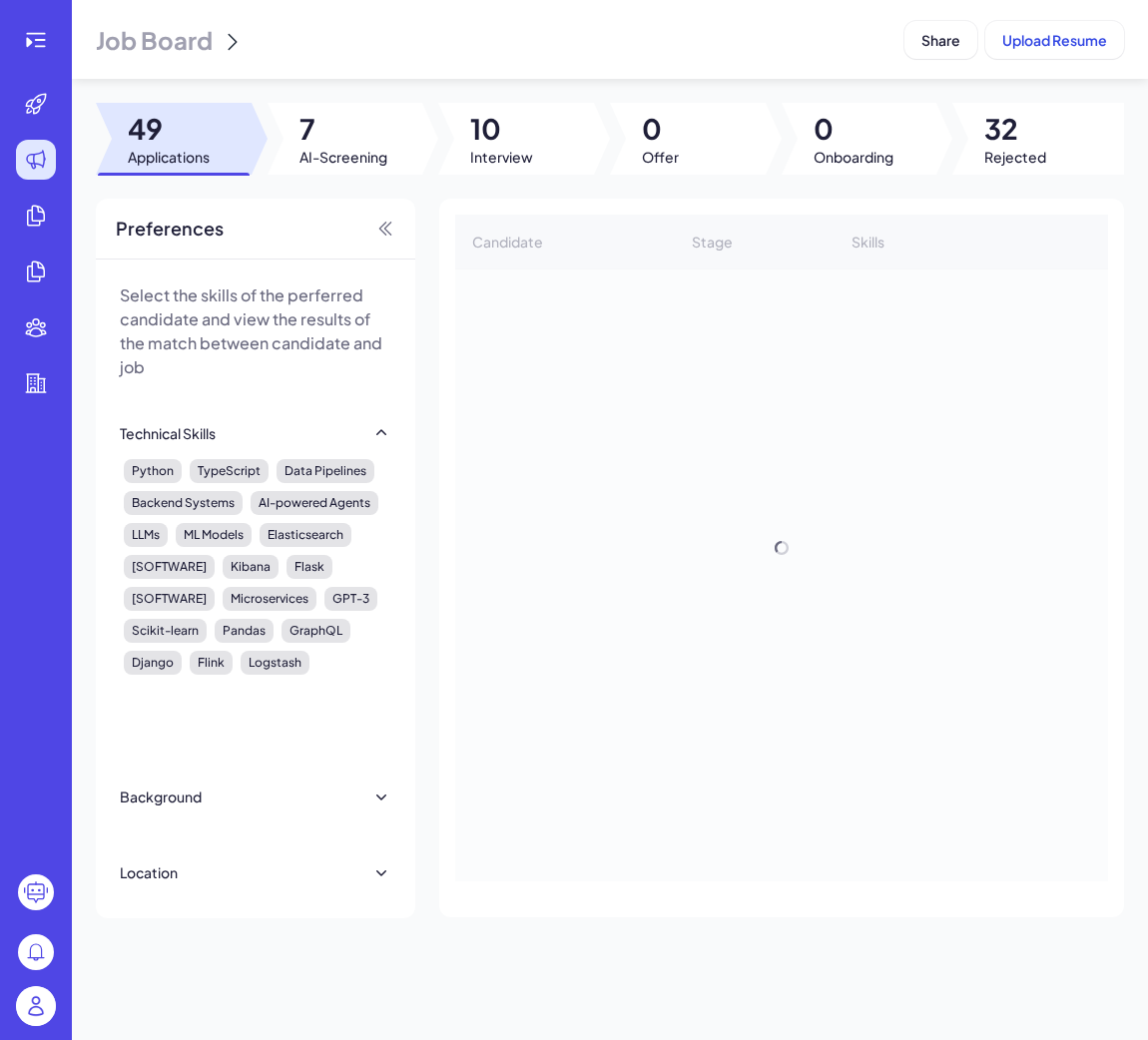 scroll, scrollTop: 0, scrollLeft: 0, axis: both 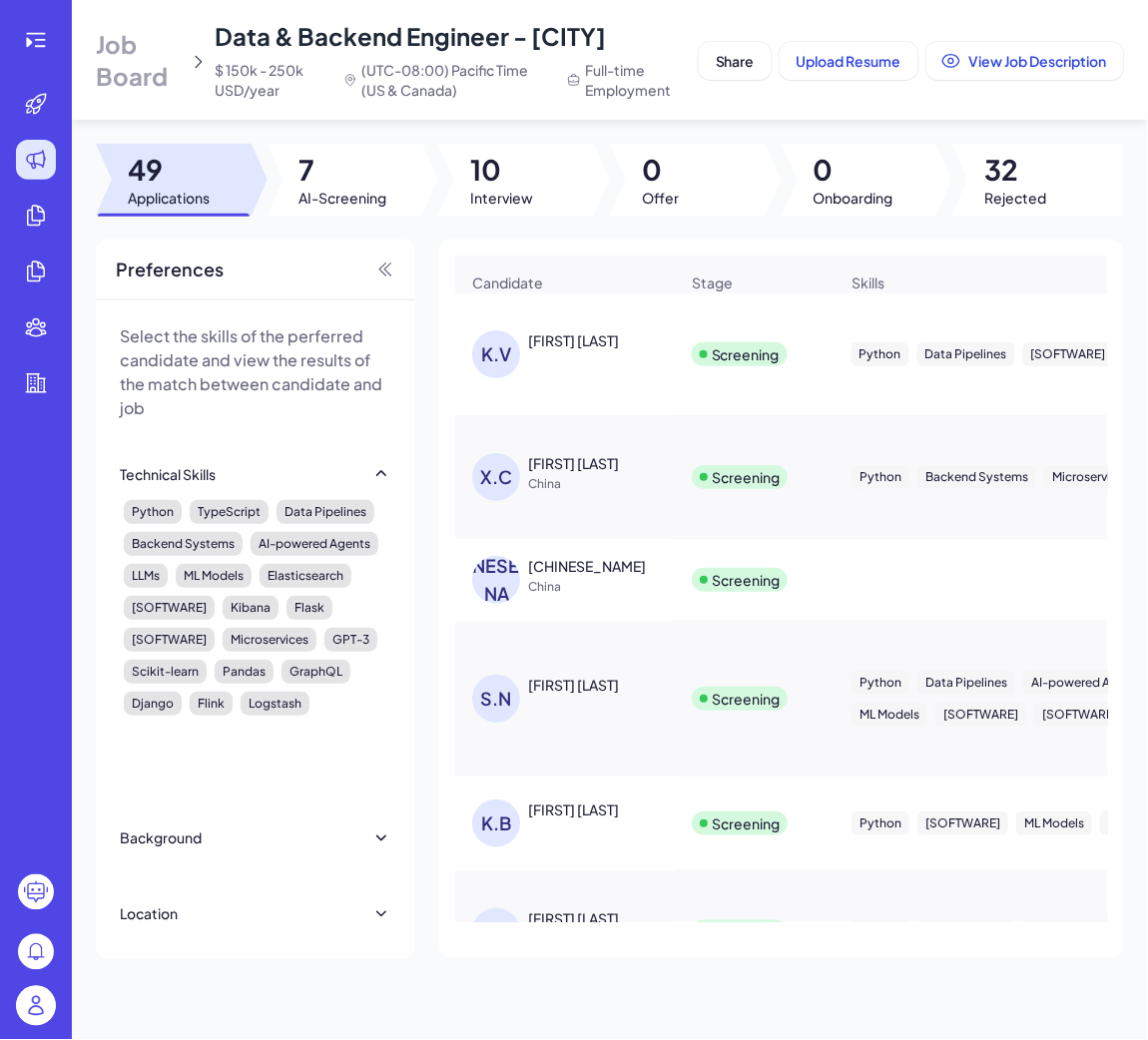 click on "7" at bounding box center (343, 170) 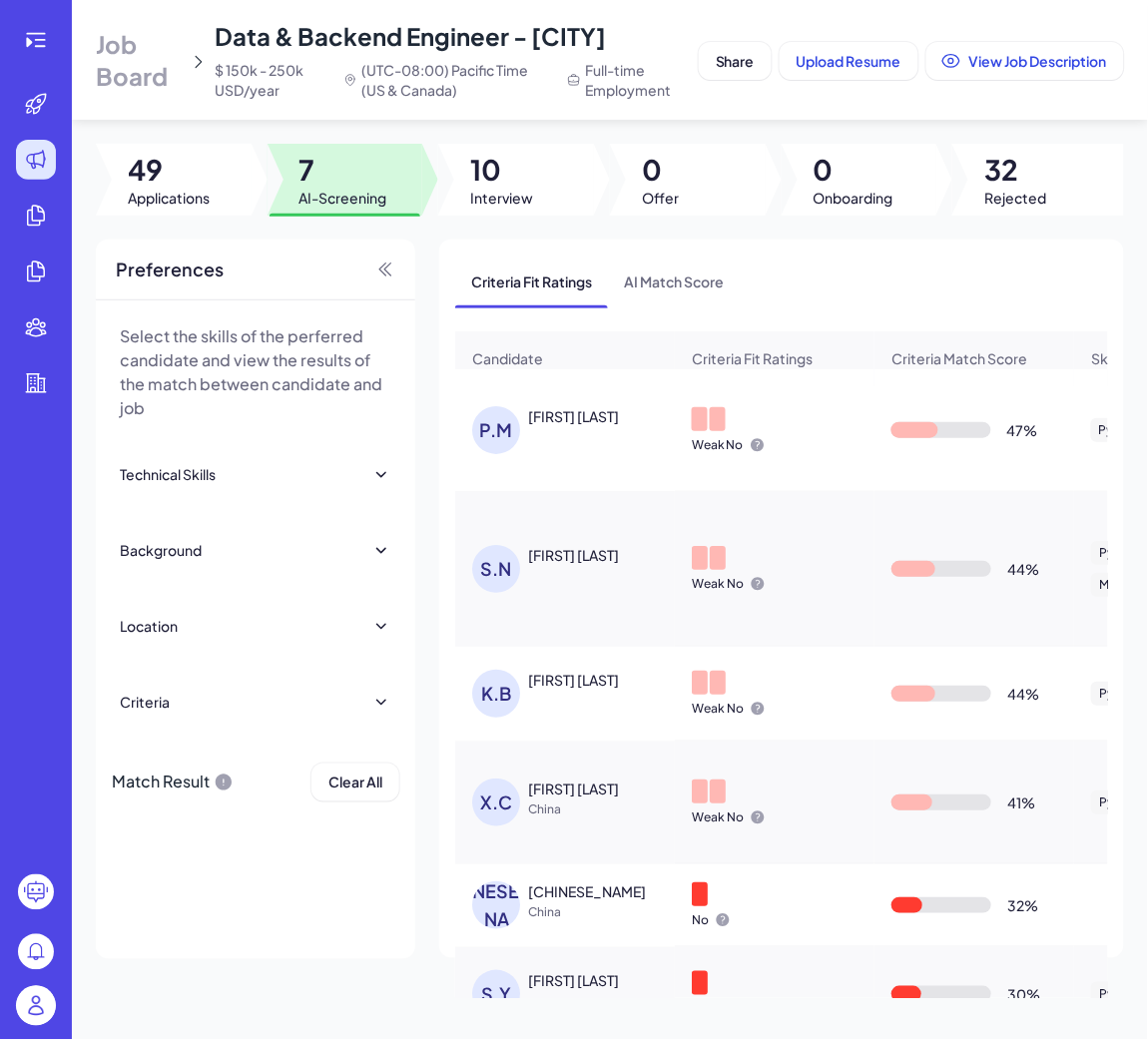 click on "[FIRST] [LAST]" at bounding box center [573, 416] 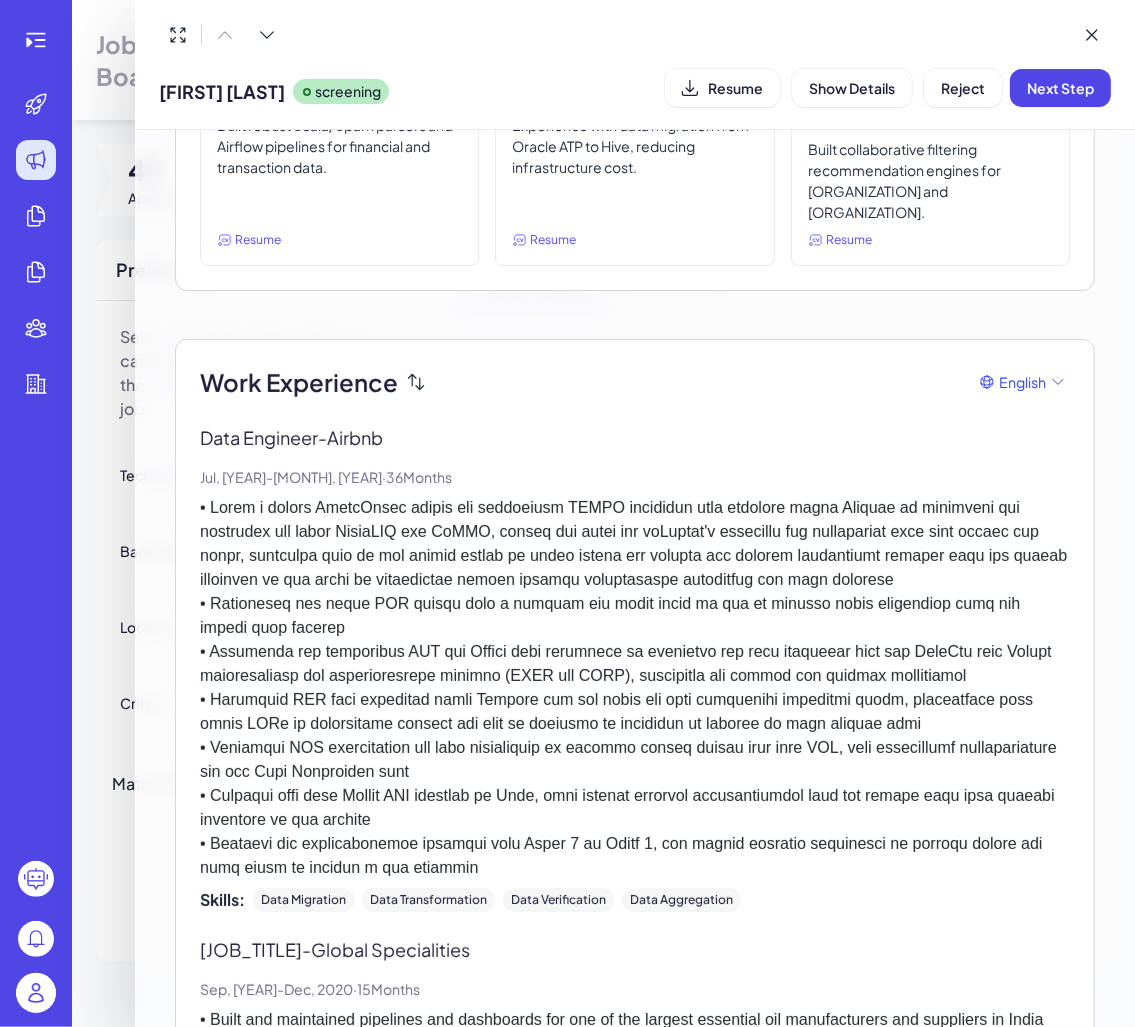 scroll, scrollTop: 130, scrollLeft: 0, axis: vertical 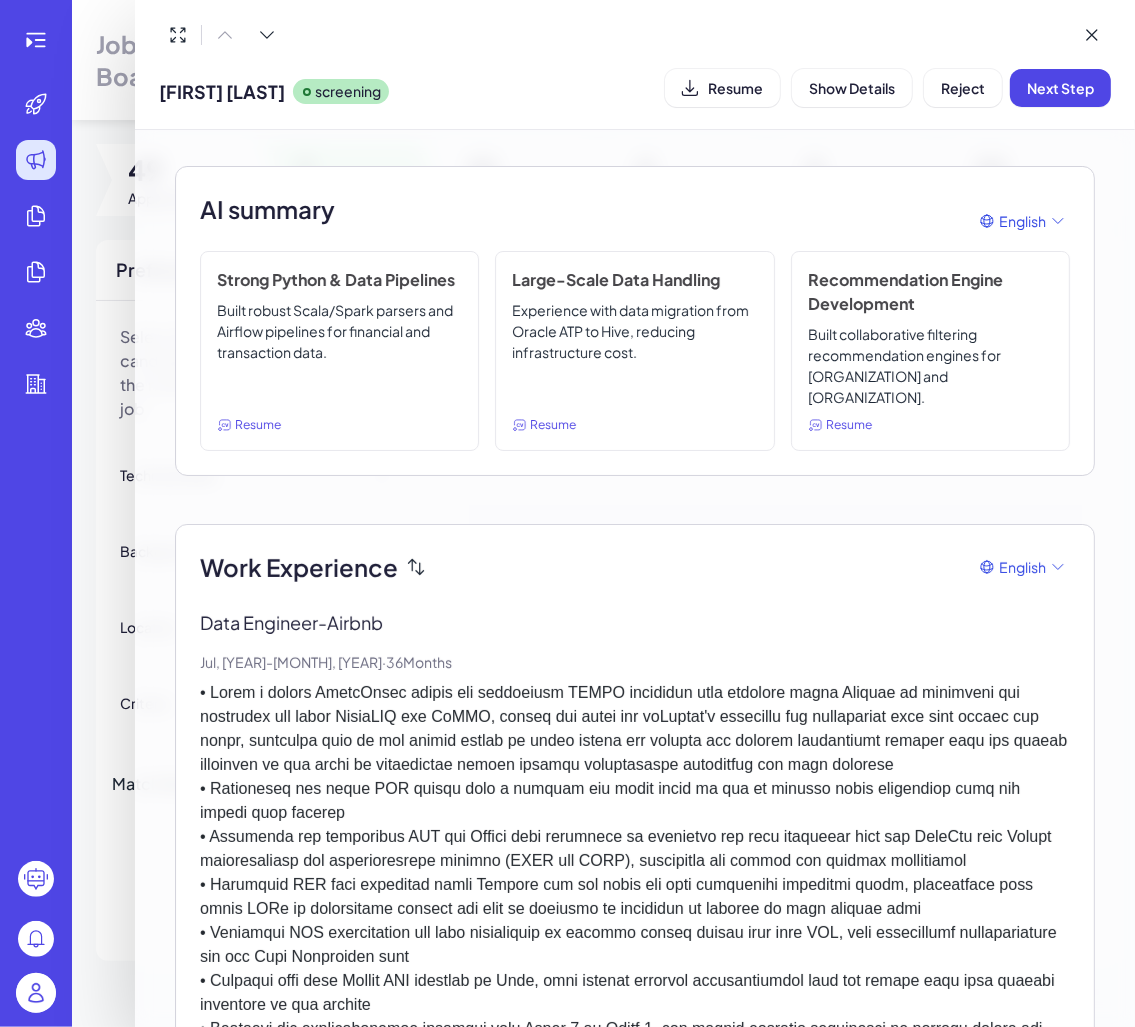 click on "[FIRST] [LAST] screening Resume Show Details Reject Next Step" at bounding box center (635, 87) 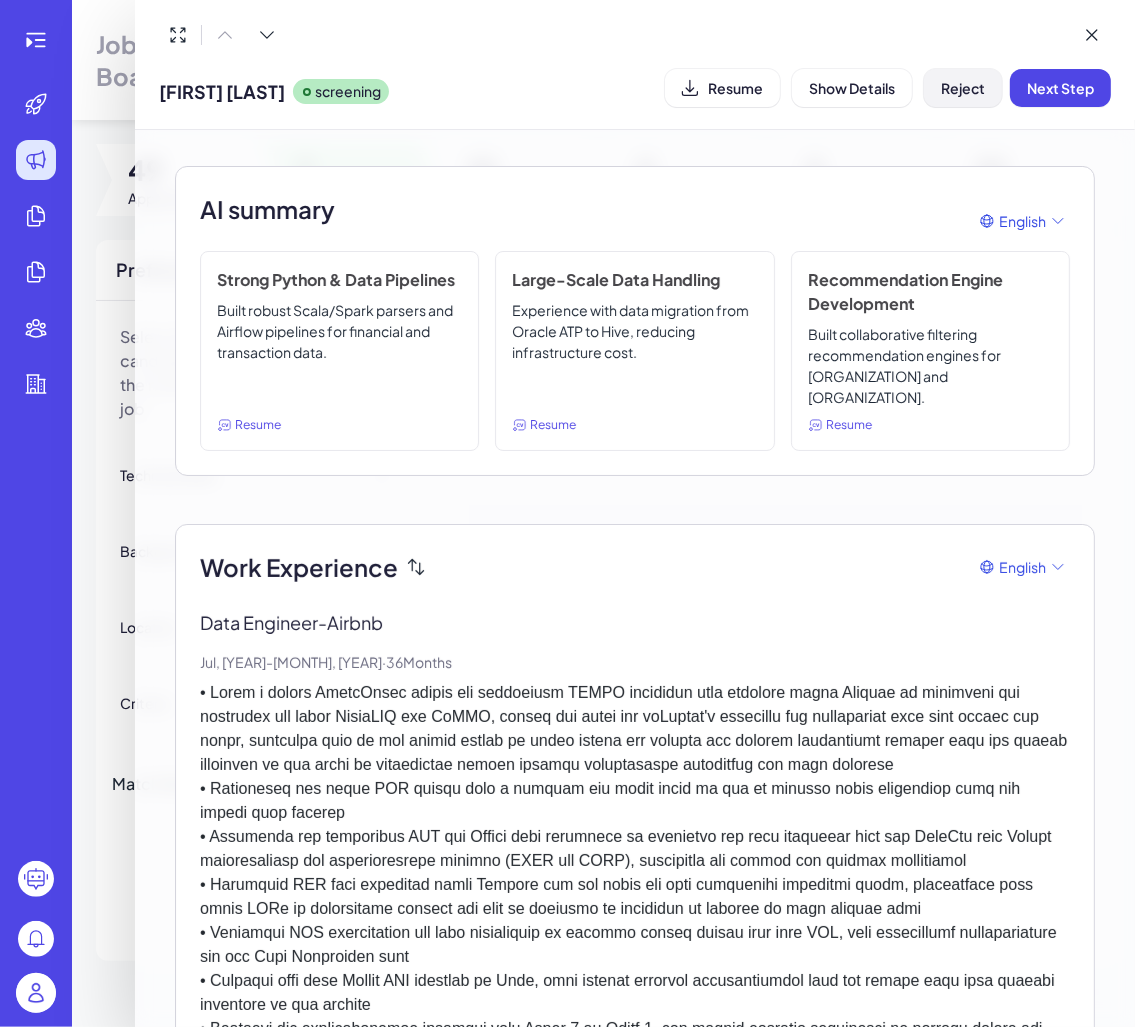click on "Reject" at bounding box center (963, 88) 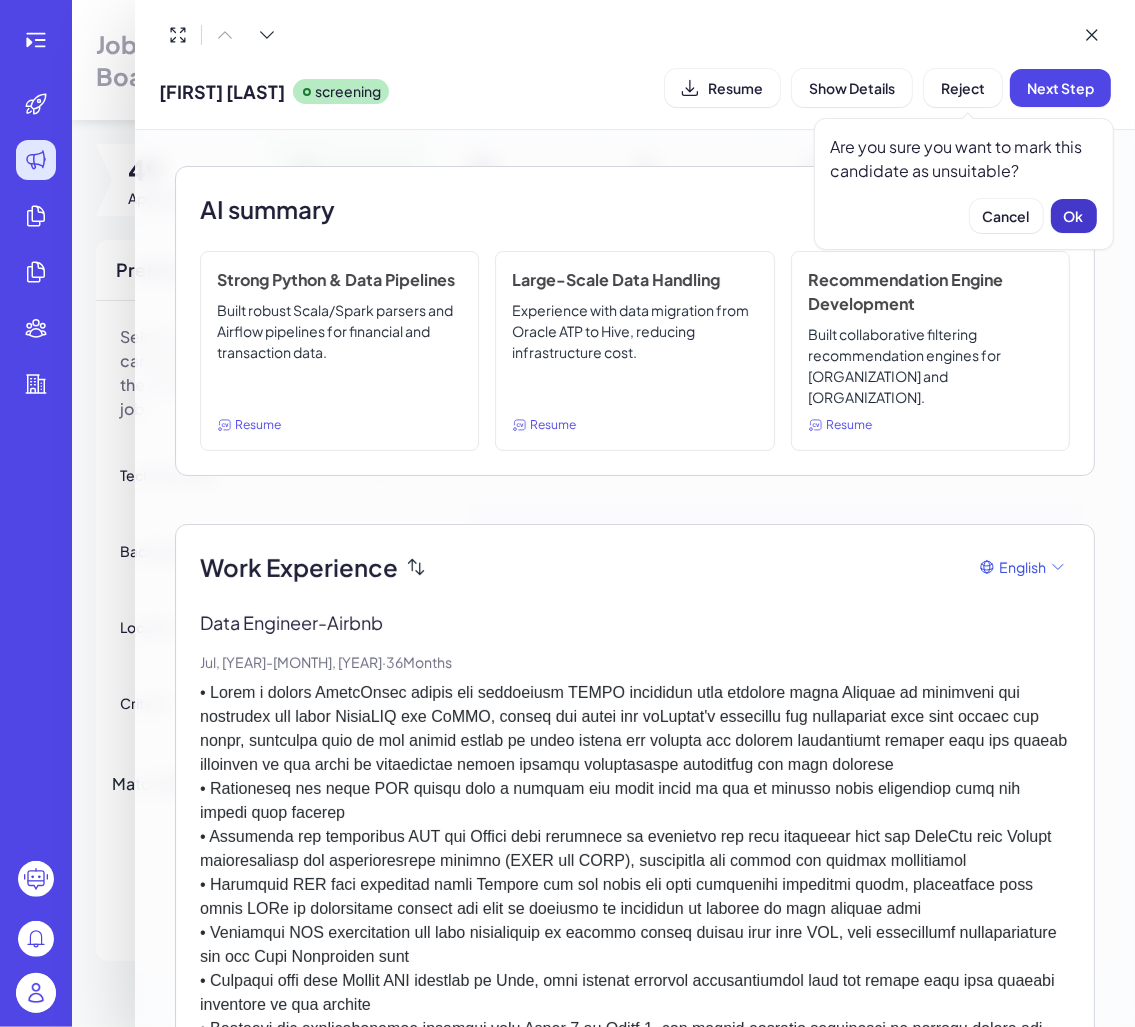 click on "Ok" at bounding box center [1074, 216] 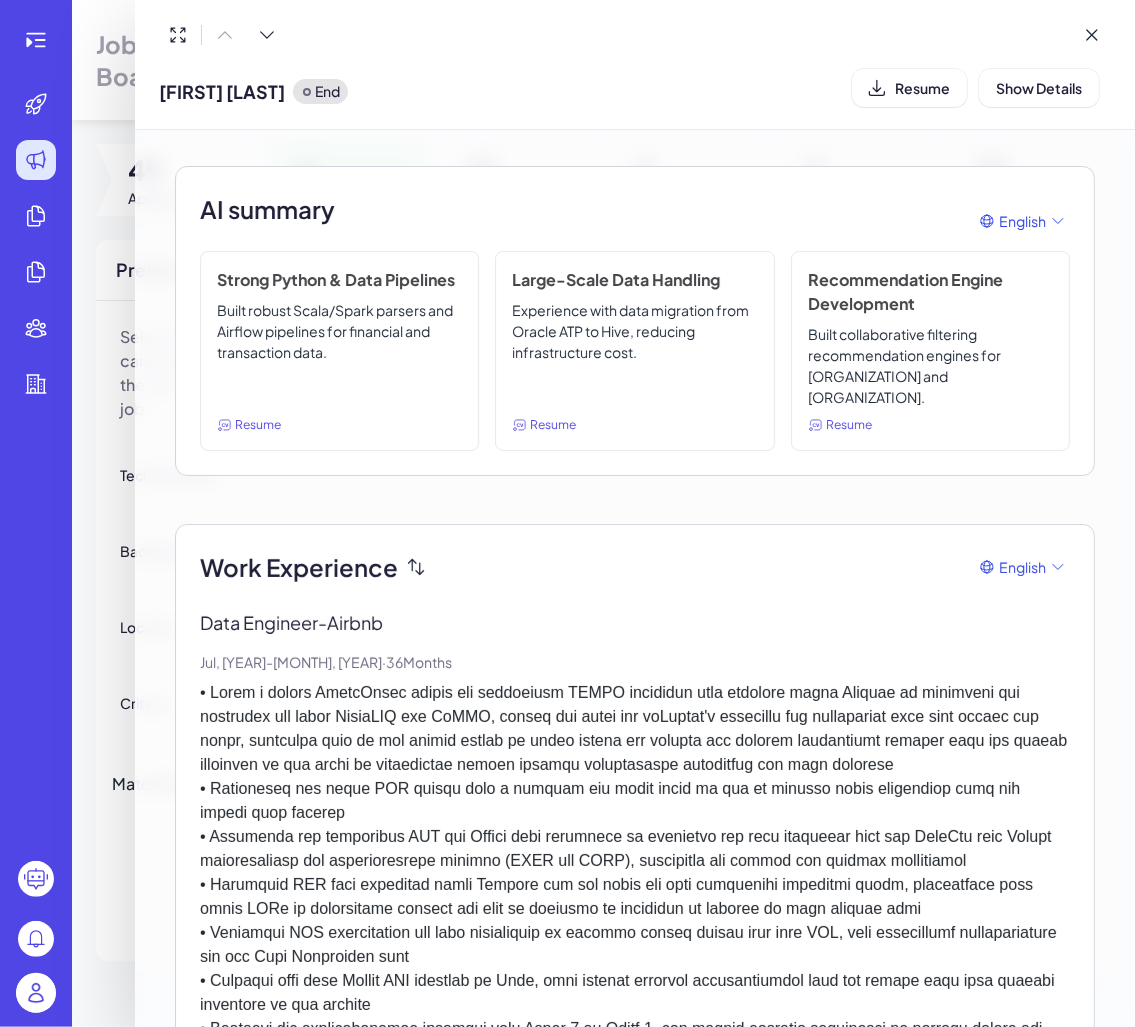 scroll, scrollTop: 0, scrollLeft: 0, axis: both 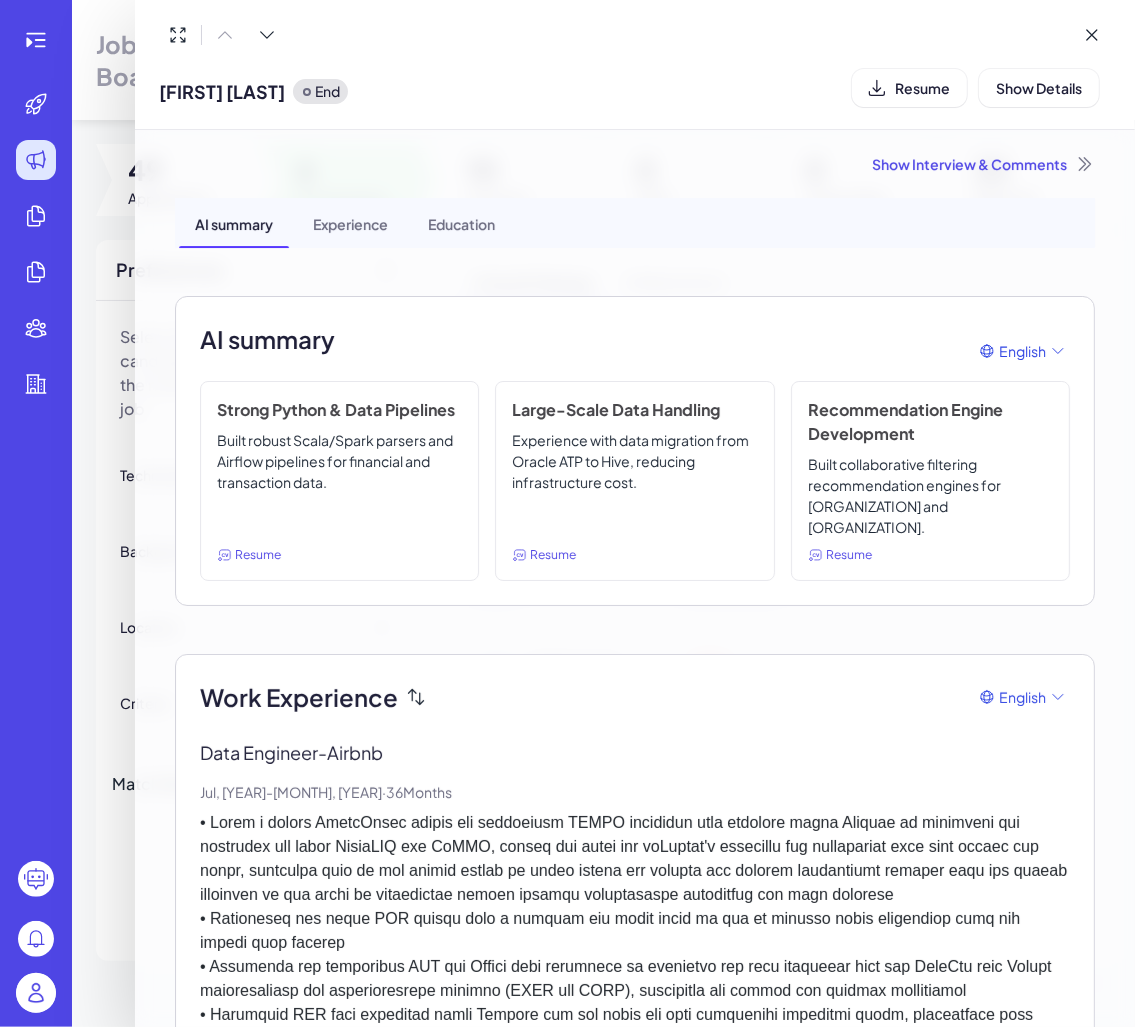 click on "Show Interview & Comments" at bounding box center (635, 164) 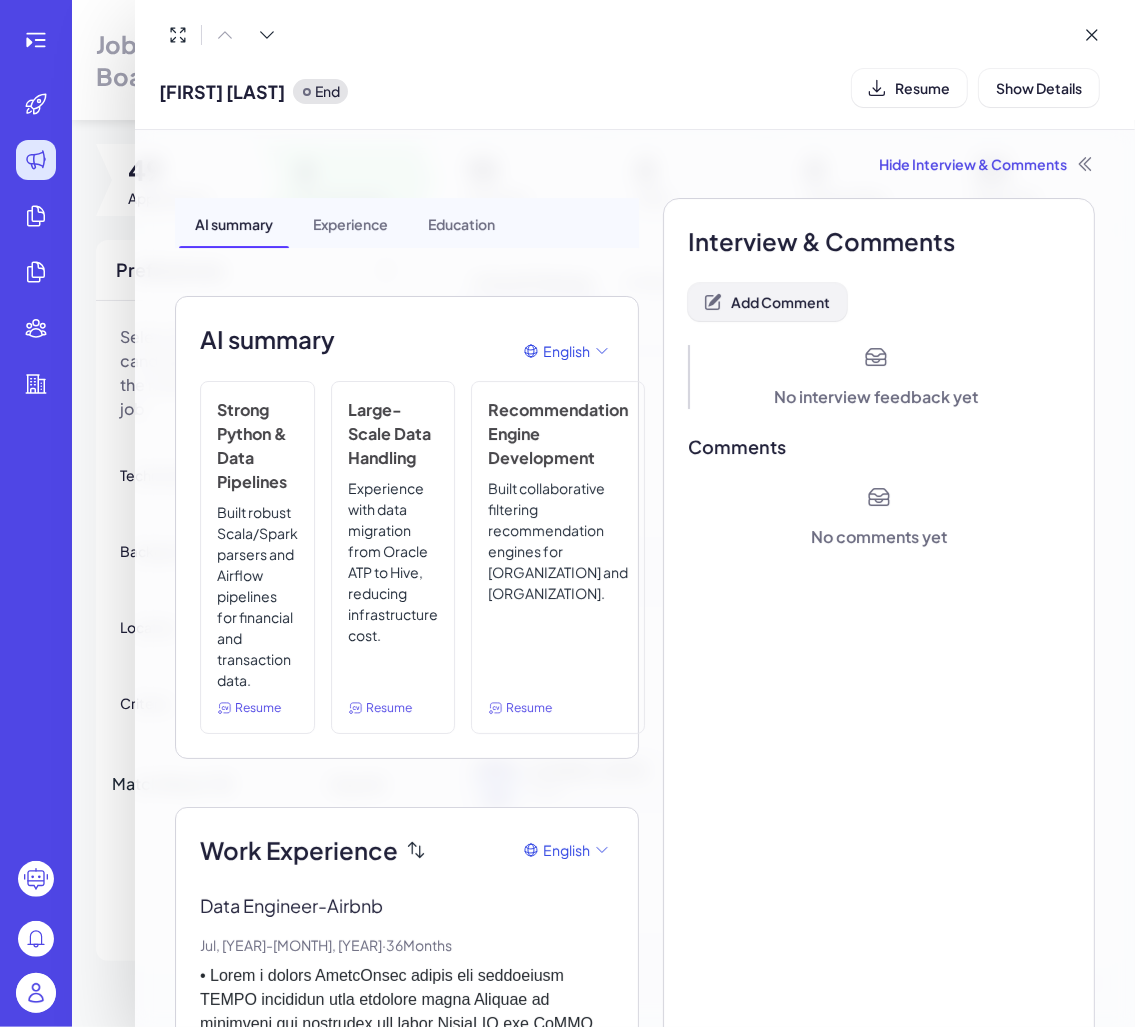 click on "Add Comment" at bounding box center [780, 302] 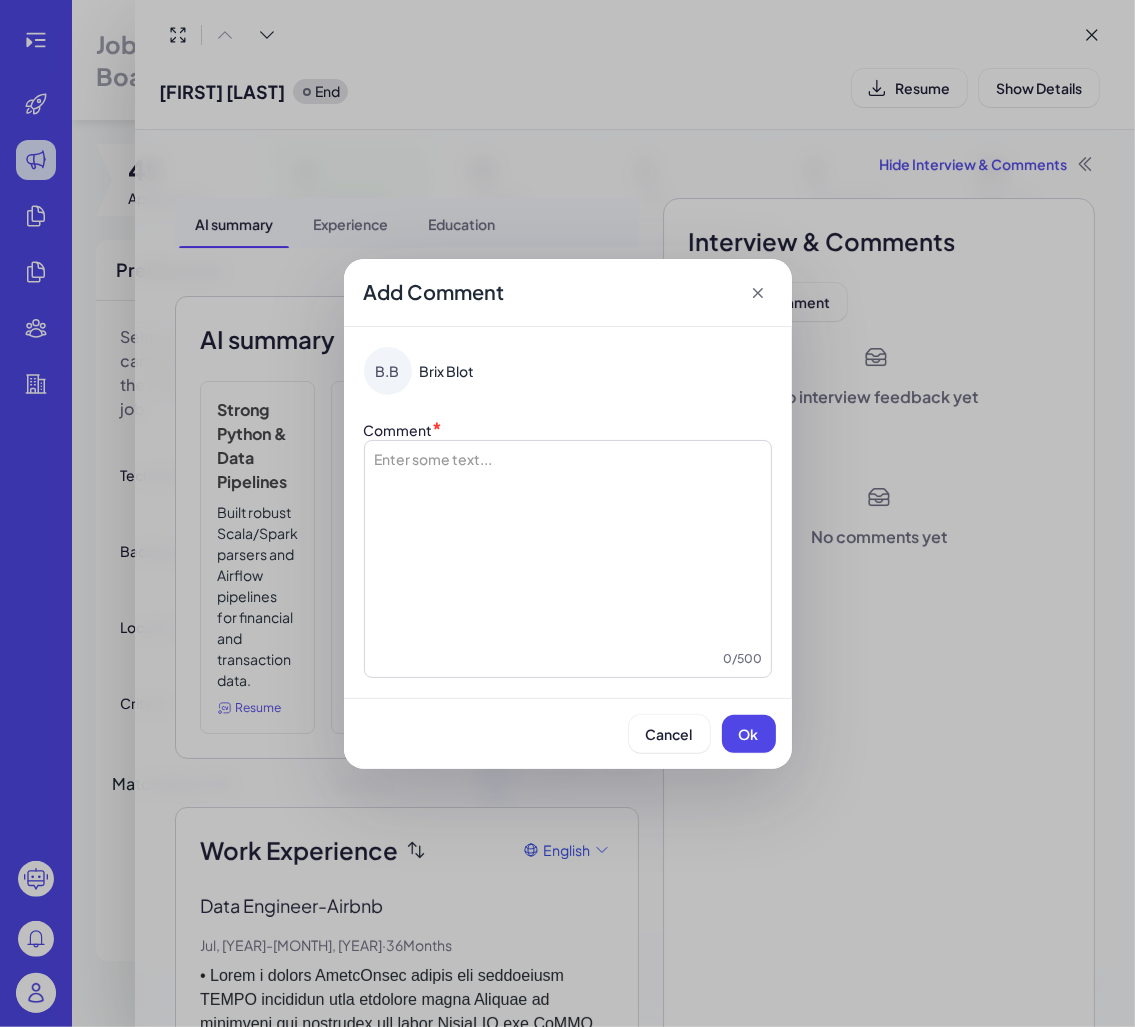 click at bounding box center (568, 549) 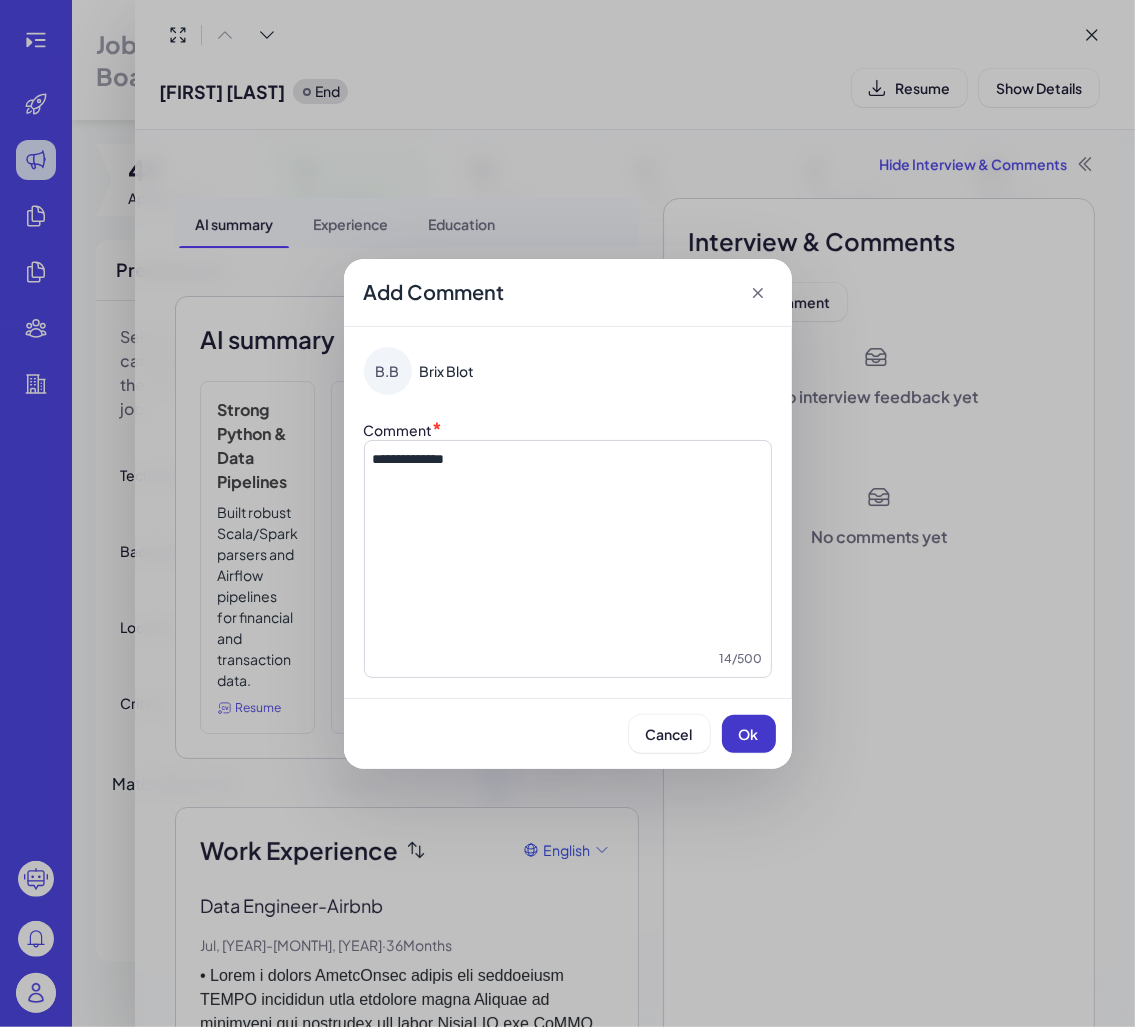 click on "Ok" at bounding box center (749, 734) 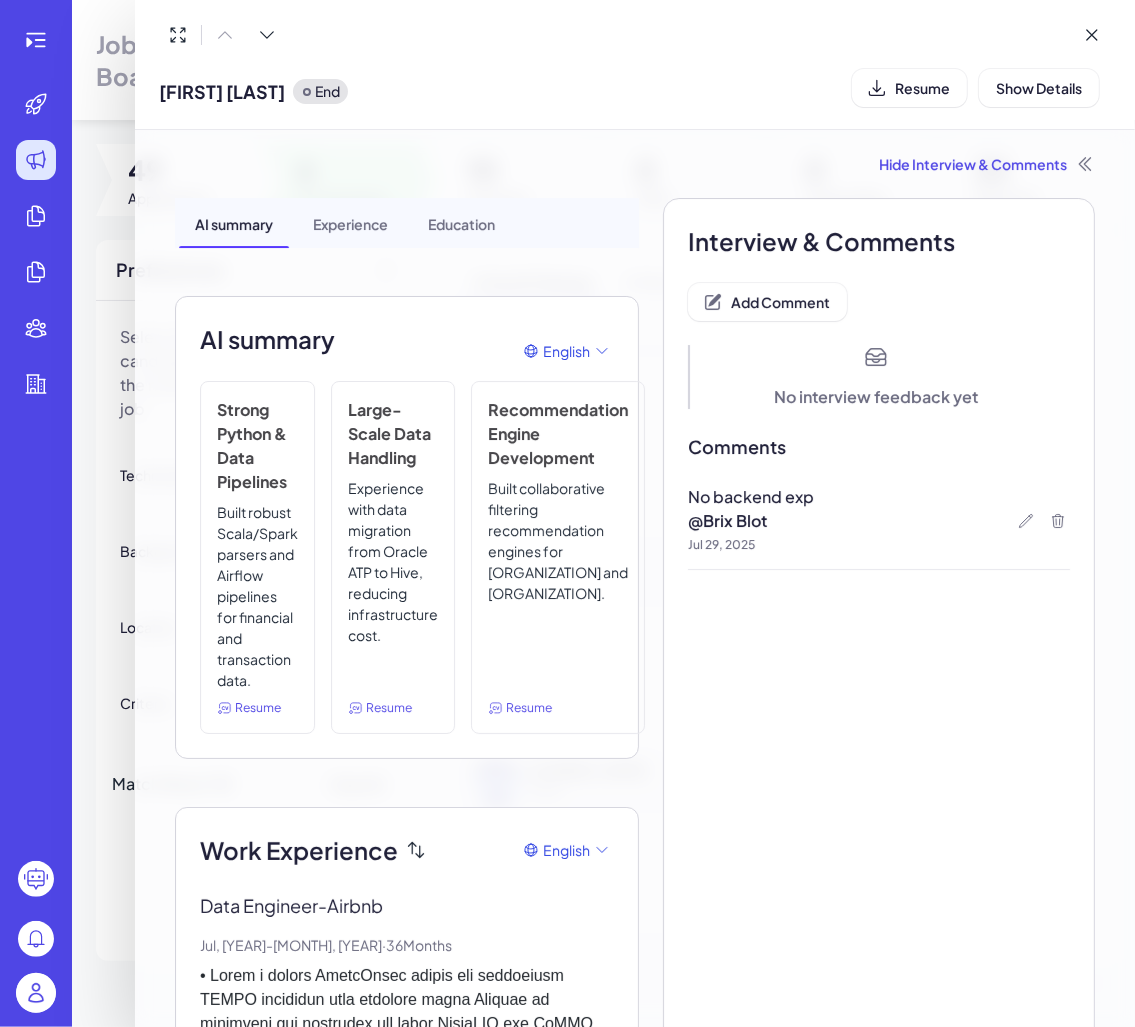 click on "Hide Interview & Comments AI summary Experience Education AI summary English Strong Python & Data Pipelines Built robust Scala/Spark parsers and Airflow pipelines for financial and transaction data. Resume Large-Scale Data Handling Experience with data migration from Oracle ATP to Hive, reducing infrastructure cost. Resume Recommendation Engine Development Built collaborative filtering recommendation engines for Thales Aviation and MyCure LLC. Resume Work Experience English Data Engineer  -  Airbnb Jul, 2021  -  Jul, 2024  ·  36  Months Skills: Data Migration Data Transformation Data Verification Data Aggregation Data Consultant  -  Global Specialities Sep, 2019  -  Dec, 2020  ·  15  Months • Built and maintained pipelines and dashboards for one of the largest essential oil manufacturers and suppliers in India that were extensively used by the sales, marketing and accounting teams in order to target B2B customers, leading to a 40% growth in revenue Skills: Data Analysis Data Visualization  -  48" at bounding box center [635, 1487] 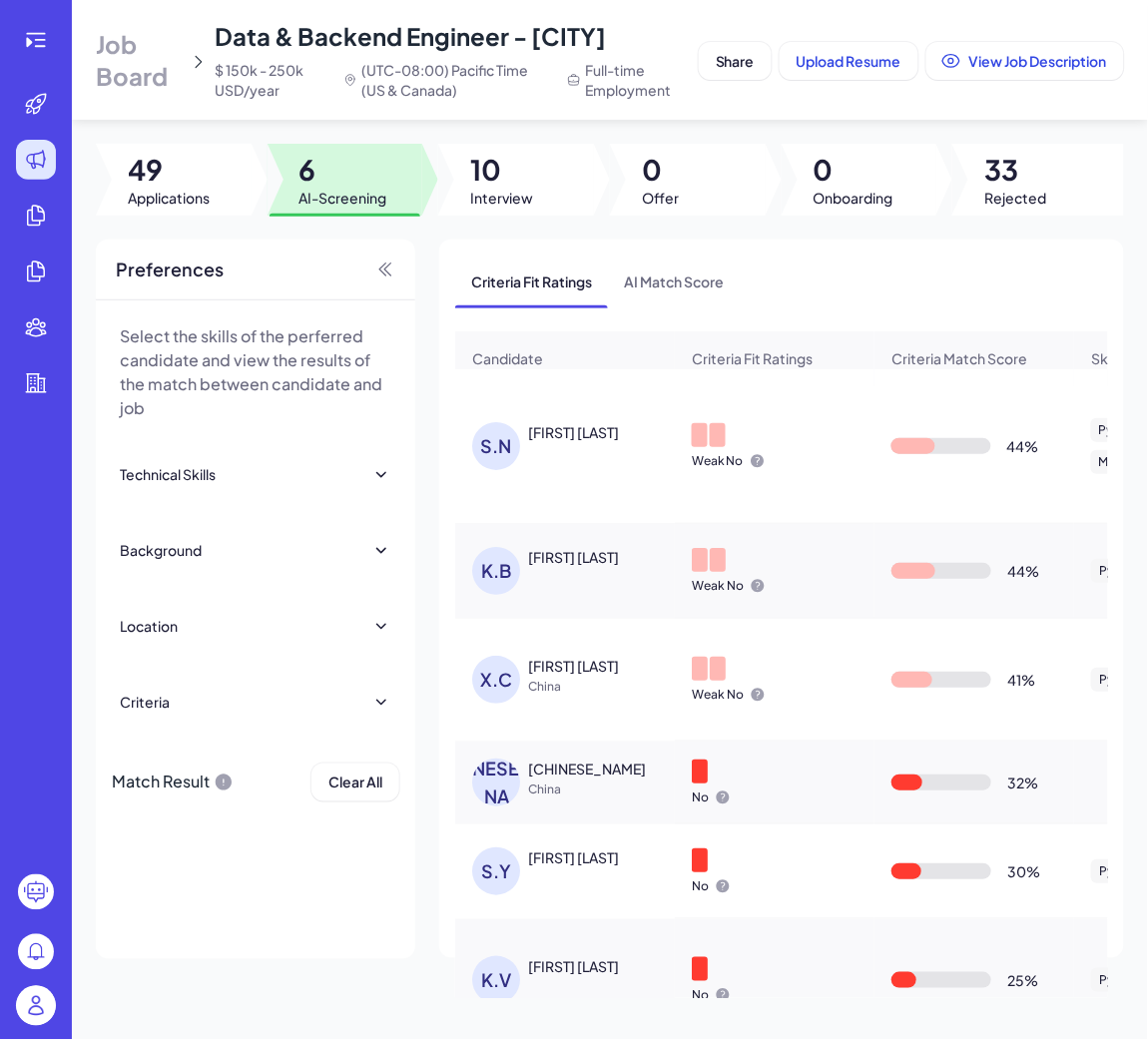 click on "Preferences Select the skills of the perferred candidate and view the results of the match between candidate and job Technical Skills Python TypeScript Data Pipelines Backend Systems AI-powered Agents LLMs ML Models Elasticsearch Apache Kafka Kibana Flask Apache Airflow Microservices GPT-3 Scikit-learn Pandas GraphQL Django Flink Logstash Background Top 20 Universities Top 50 Universities Top 100 Universities Top 200 Universities Top Companies Location Regions Asia-Pacific China Taiwan Hong Kong Macau Brunei Cambodia Indonesia Japan North Korea South Korea Laos Malaysia Marshall Islands Federated States of Micronesia Nauru New Zealand Australia Palau Papua New Guinea Philippines Samoa Singapore Solomon Islands Thailand Timor-Leste Tonga Tuvalu Vanuatu Vietnam Mongolia East Europe Estonia Latvia Lithuania Russia Belarus Ukraine Moldova Serbia Croatia Slovenia Bosnia and Herzegovina Montenegro North Macedonia Romania Bulgaria Albania Poland Hungary Czech Republic Slovakia Greece Cyprus Georgia North America S.N" at bounding box center [610, 599] 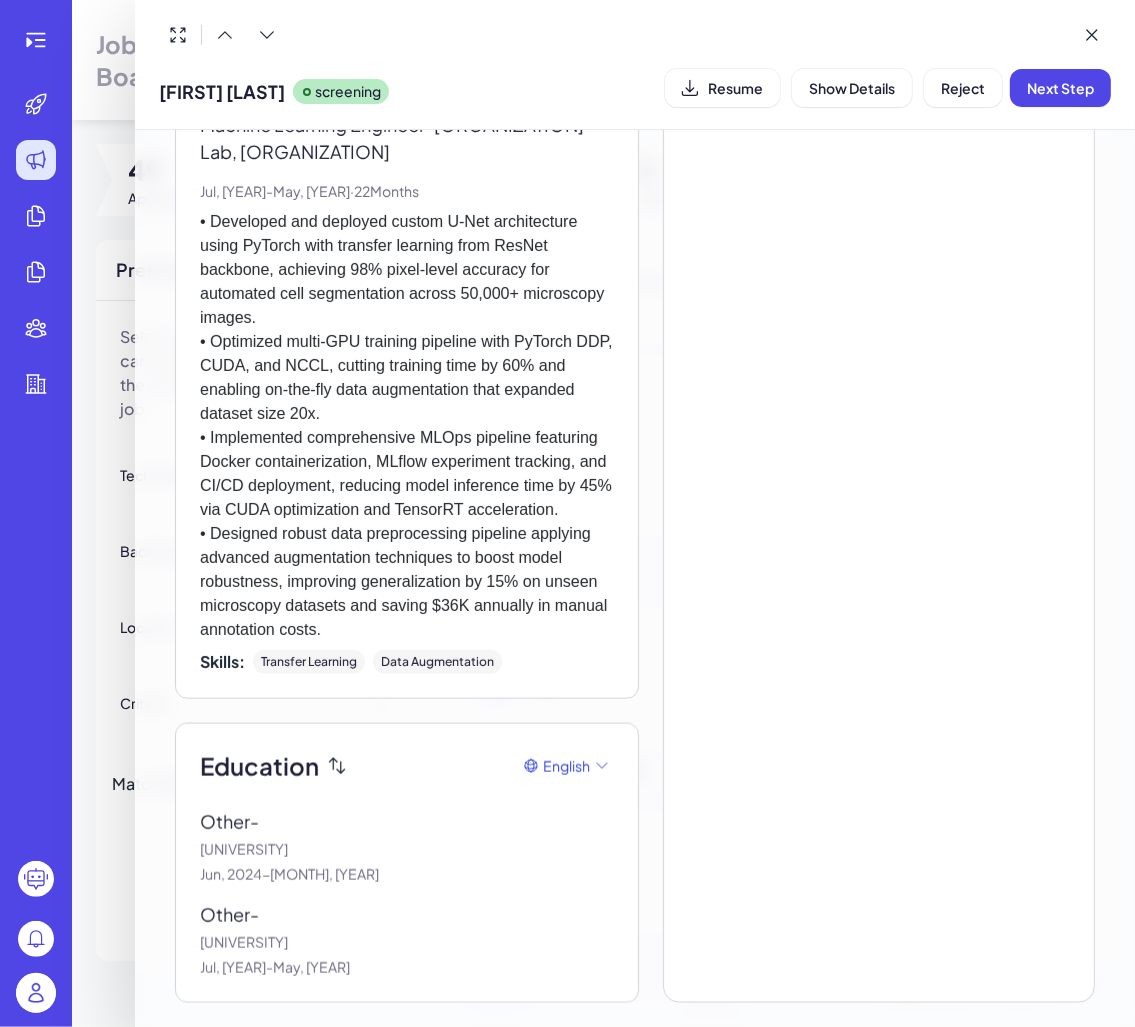 scroll, scrollTop: 1101, scrollLeft: 0, axis: vertical 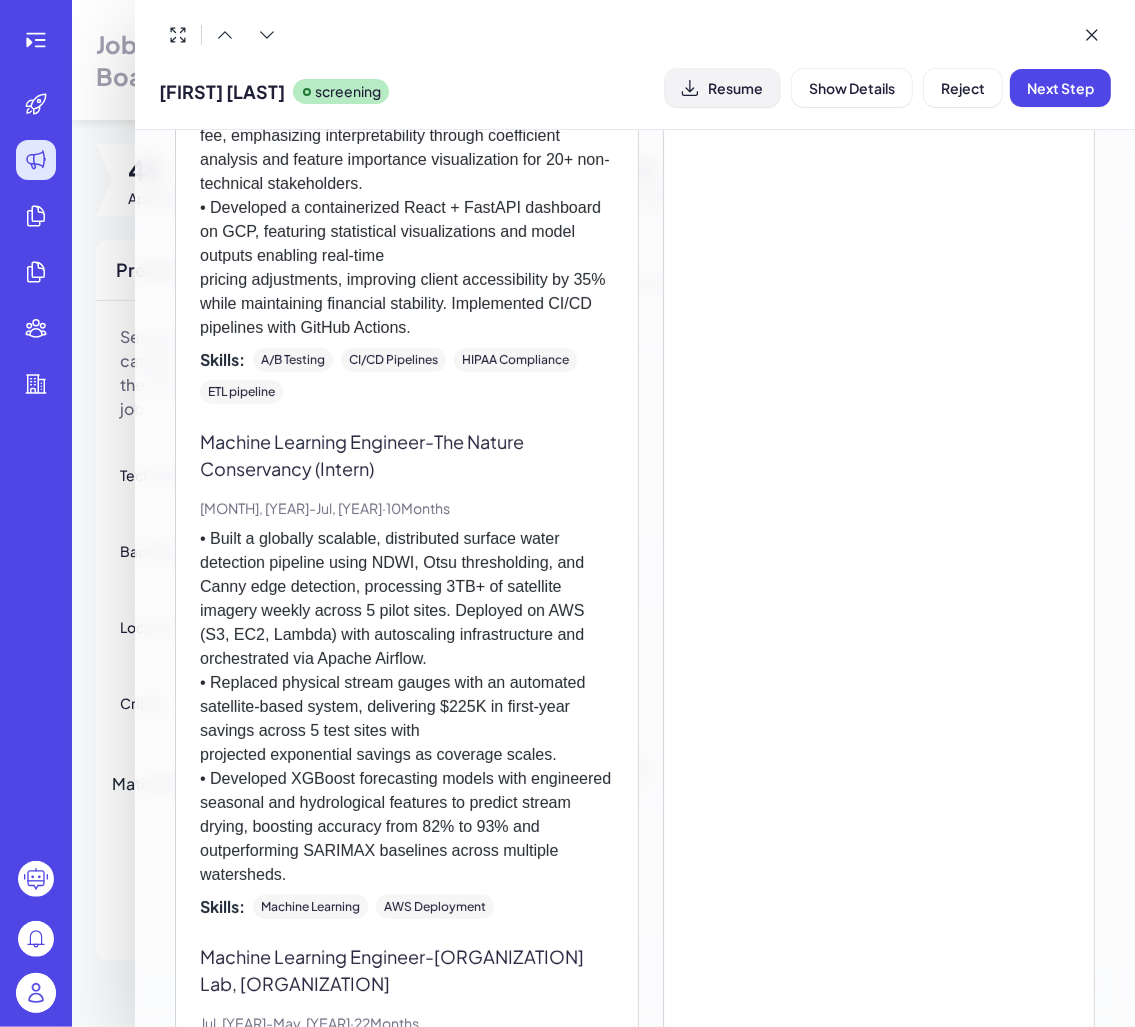 click on "Resume" at bounding box center (735, 88) 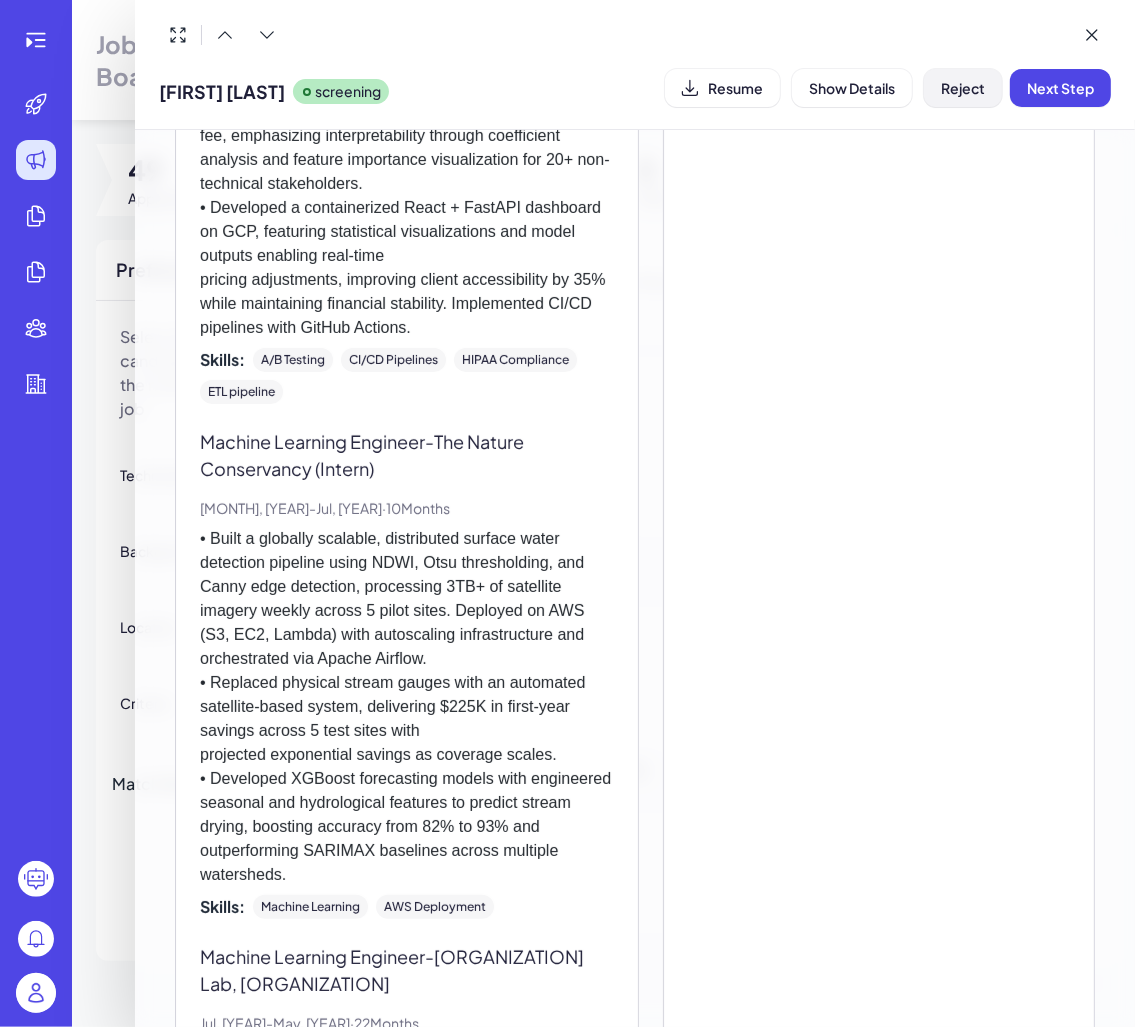 click on "Reject" at bounding box center [963, 88] 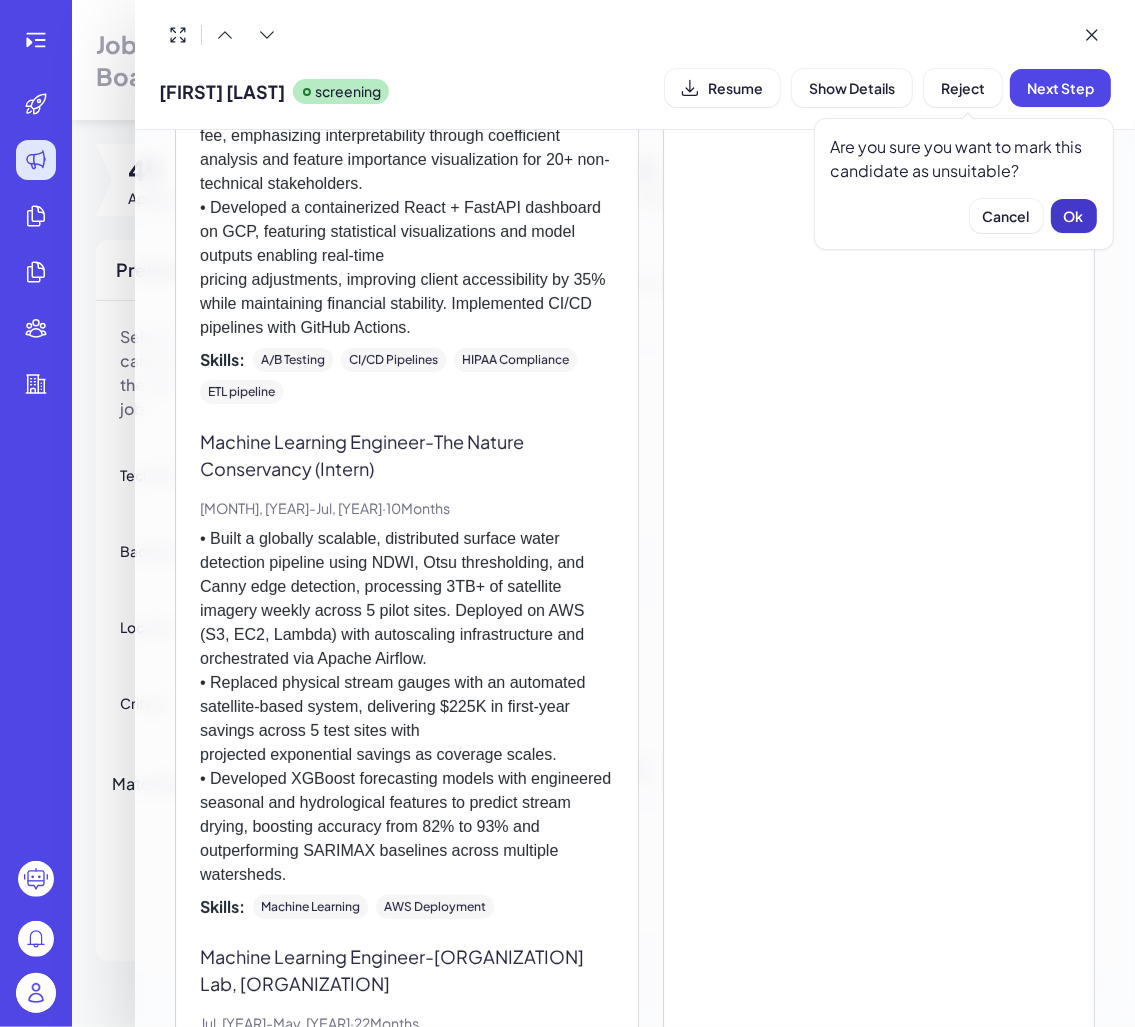 click on "Ok" at bounding box center (1074, 216) 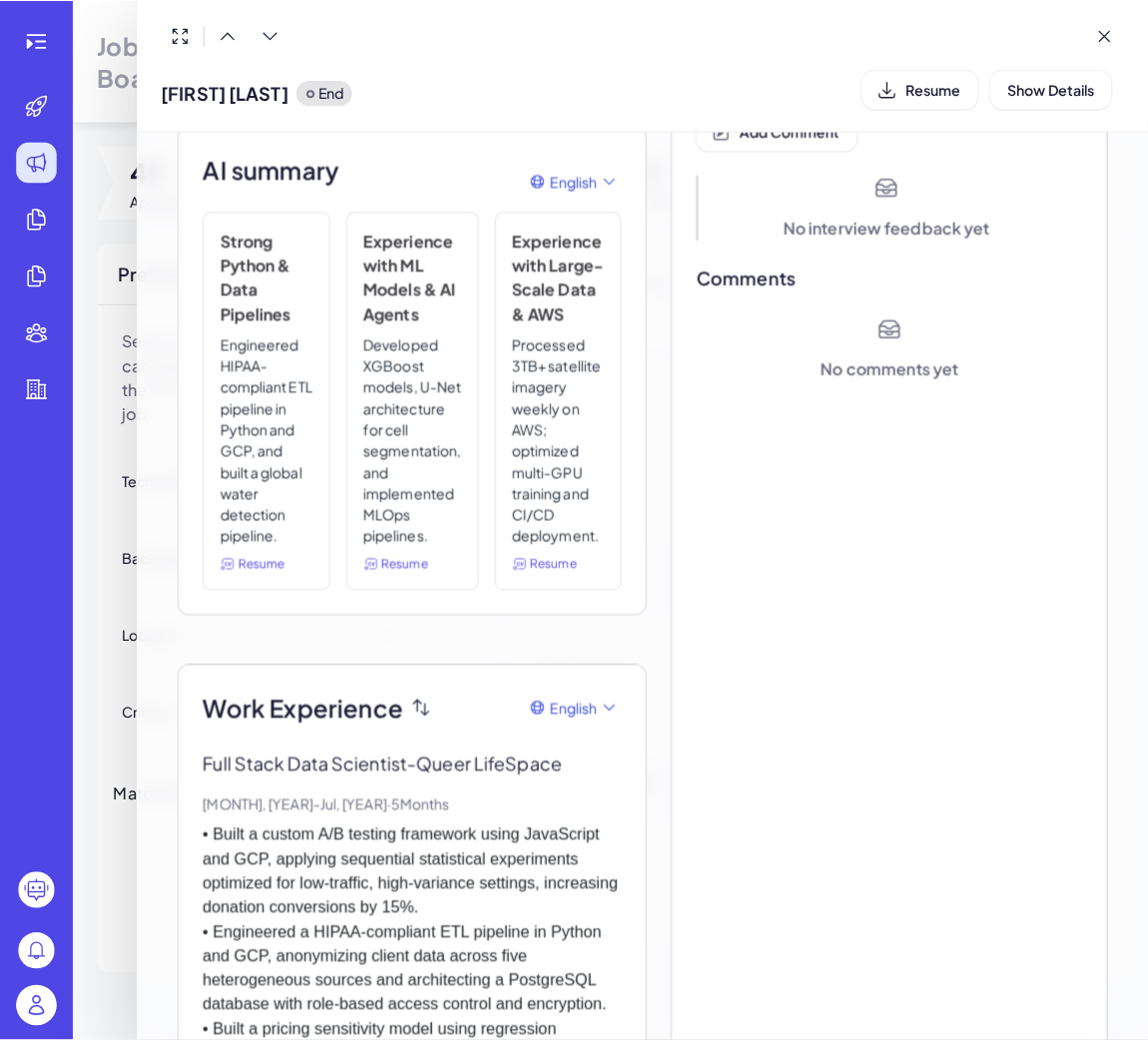 scroll, scrollTop: 0, scrollLeft: 0, axis: both 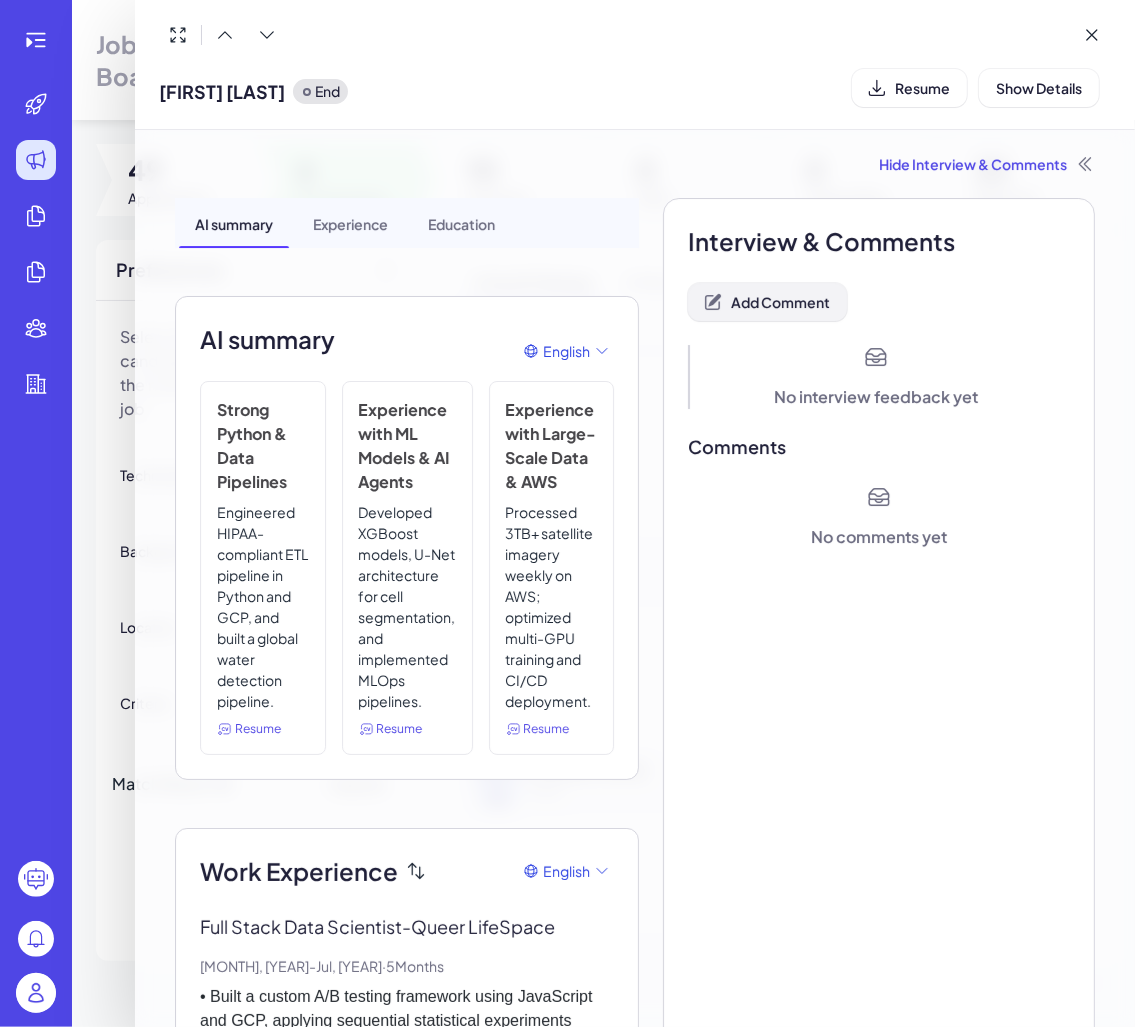 click on "Add Comment" at bounding box center (780, 302) 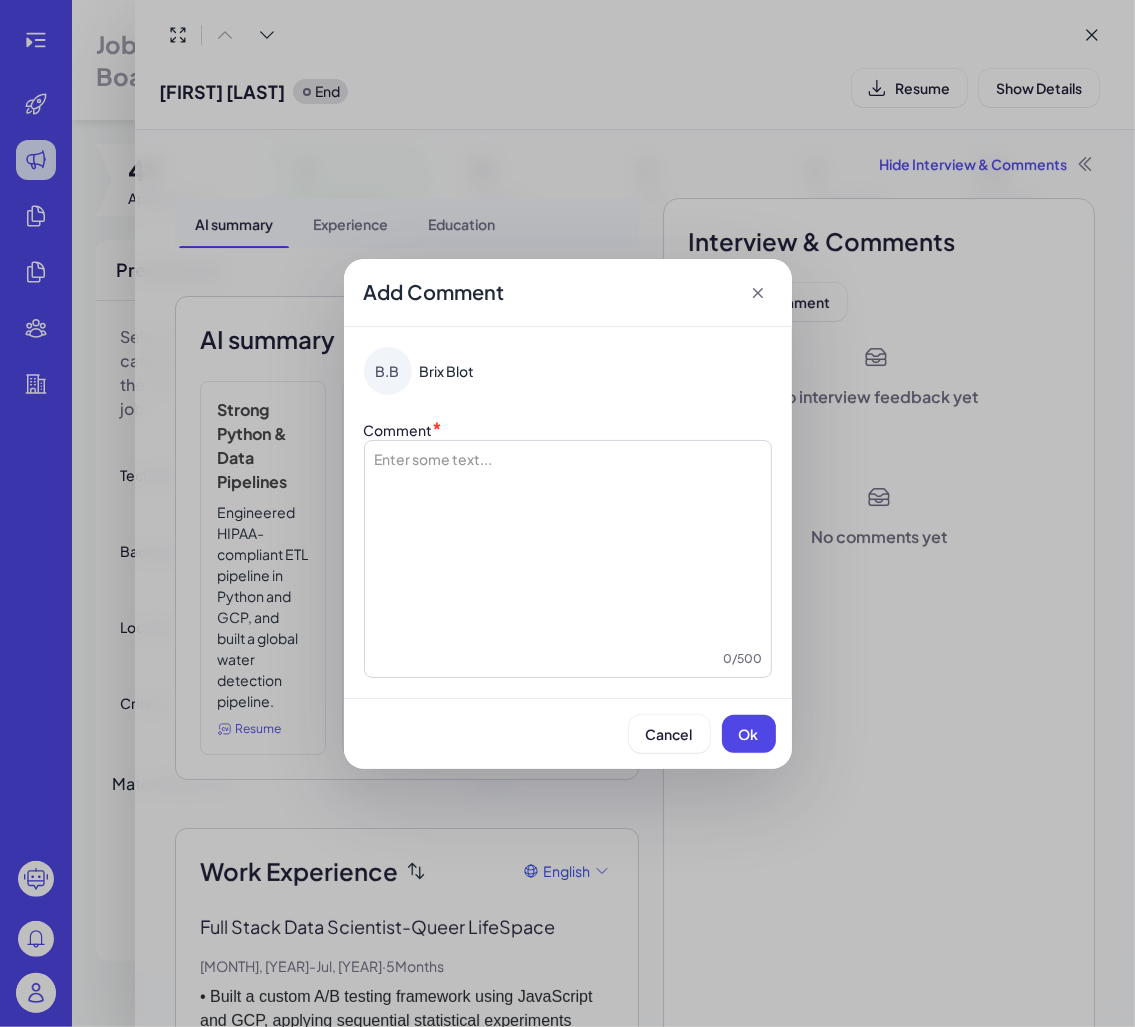 click at bounding box center (568, 549) 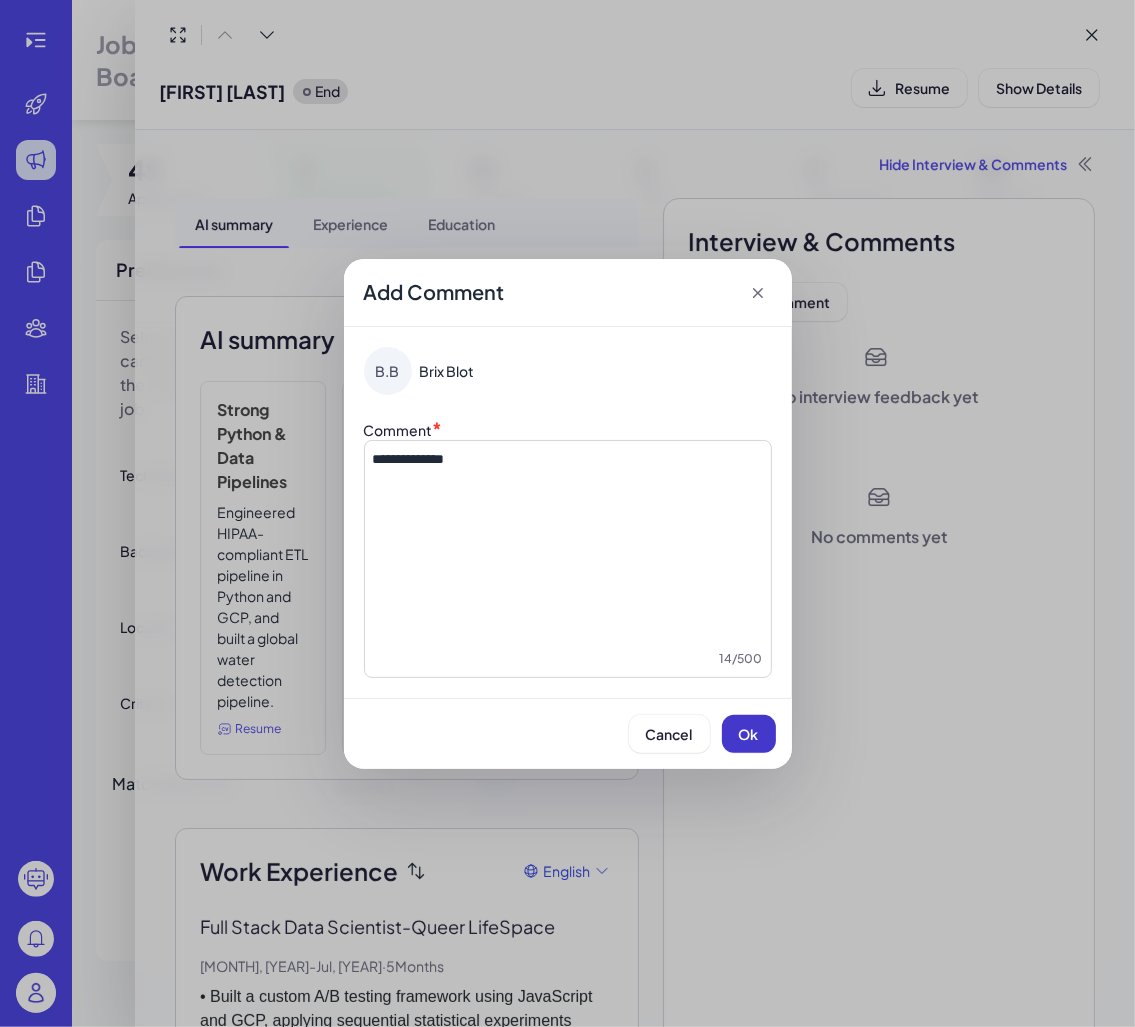 click on "Ok" at bounding box center [749, 734] 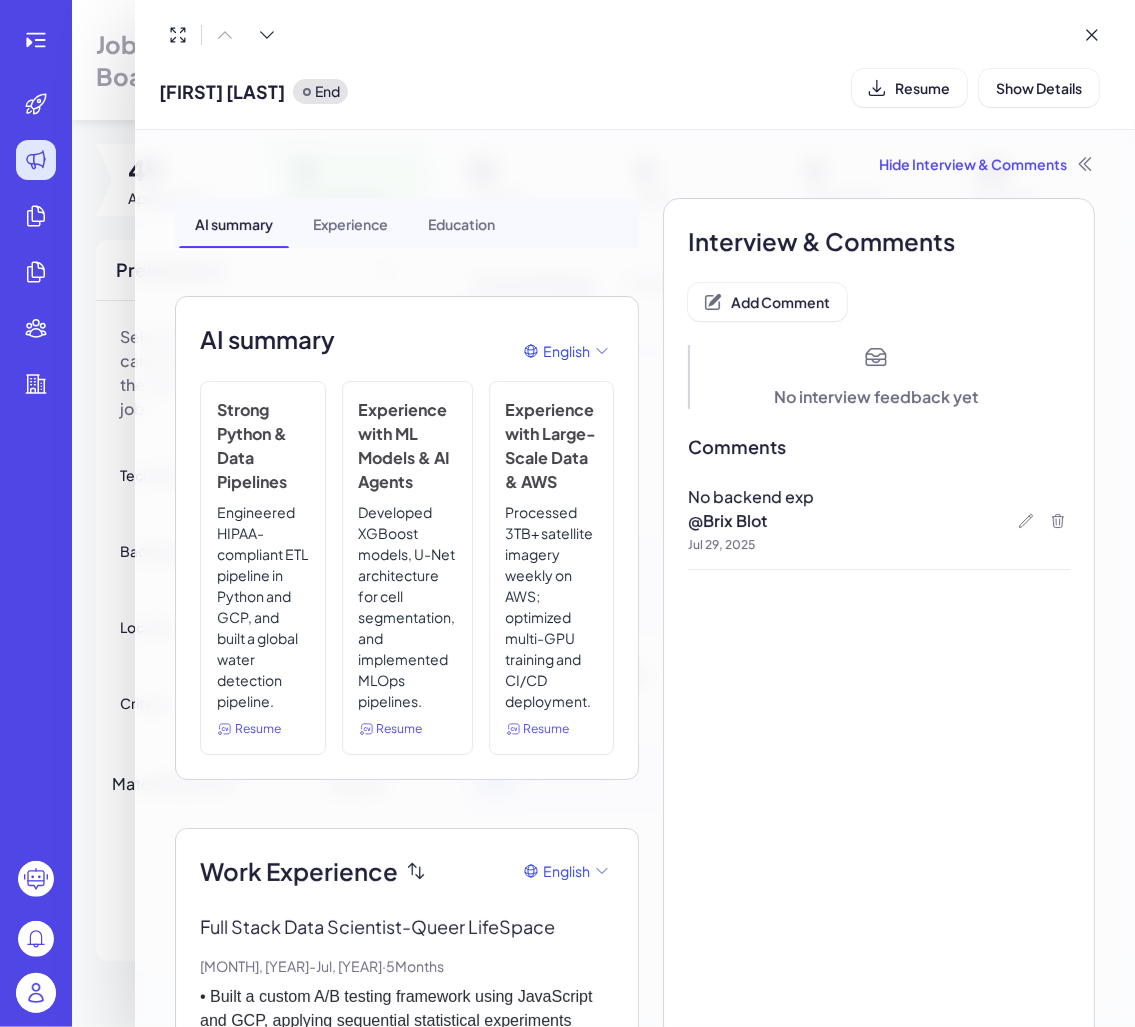click at bounding box center [567, 513] 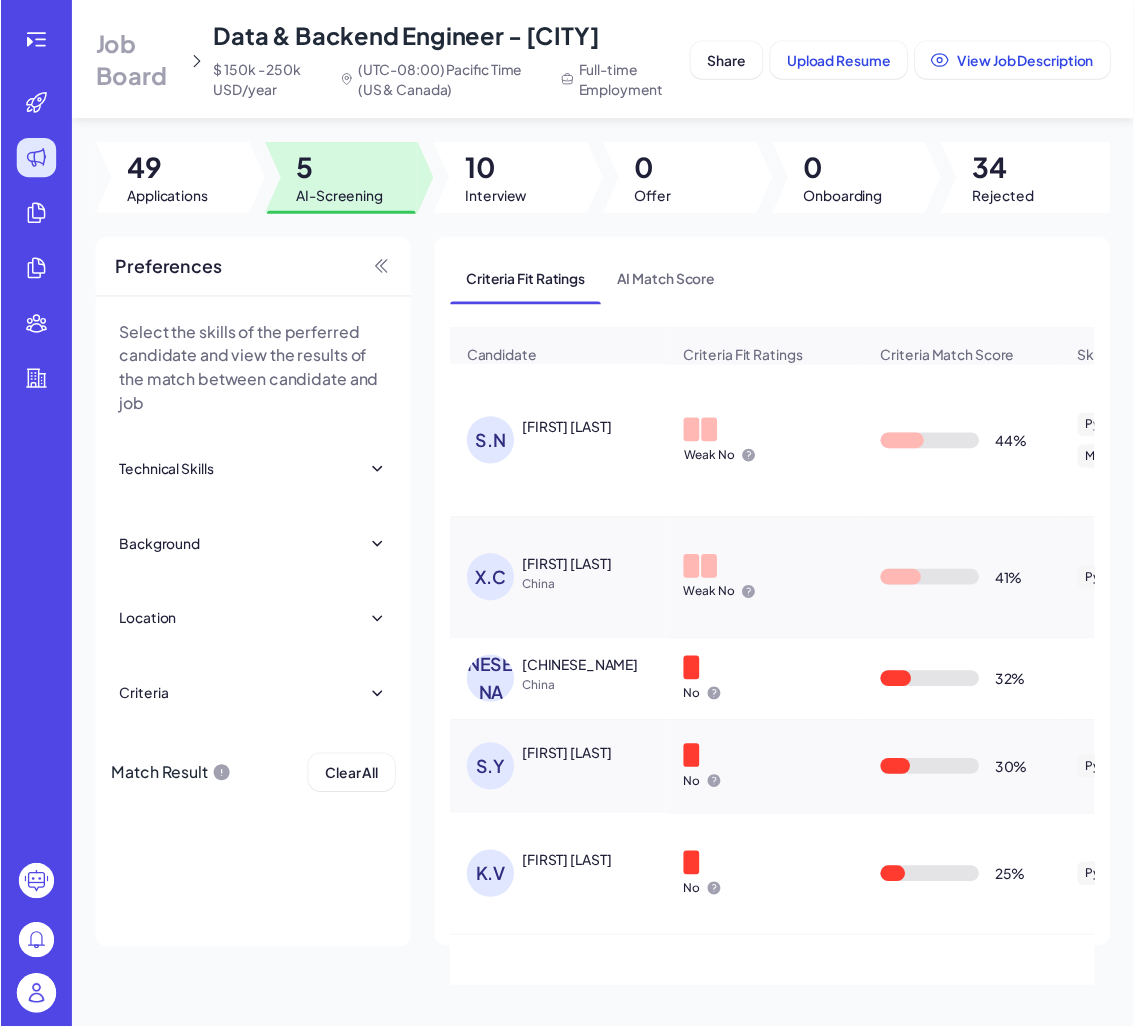 scroll, scrollTop: 0, scrollLeft: 0, axis: both 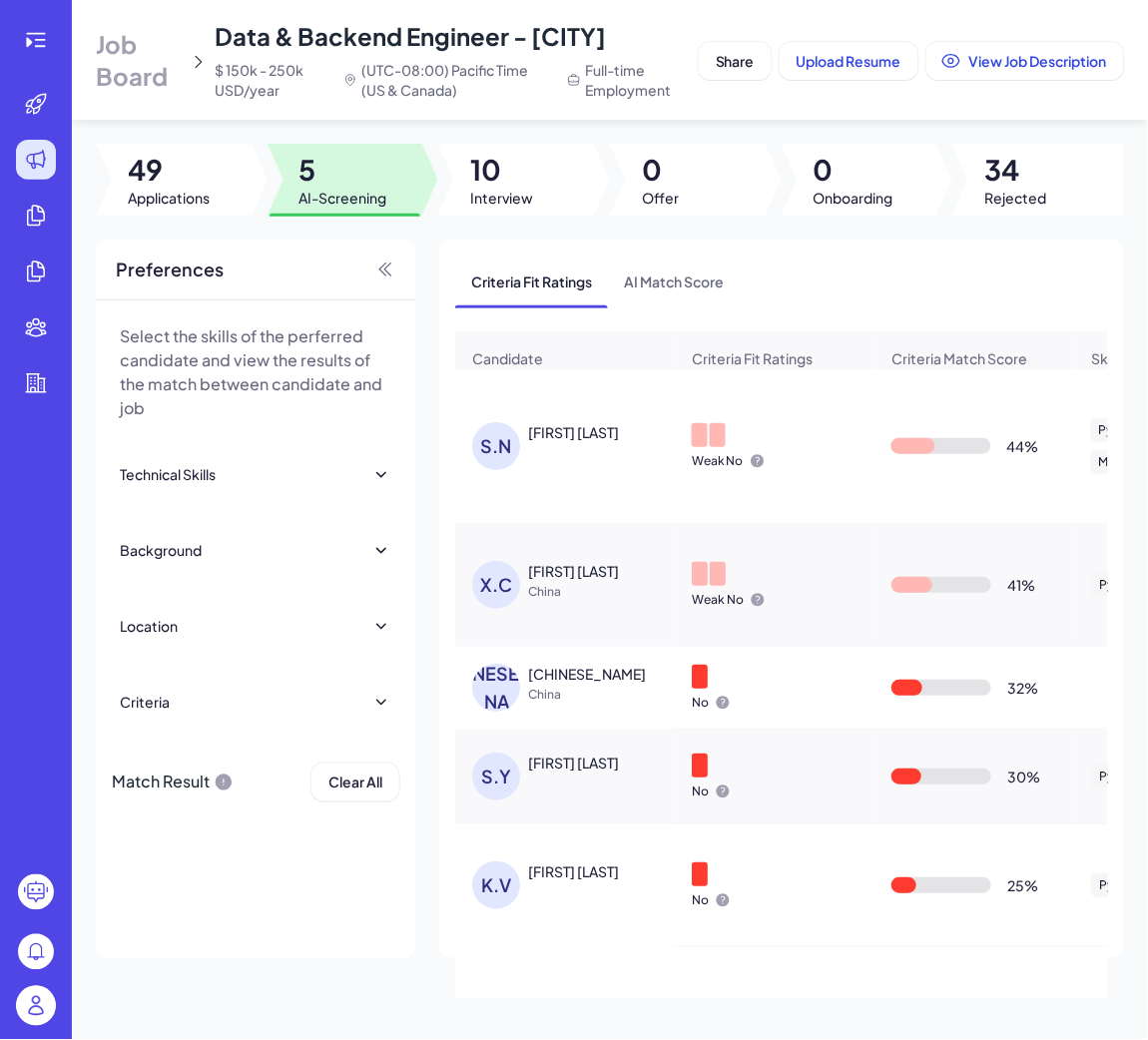 click on "China" at bounding box center (603, 592) 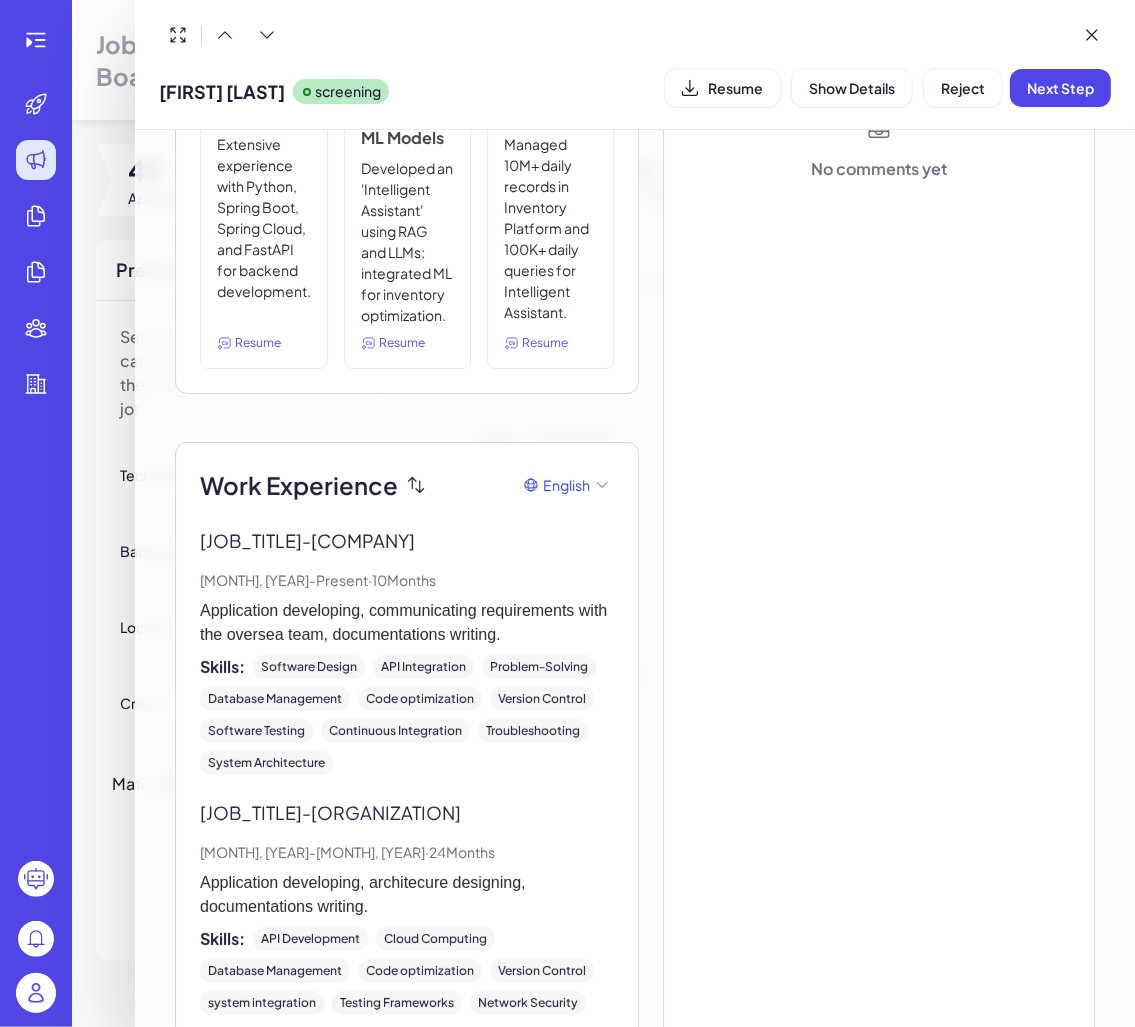 scroll, scrollTop: 300, scrollLeft: 0, axis: vertical 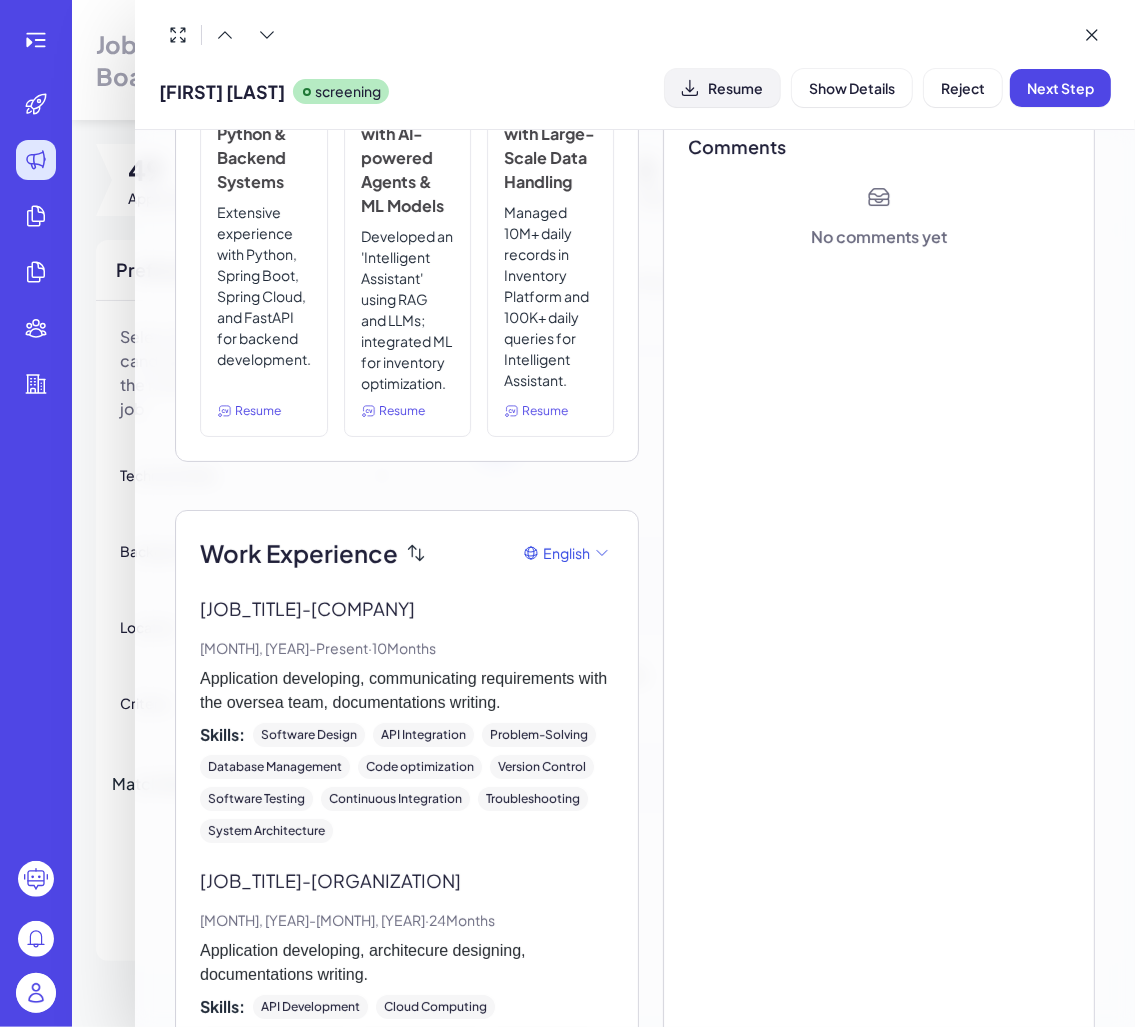 click on "Resume" at bounding box center (735, 88) 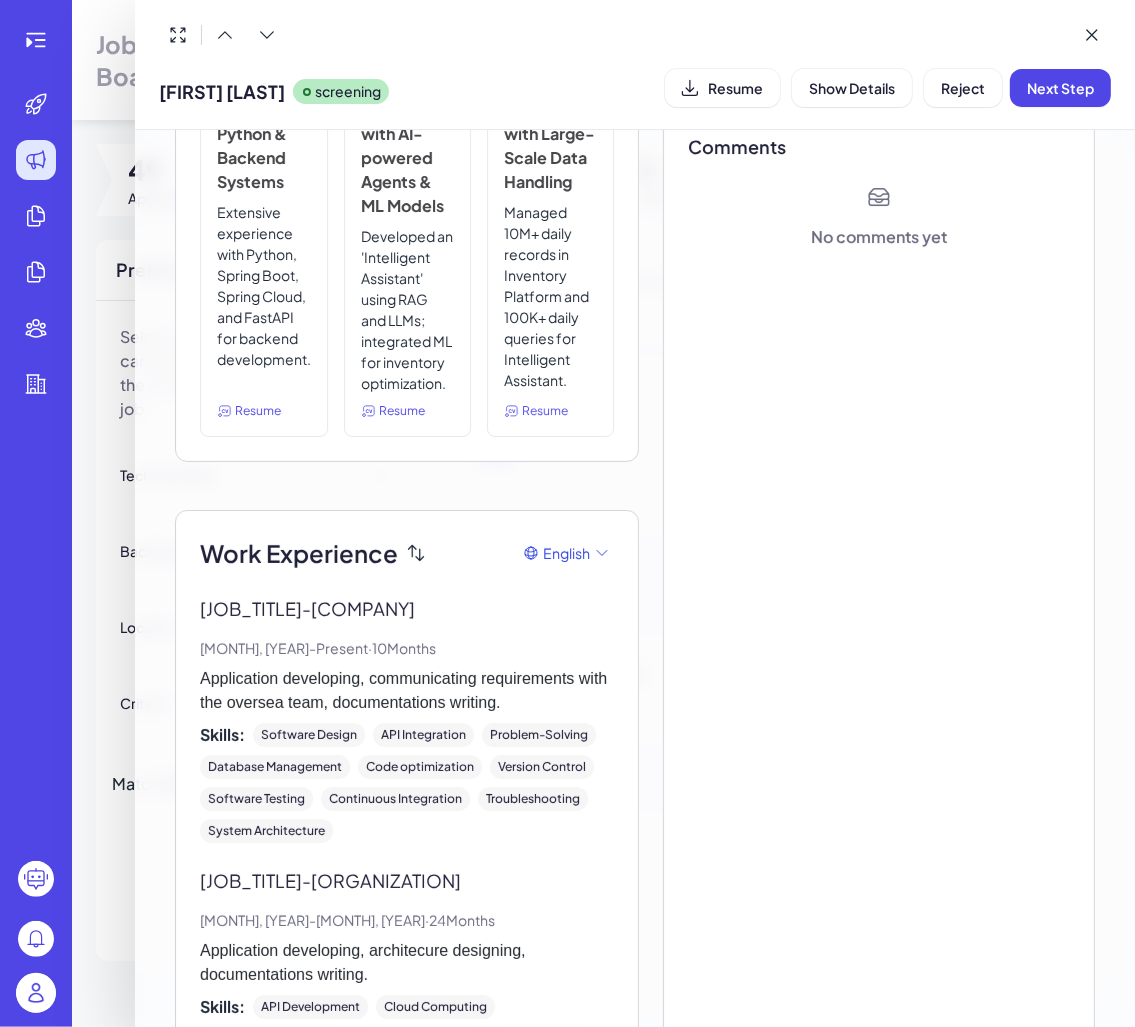 click at bounding box center [567, 513] 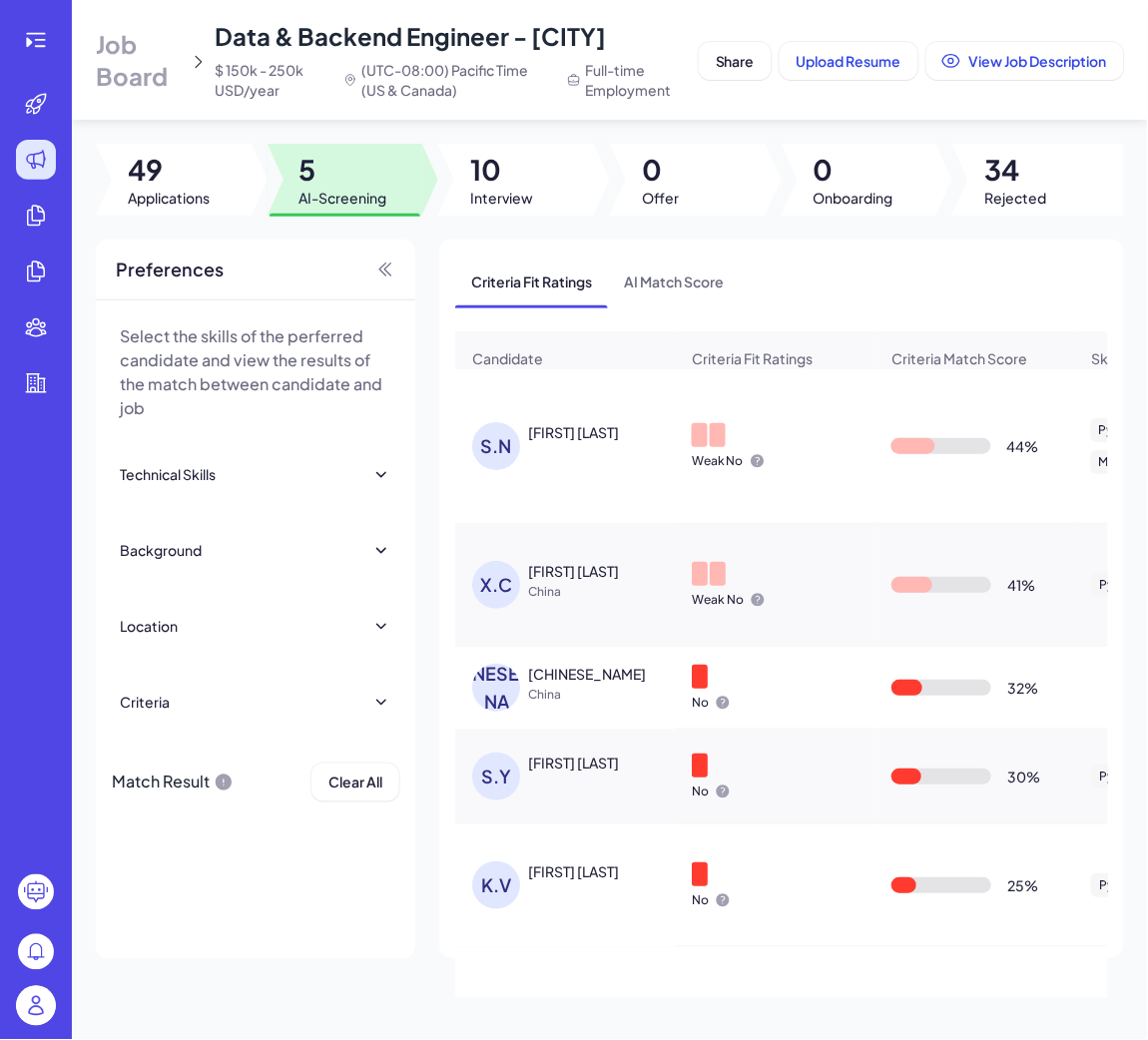 click on "Xingyuan Chen" at bounding box center (603, 571) 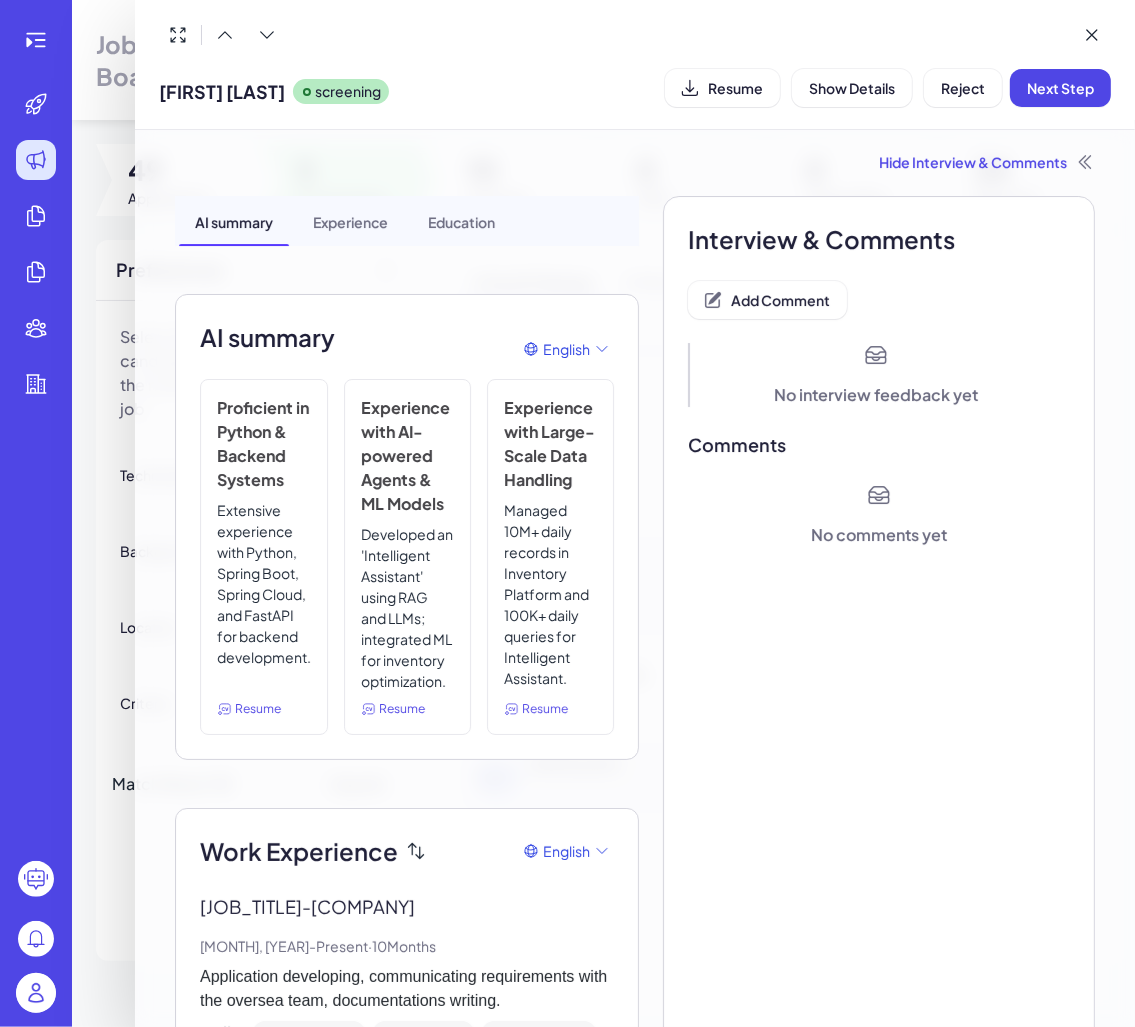 scroll, scrollTop: 0, scrollLeft: 0, axis: both 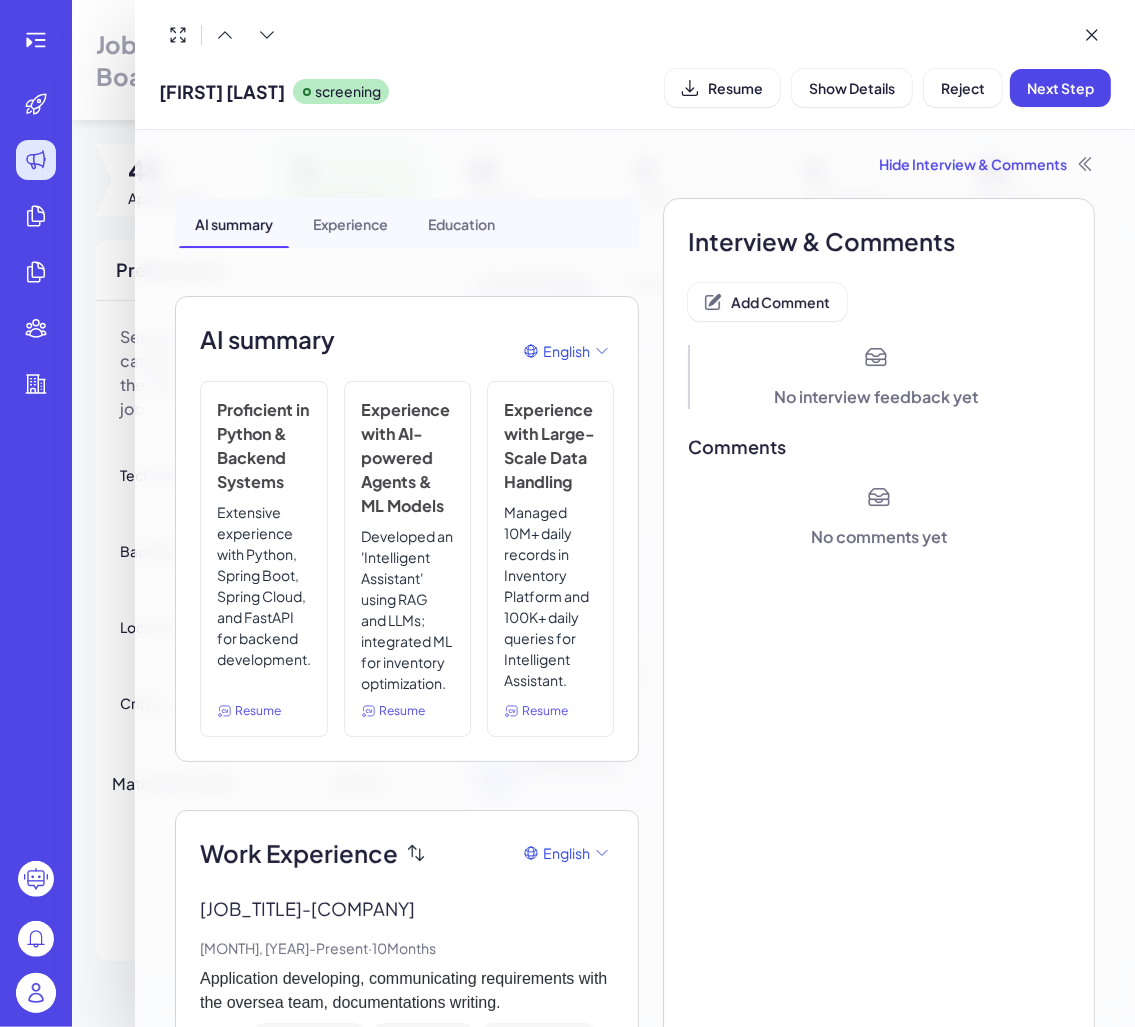 click at bounding box center (567, 513) 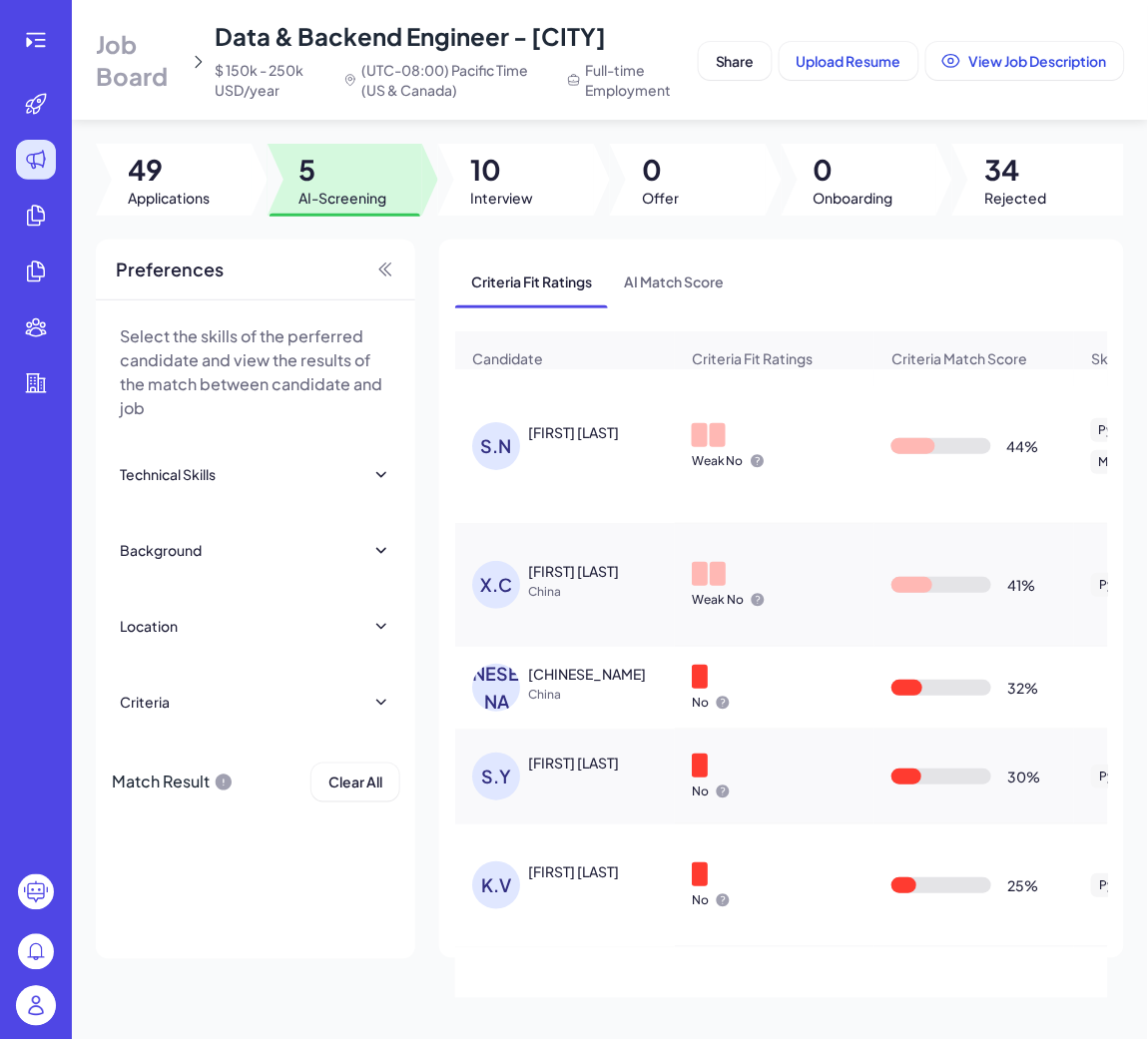click on "Preferences Select the skills of the perferred candidate and view the results of the match between candidate and job Technical Skills Python TypeScript Data Pipelines Backend Systems AI-powered Agents LLMs ML Models Elasticsearch Apache Kafka Kibana Flask Apache Airflow Microservices GPT-3 Scikit-learn Pandas GraphQL Django Flink Logstash Background Top 20 Universities Top 50 Universities Top 100 Universities Top 200 Universities Top Companies Location Regions Asia-Pacific China Taiwan Hong Kong Macau Brunei Cambodia Indonesia Japan North Korea South Korea Laos Malaysia Marshall Islands Federated States of Micronesia Nauru New Zealand Australia Palau Papua New Guinea Philippines Samoa Singapore Solomon Islands Thailand Timor-Leste Tonga Tuvalu Vanuatu Vietnam Mongolia East Europe Estonia Latvia Lithuania Russia Belarus Ukraine Moldova Serbia Croatia Slovenia Bosnia and Herzegovina Montenegro North Macedonia Romania Bulgaria Albania Poland Hungary Czech Republic Slovakia Greece Cyprus Georgia North America S.N" at bounding box center [610, 599] 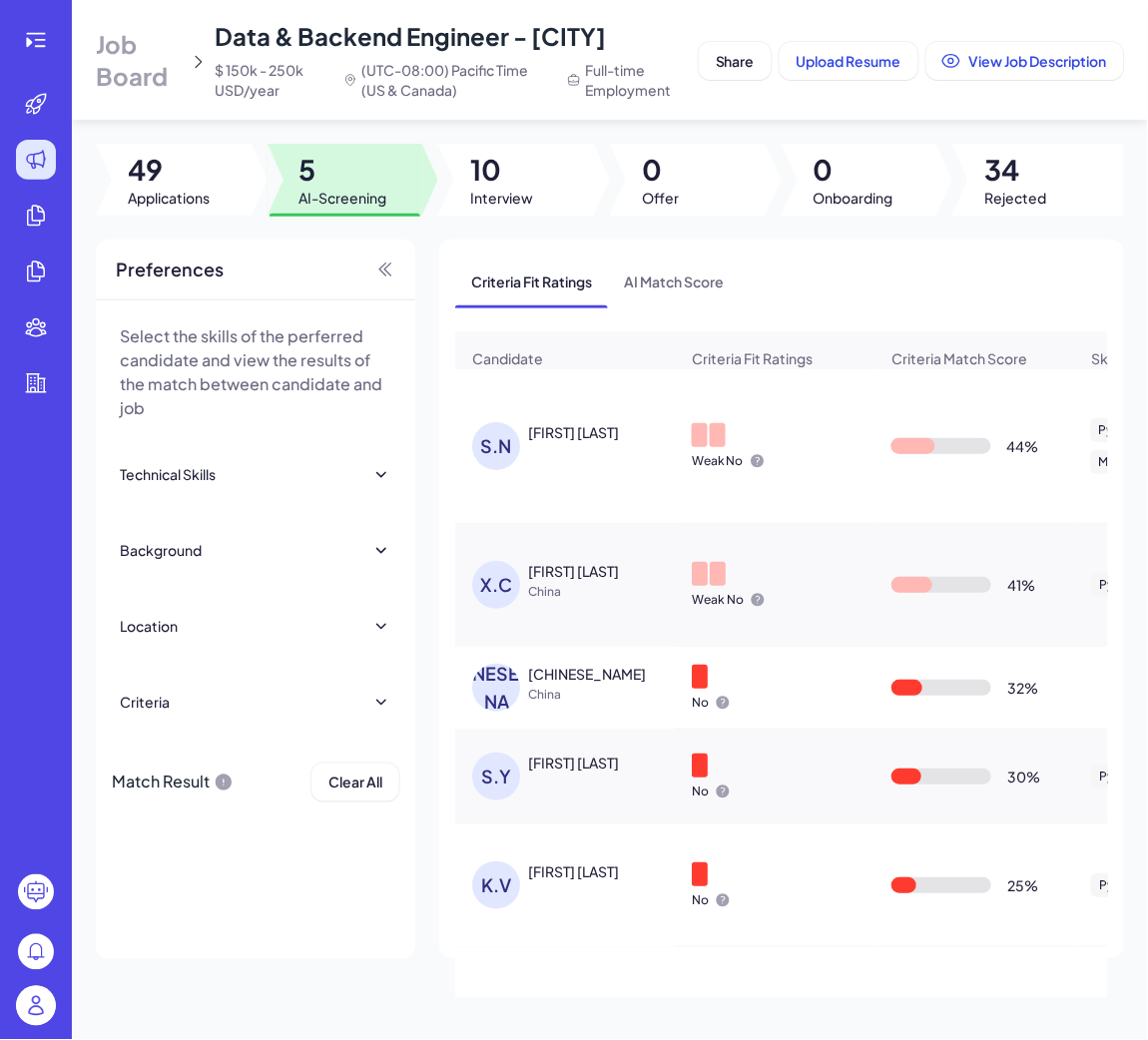 click on "S.N Sanjeet Namburi" at bounding box center (565, 446) 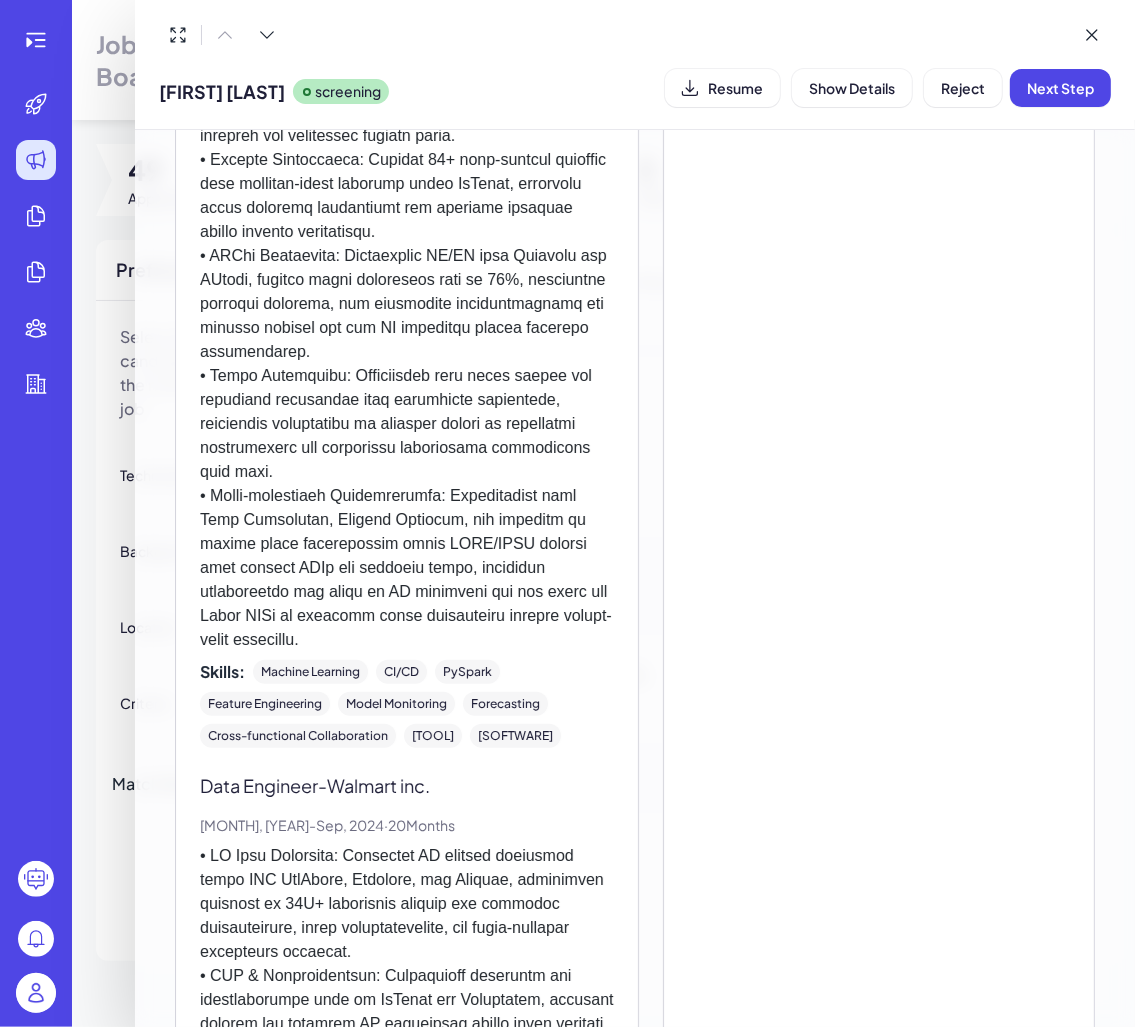 scroll, scrollTop: 382, scrollLeft: 0, axis: vertical 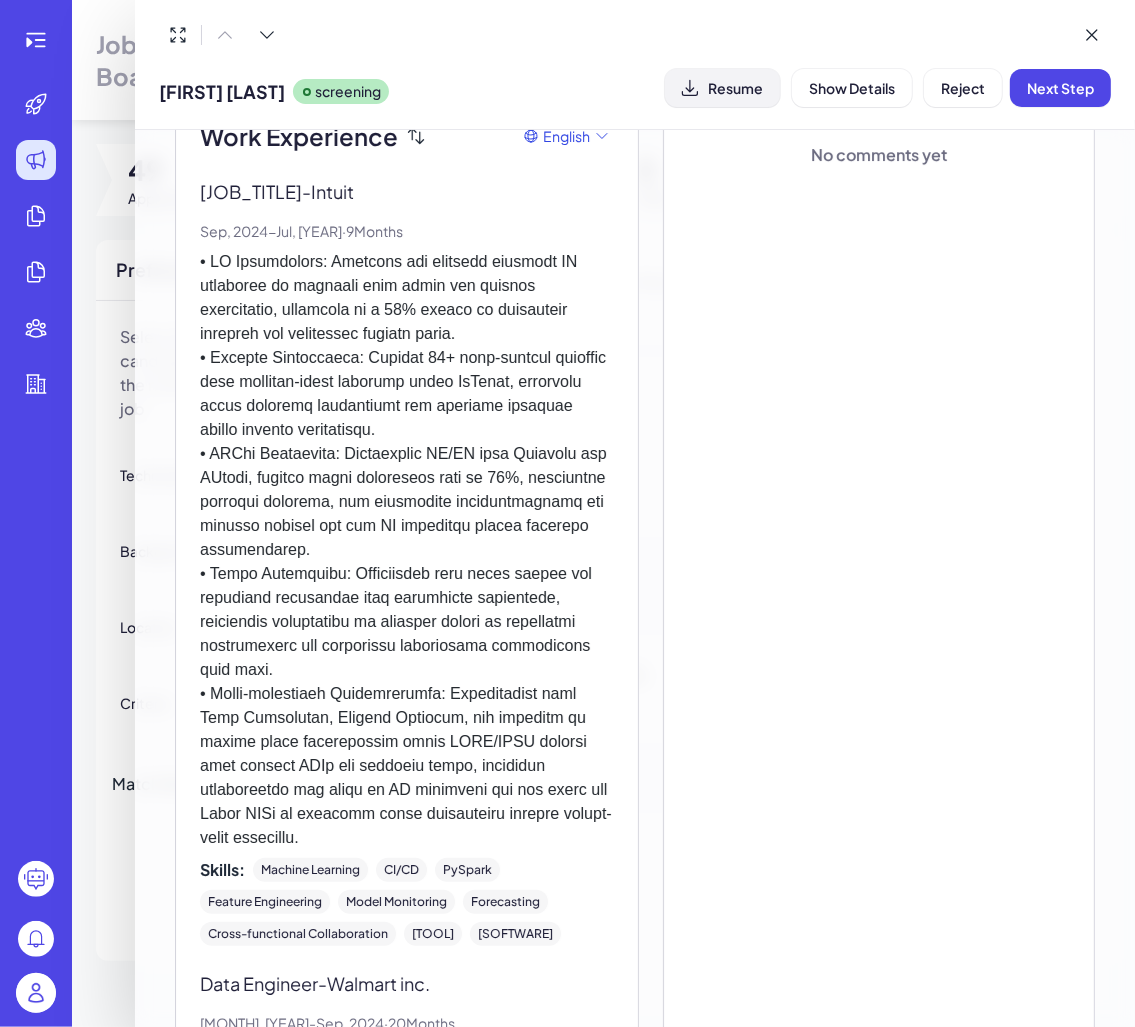 click on "Resume" at bounding box center (735, 88) 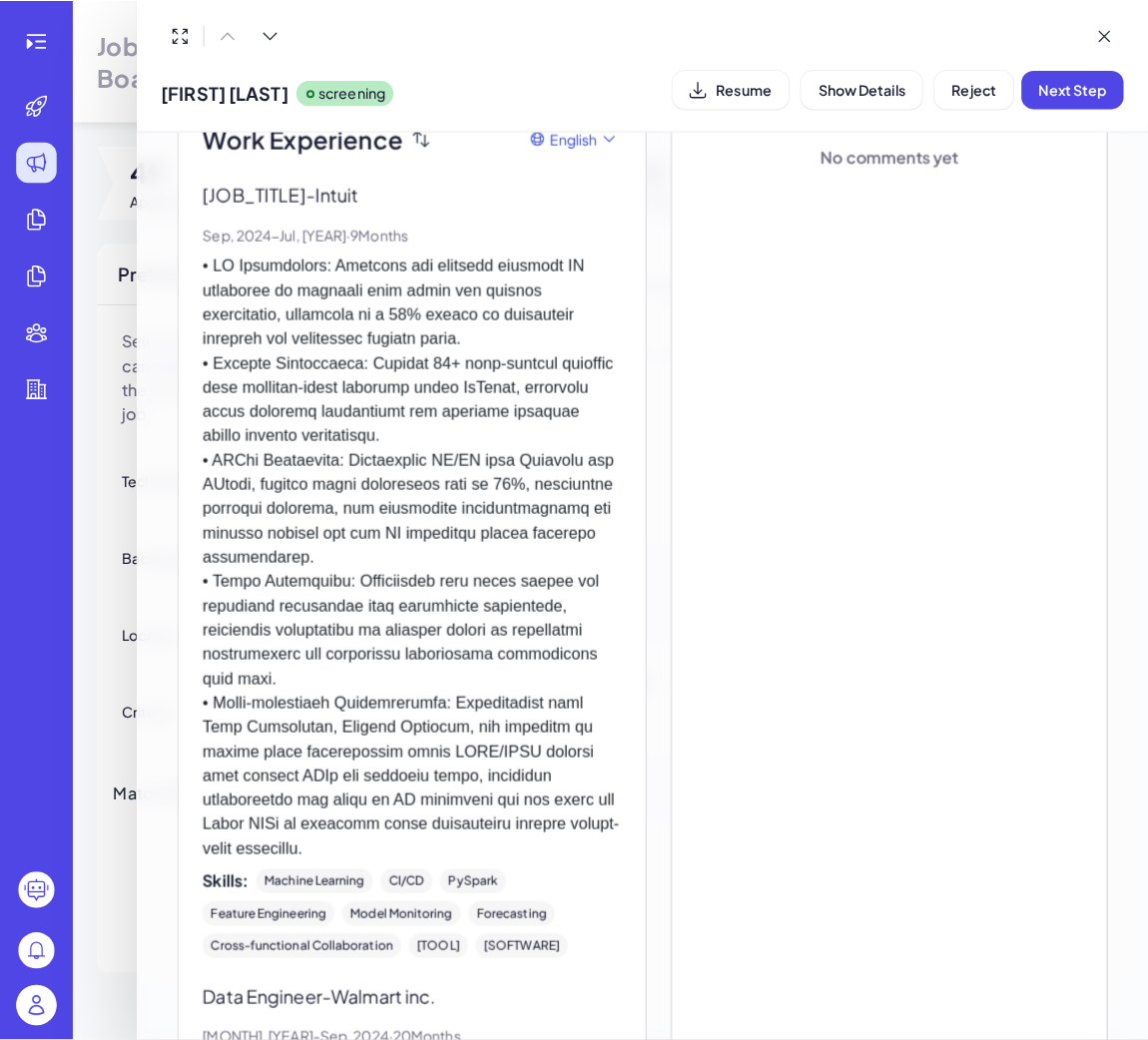scroll, scrollTop: 0, scrollLeft: 0, axis: both 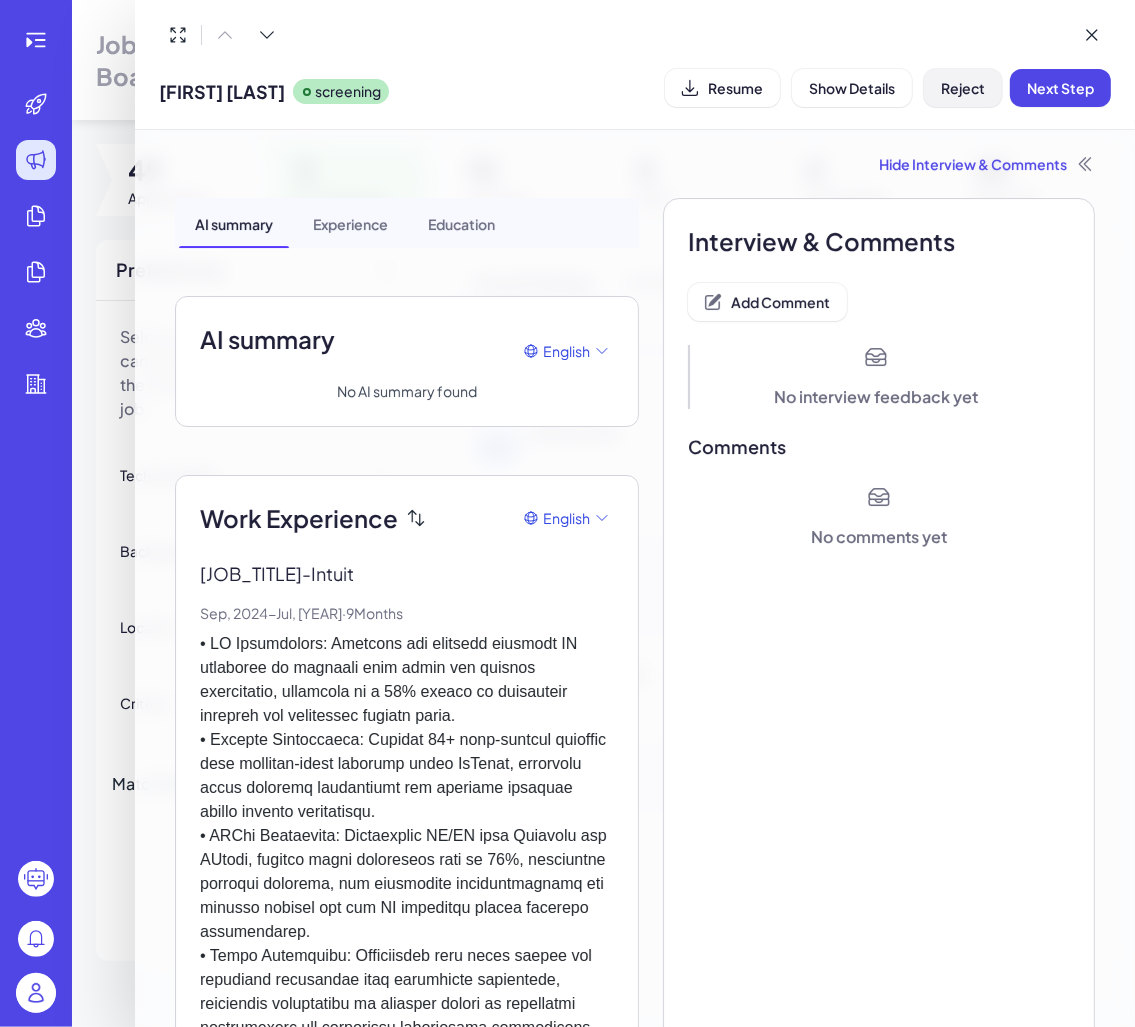 click on "Reject" at bounding box center [963, 88] 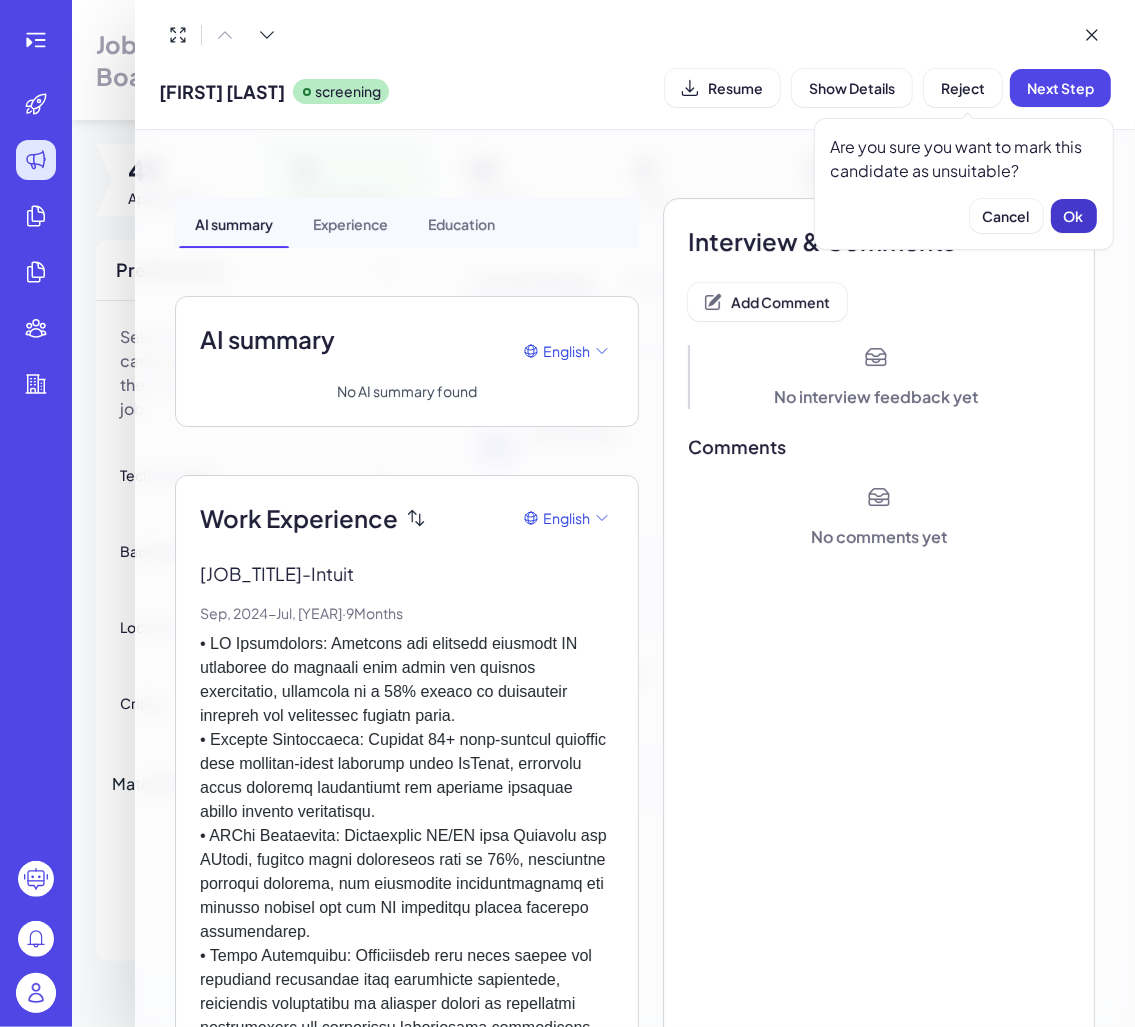 click on "Ok" at bounding box center [1074, 216] 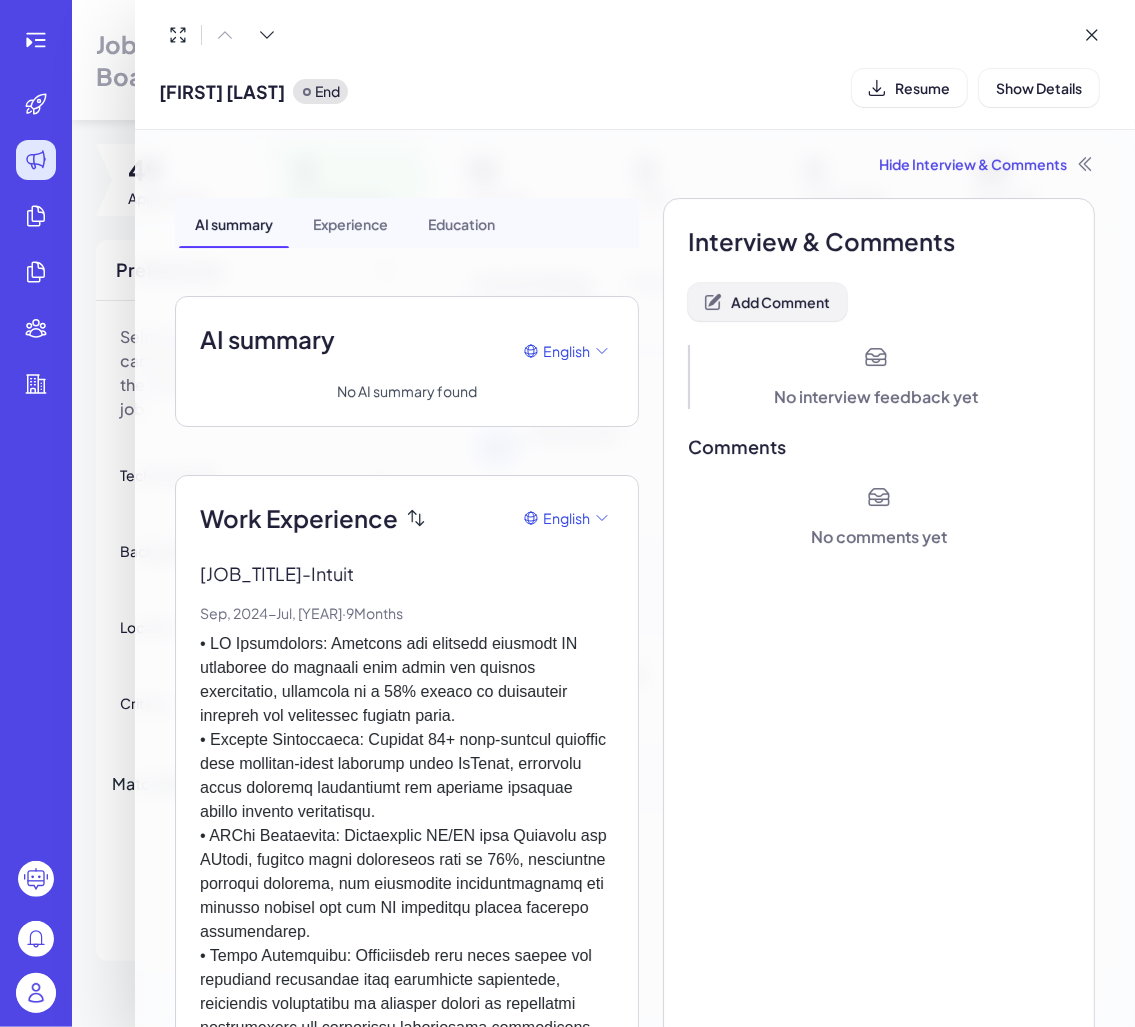 click on "Add Comment" at bounding box center [780, 302] 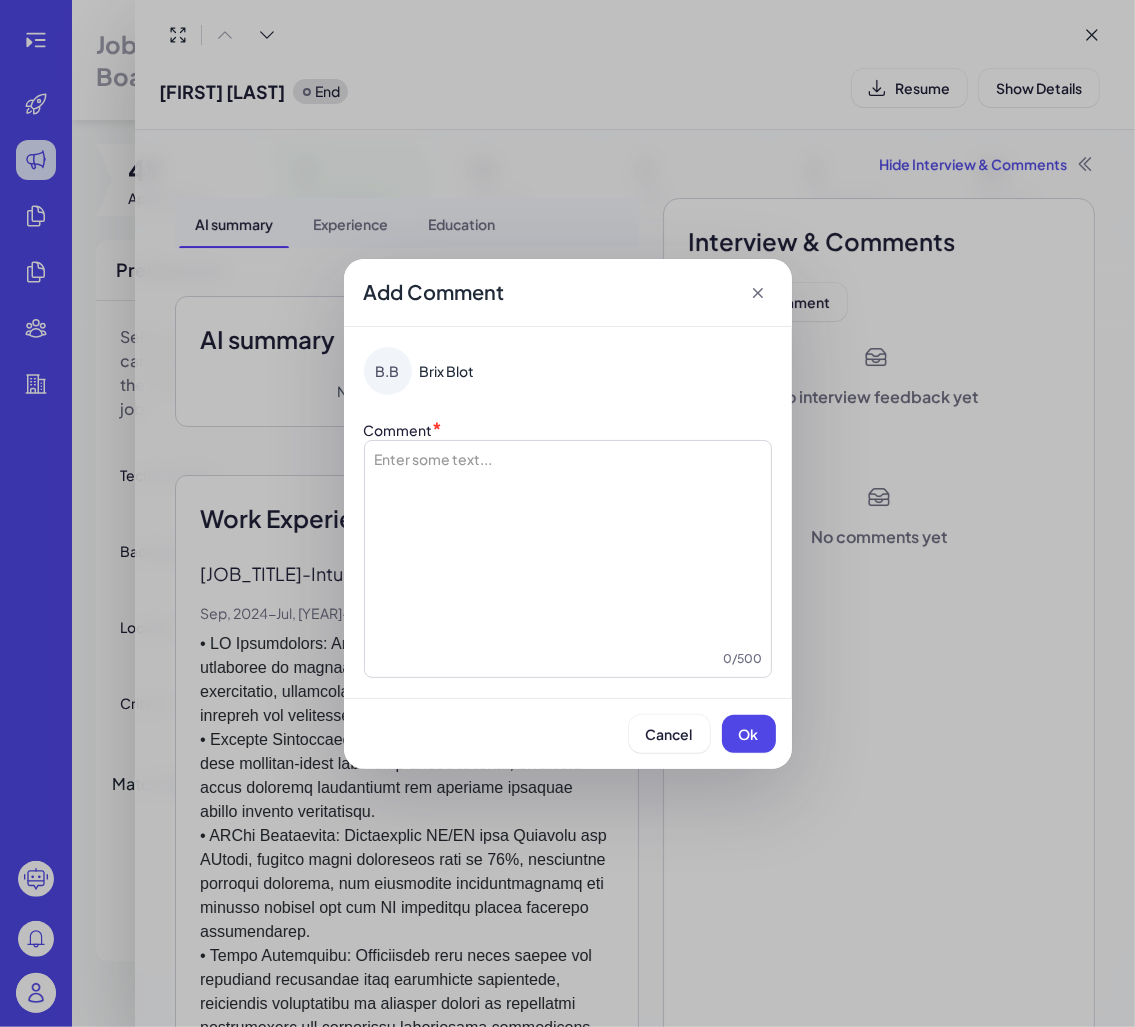 drag, startPoint x: 410, startPoint y: 549, endPoint x: 518, endPoint y: 472, distance: 132.63861 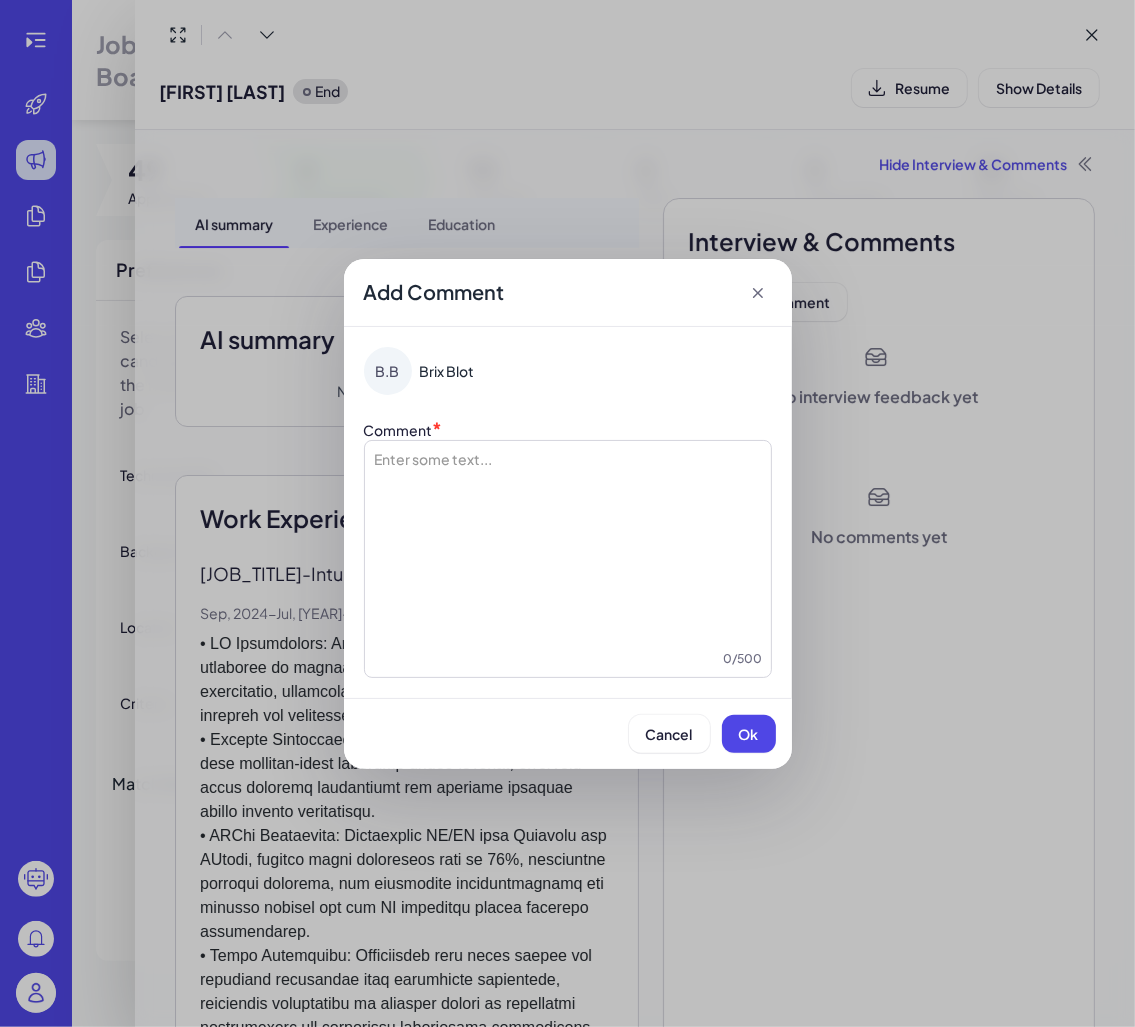 type 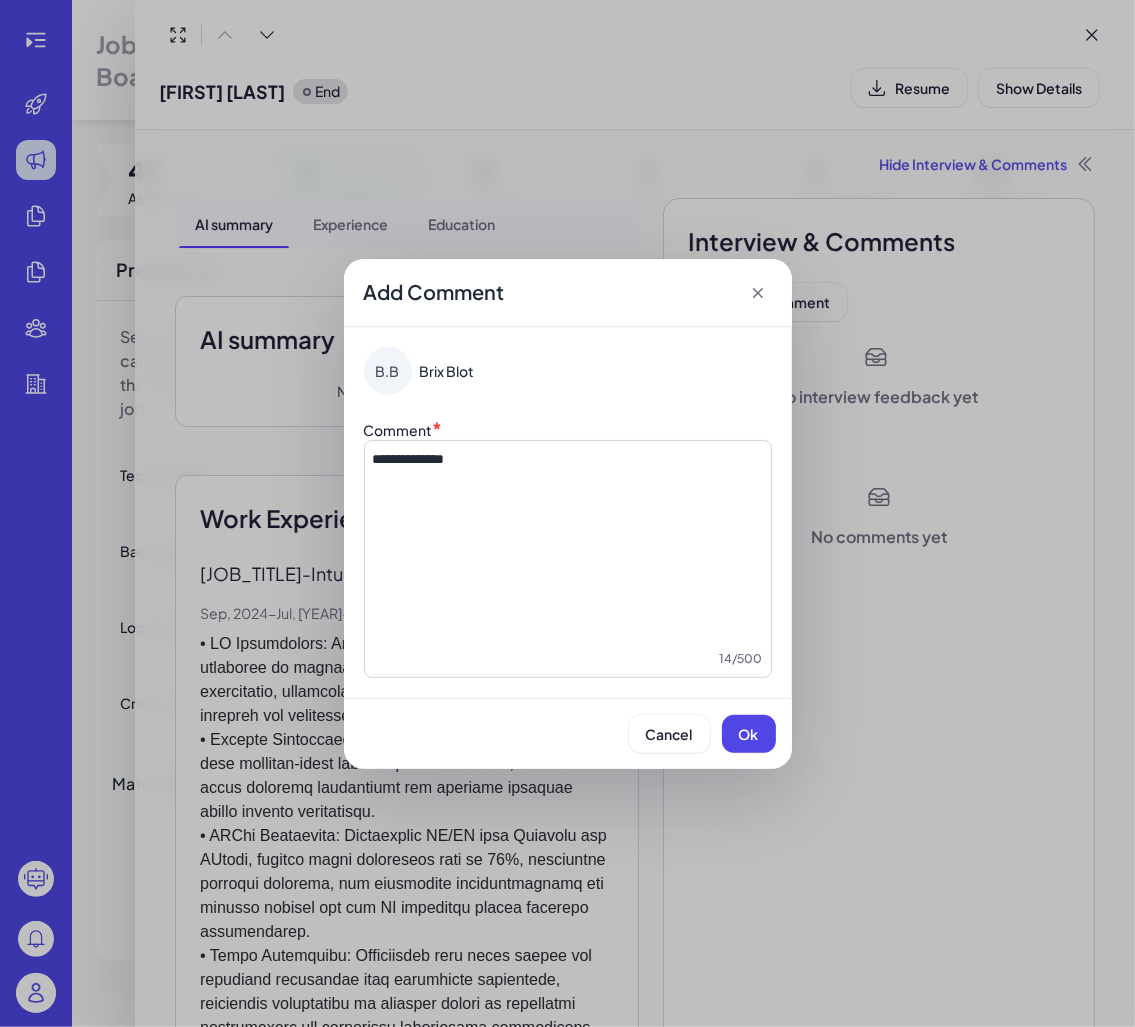 drag, startPoint x: 737, startPoint y: 744, endPoint x: 719, endPoint y: 744, distance: 18 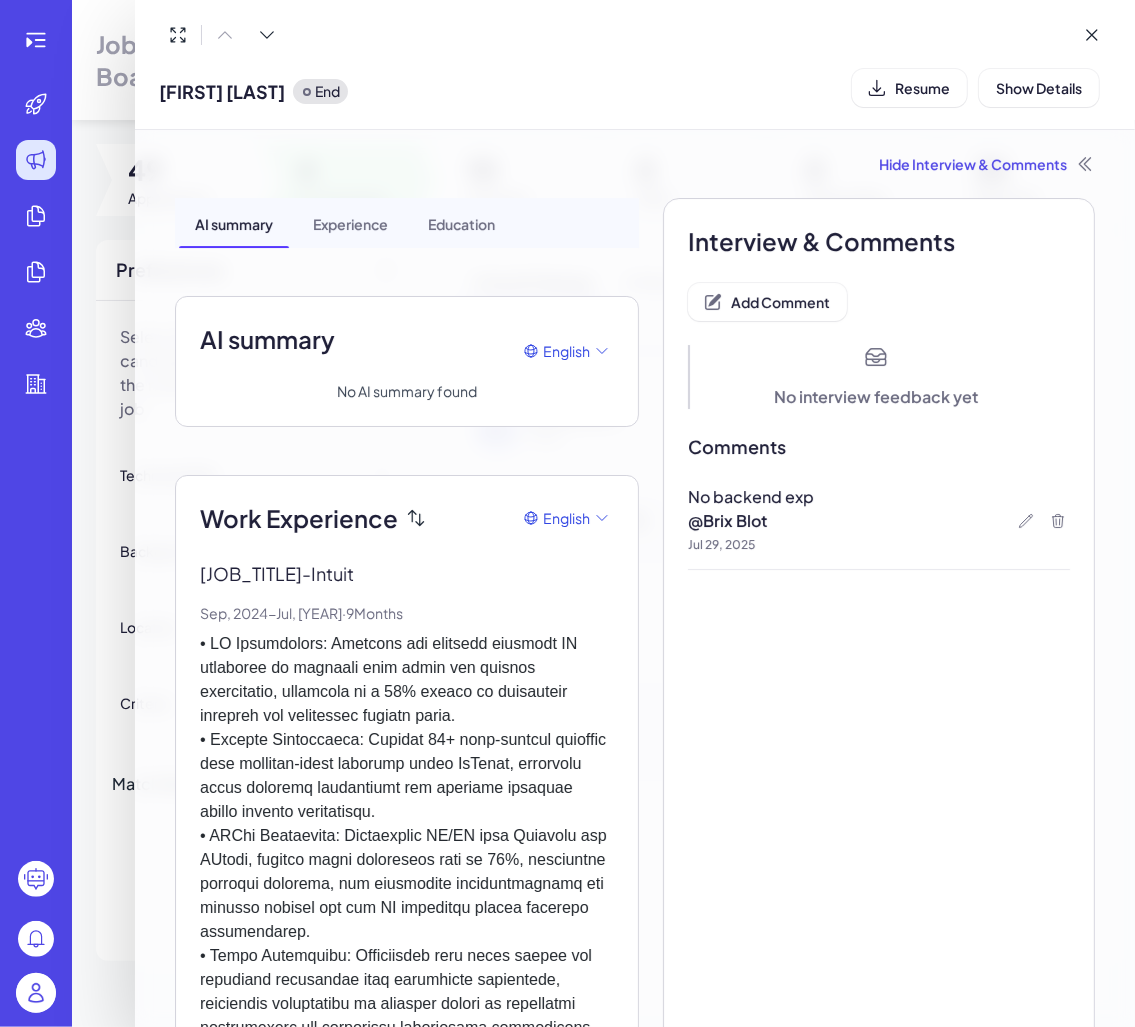 click at bounding box center [567, 513] 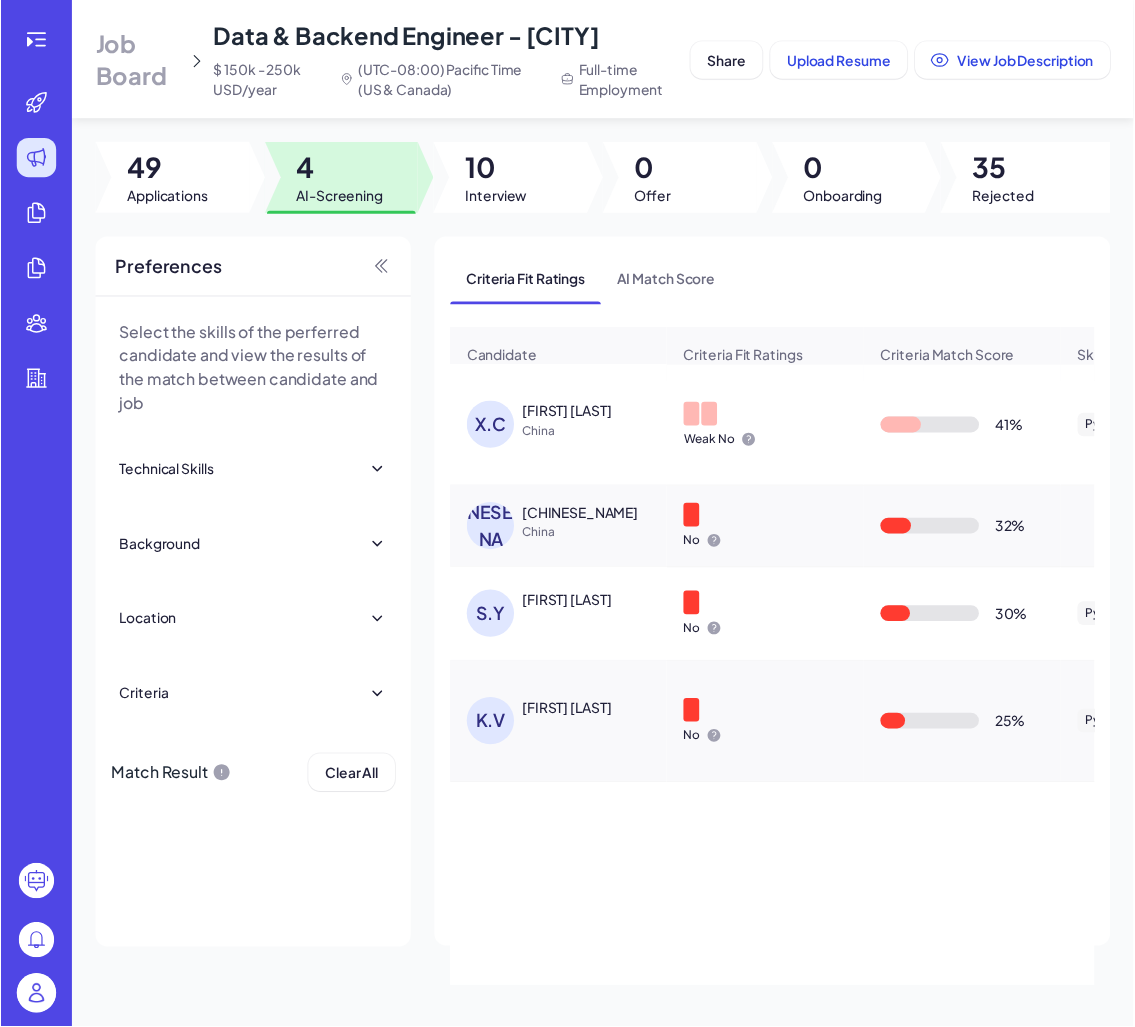scroll, scrollTop: 4, scrollLeft: 0, axis: vertical 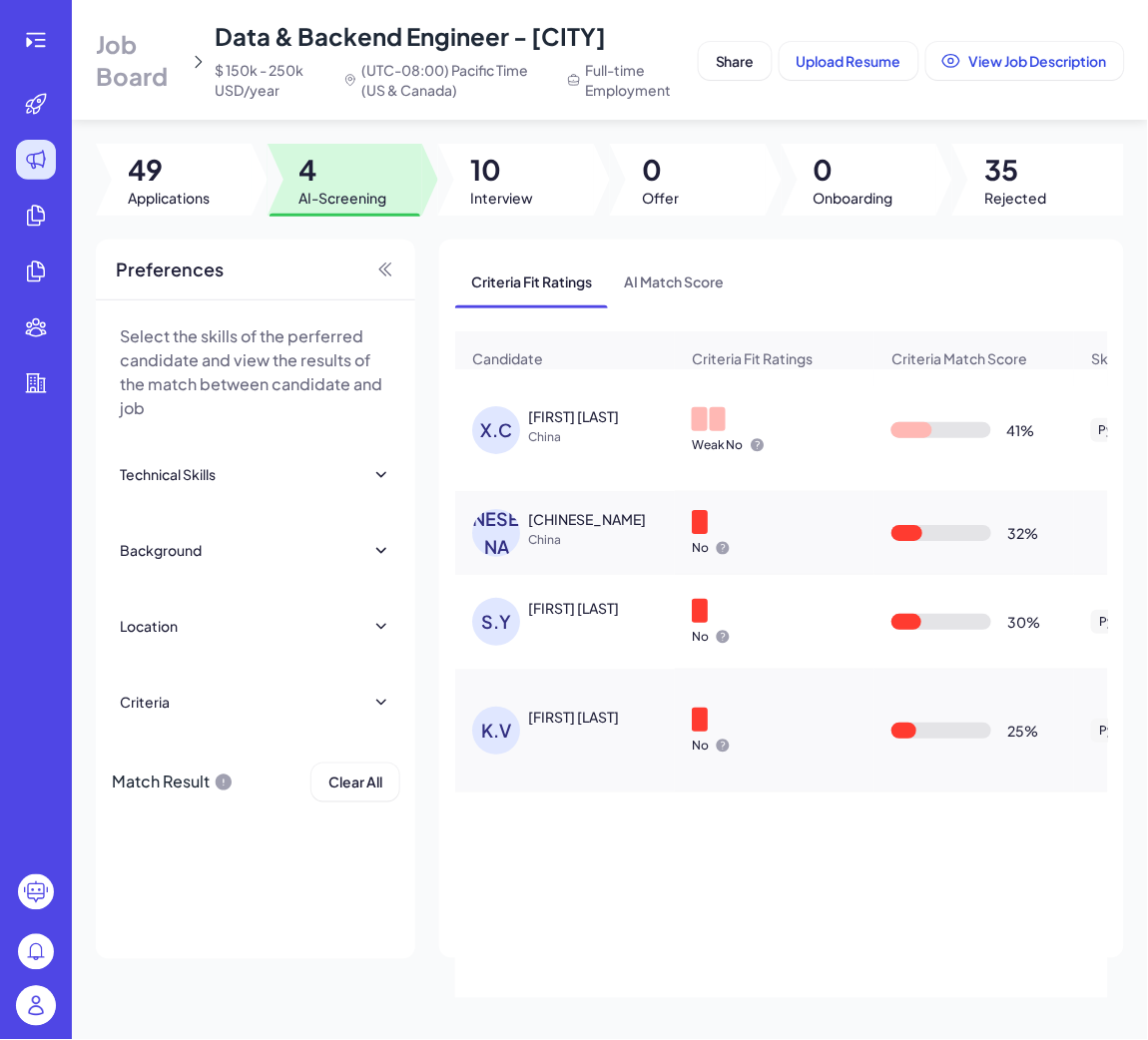 click on "郭一博" at bounding box center [587, 519] 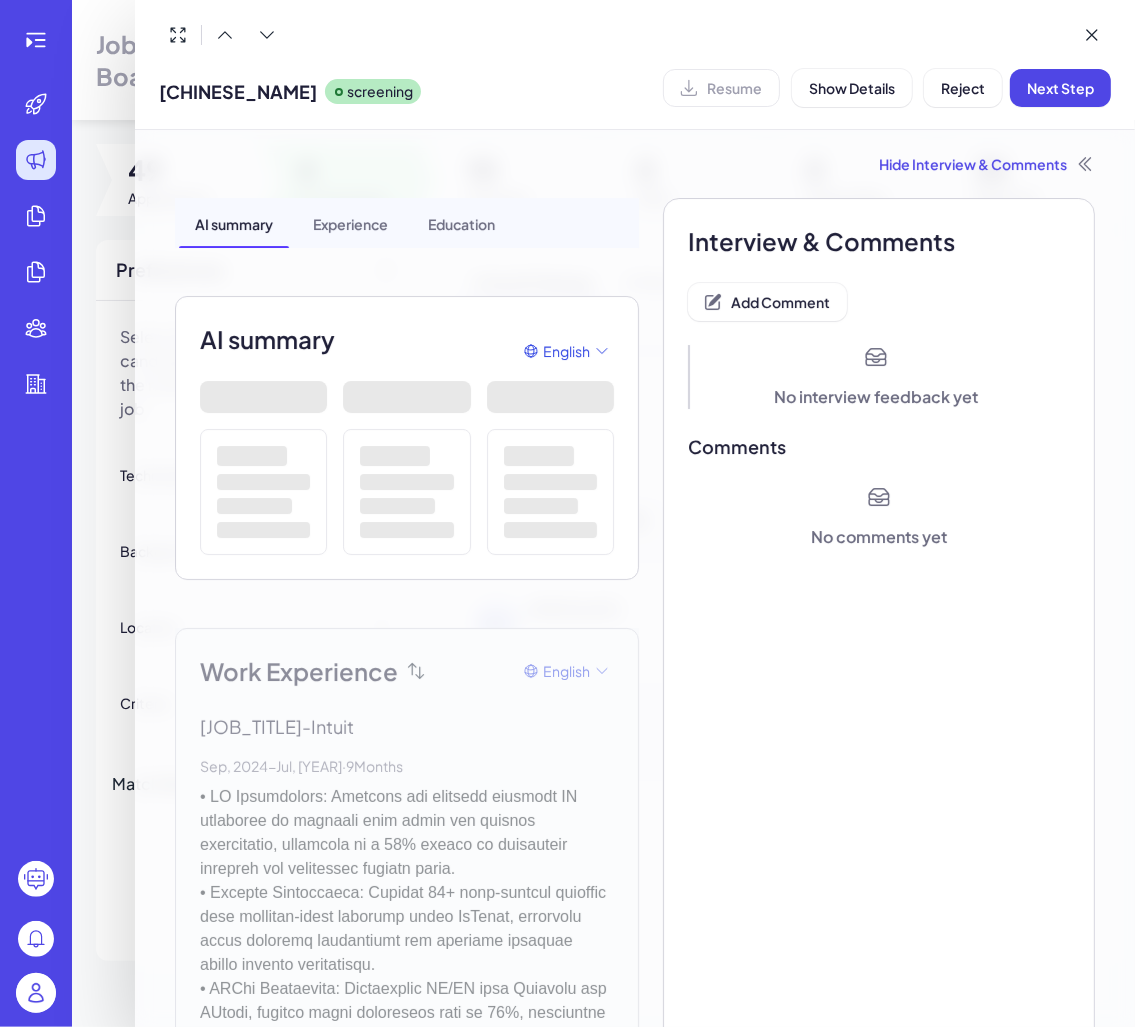 click at bounding box center (567, 513) 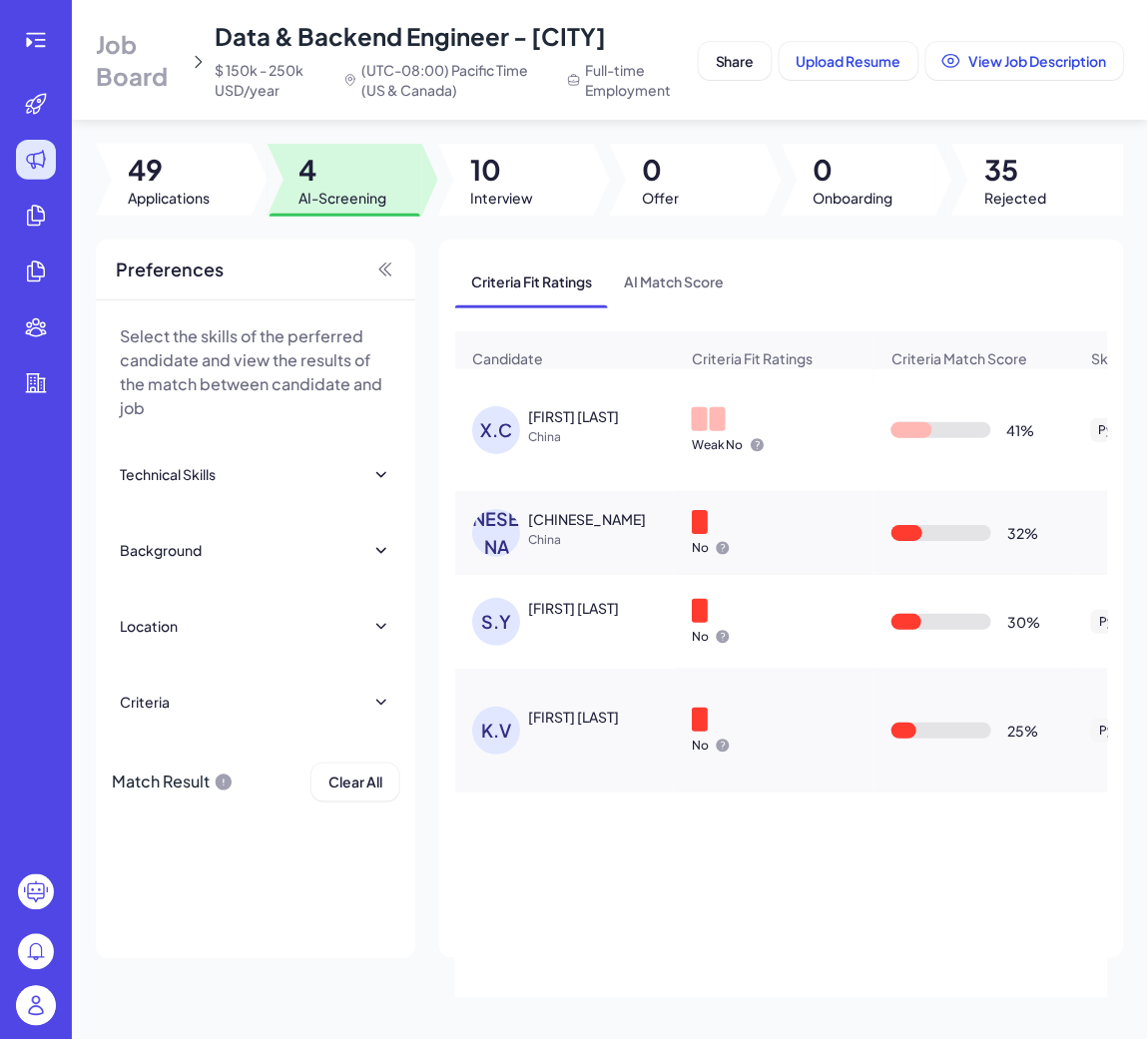 click on "郭一博" at bounding box center (603, 519) 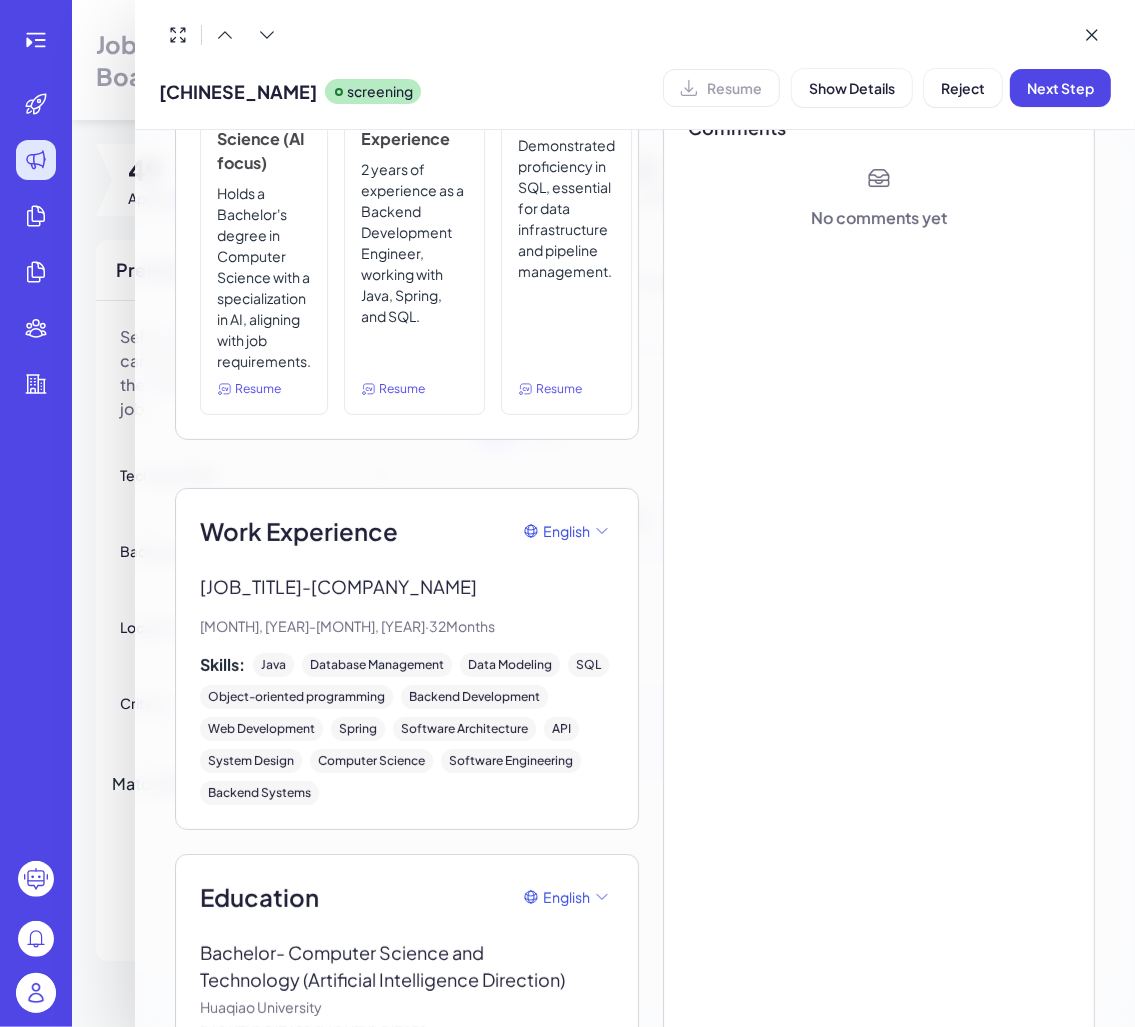scroll, scrollTop: 433, scrollLeft: 0, axis: vertical 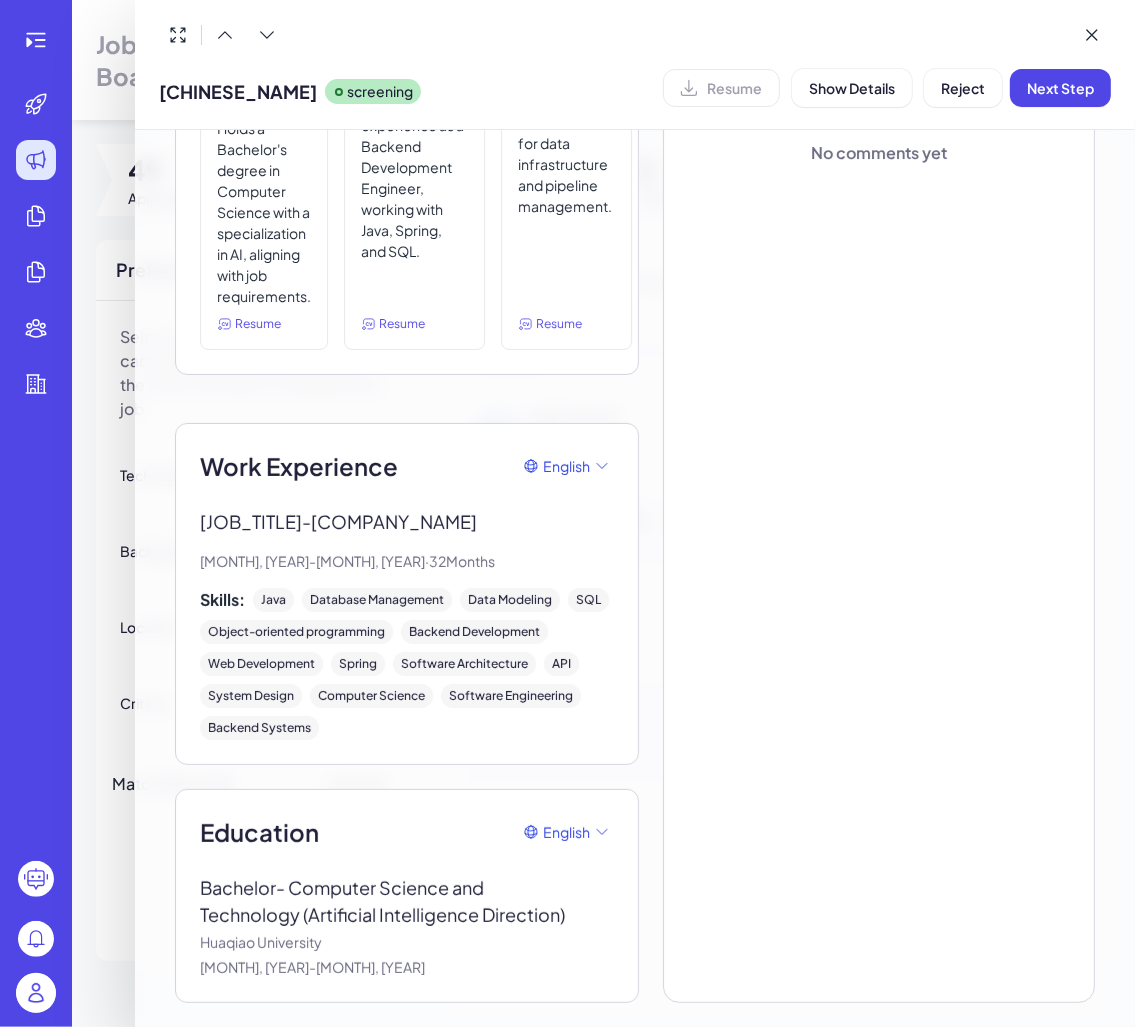click on "Resume" at bounding box center [721, 88] 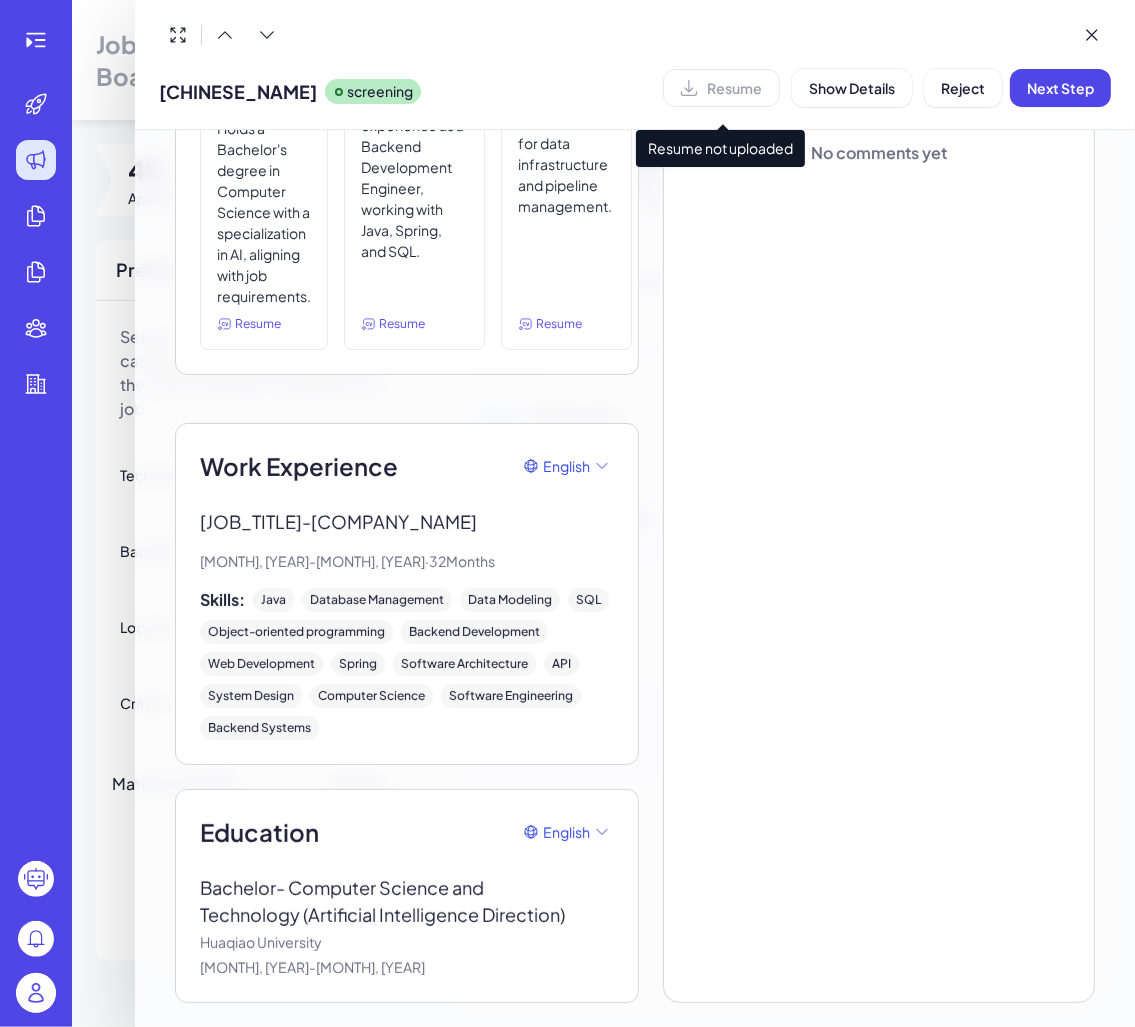 click on "Resume" at bounding box center (721, 88) 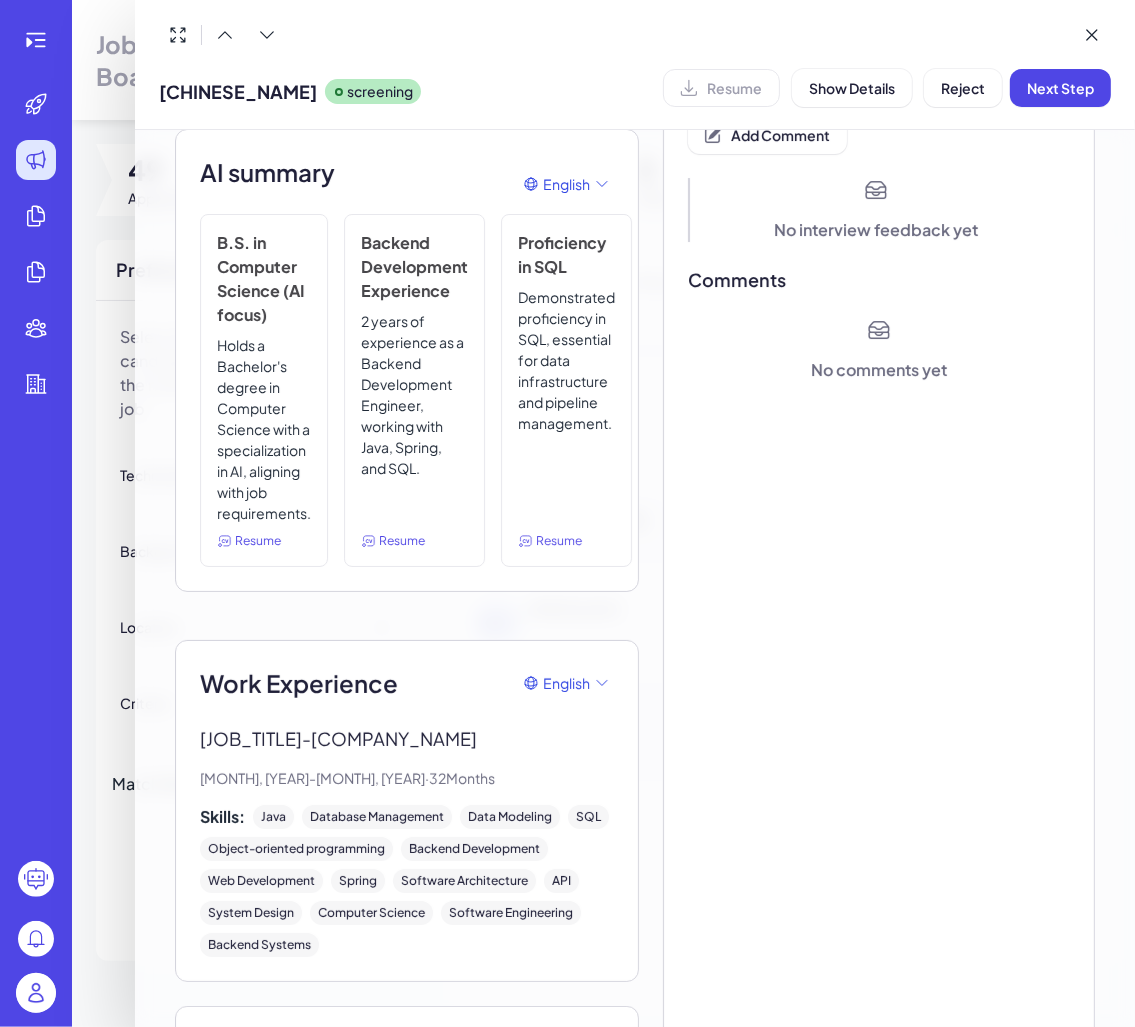 scroll, scrollTop: 0, scrollLeft: 0, axis: both 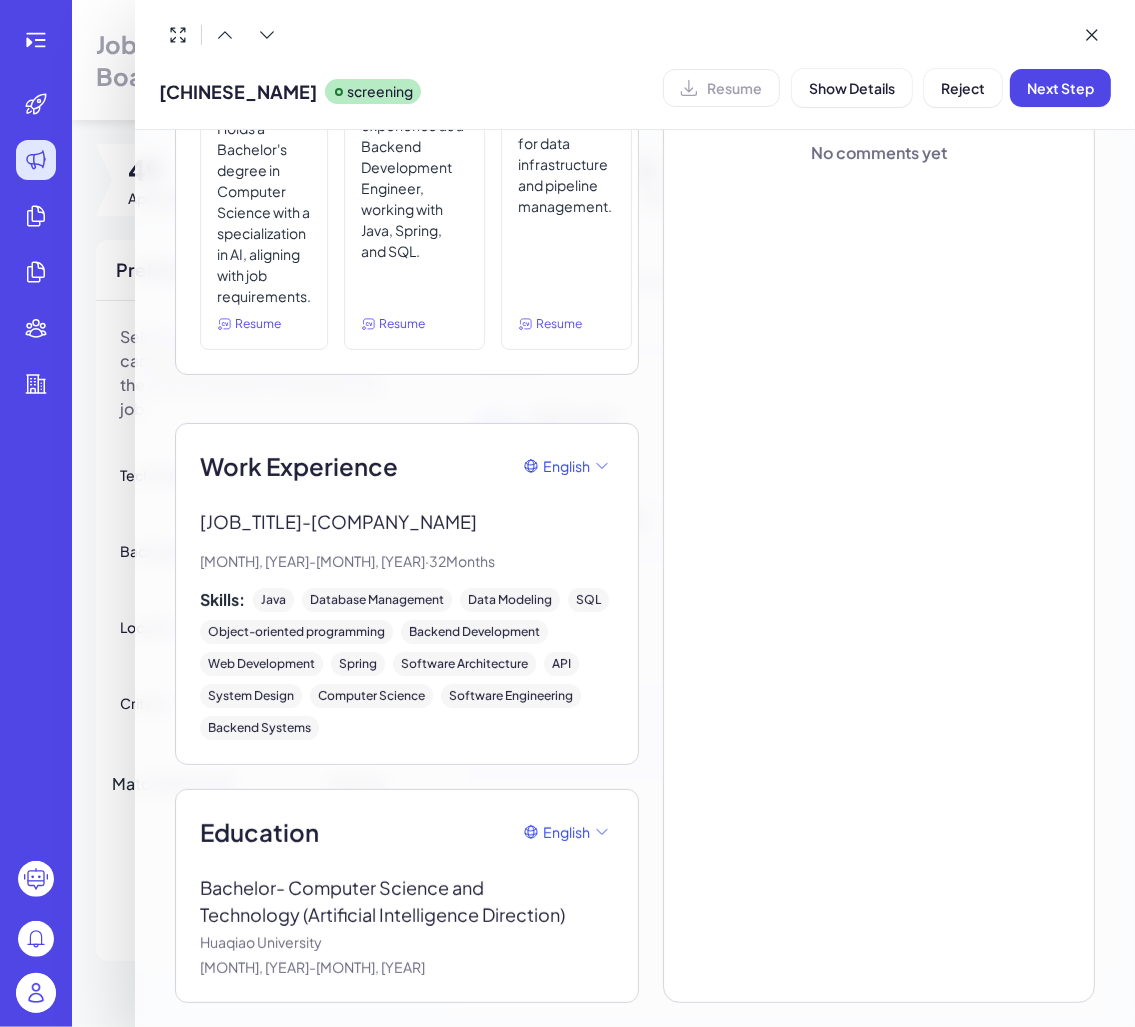 drag, startPoint x: 820, startPoint y: 434, endPoint x: 931, endPoint y: 280, distance: 189.83414 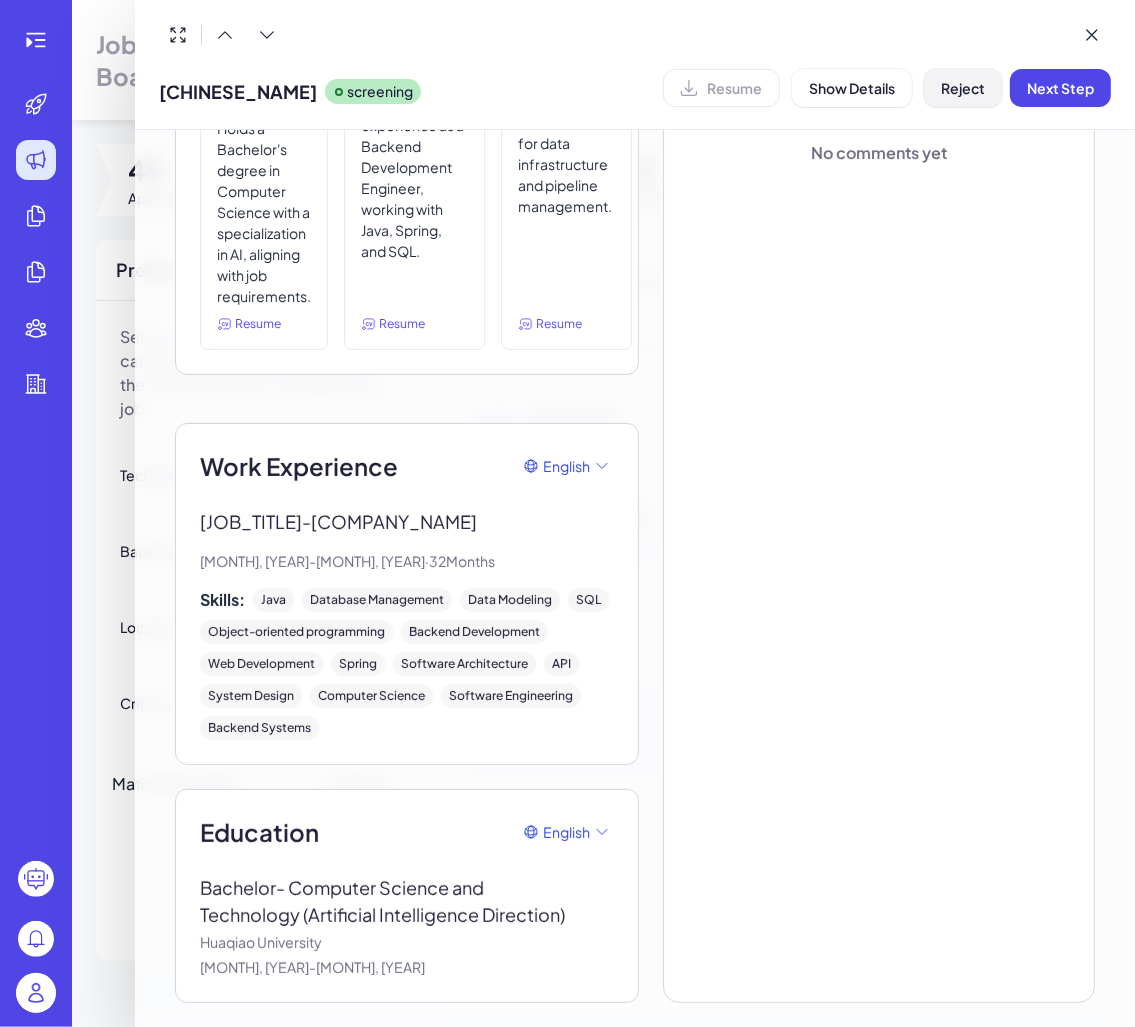click on "Reject" at bounding box center [963, 88] 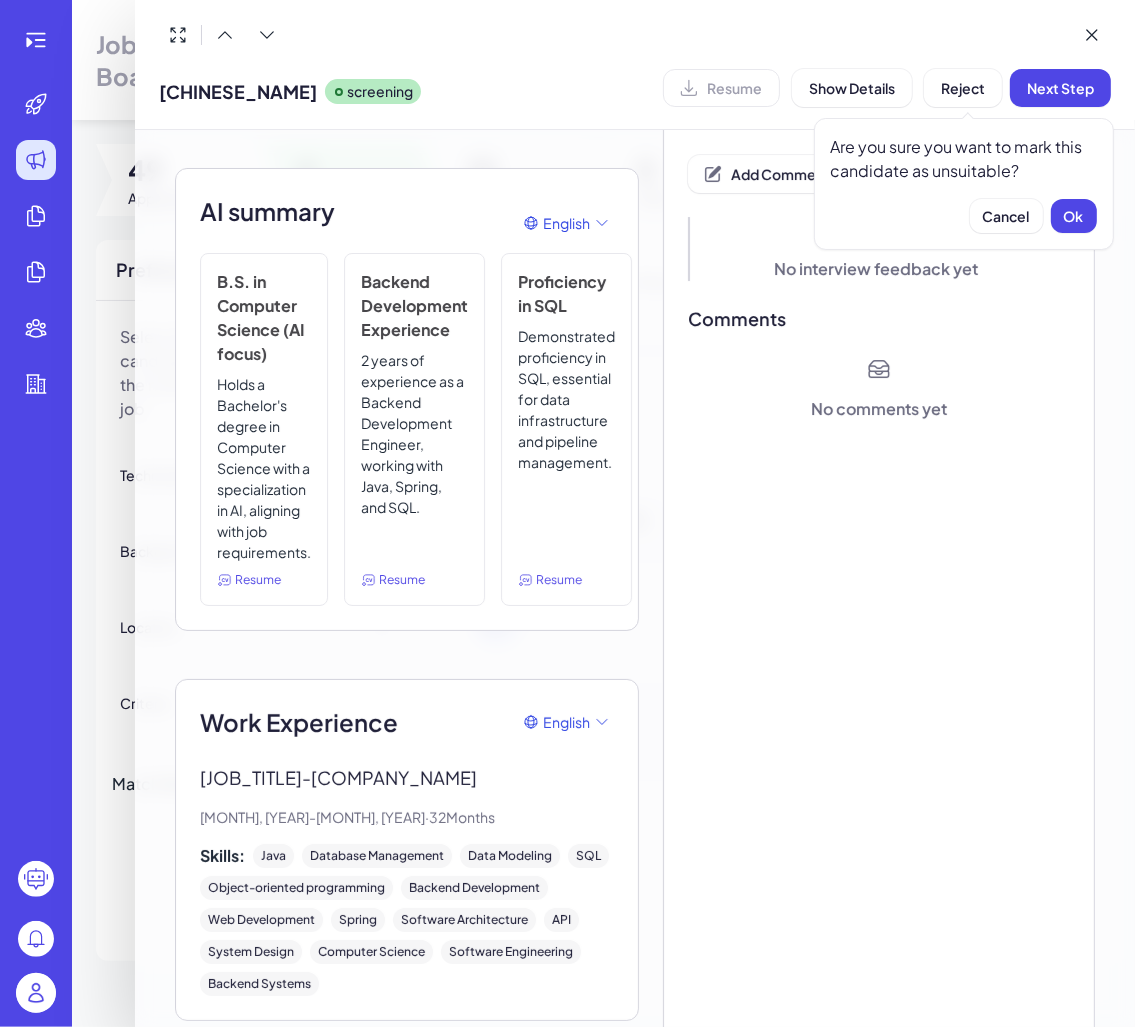 scroll, scrollTop: 0, scrollLeft: 0, axis: both 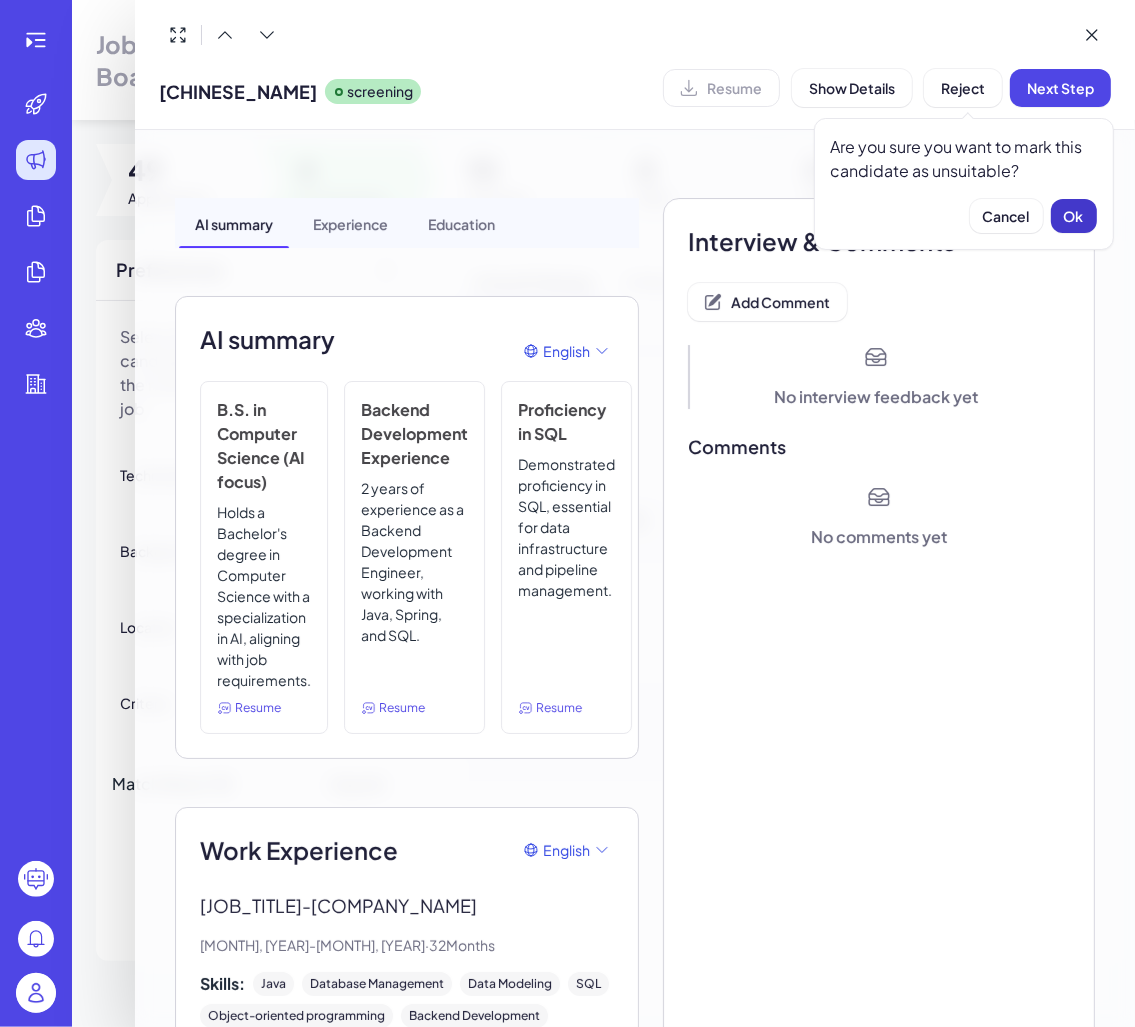 click on "Ok" at bounding box center [1074, 216] 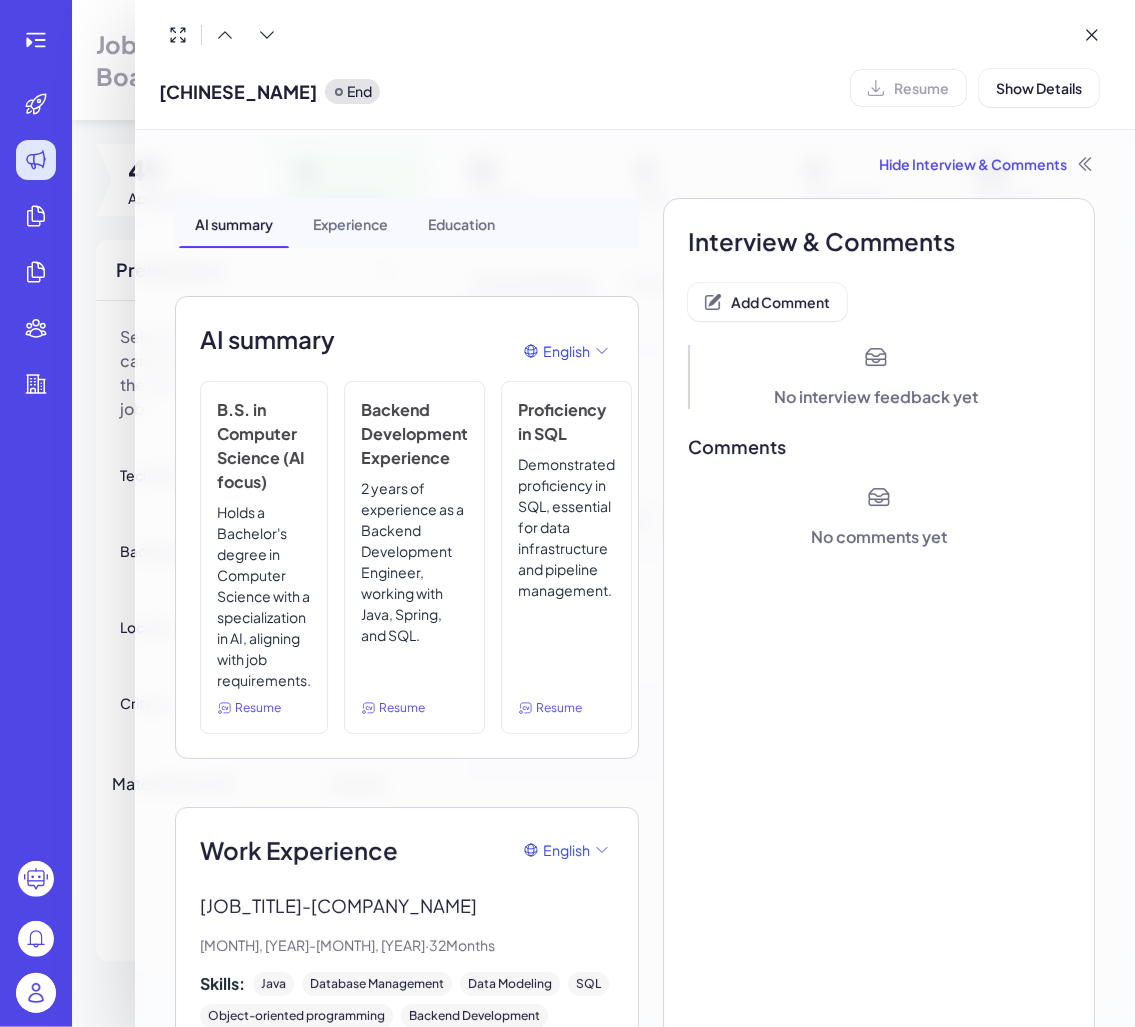click on "Interview & Comments Add Comment No interview feedback yet Comments No comments yet" at bounding box center (879, 792) 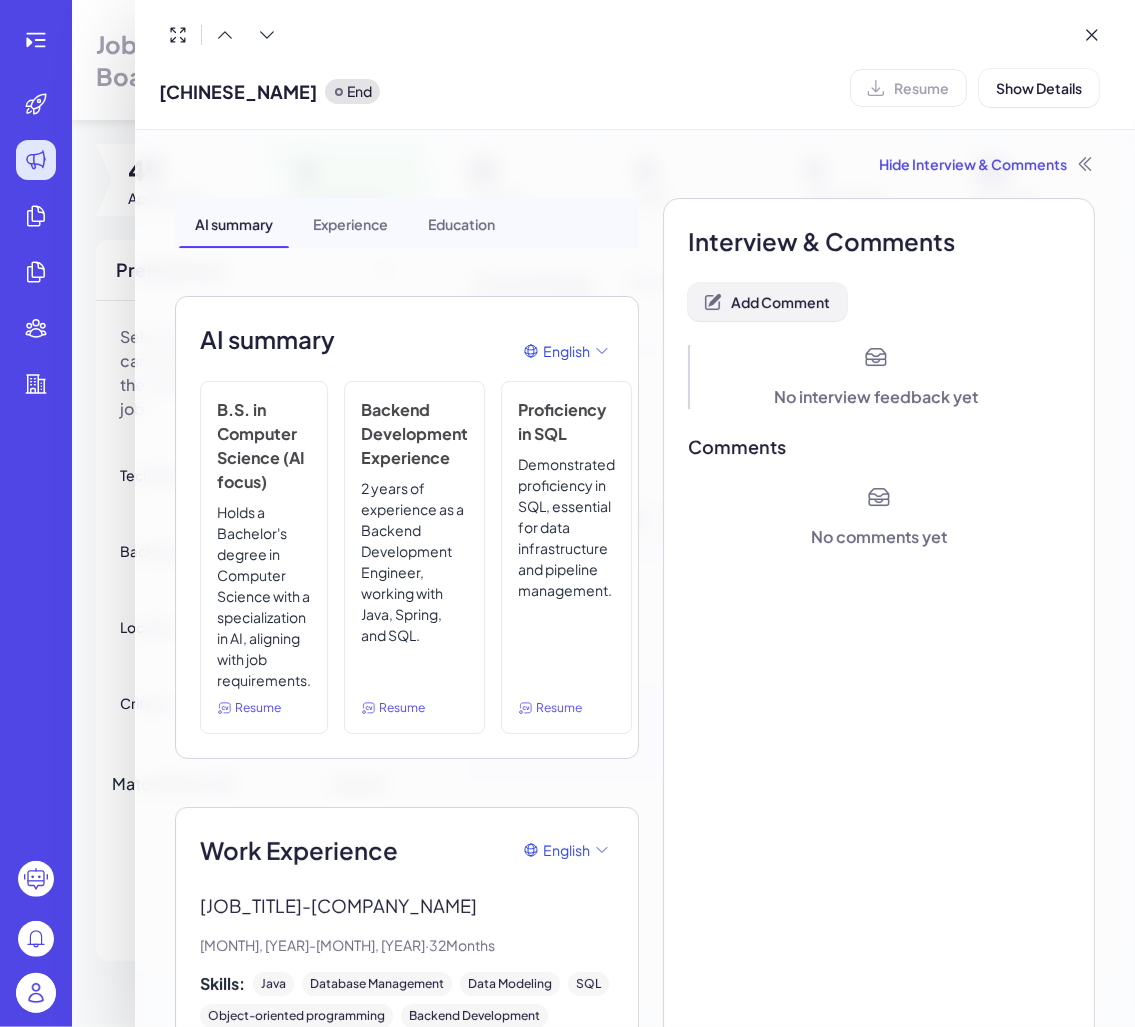 click on "Add Comment" at bounding box center (780, 302) 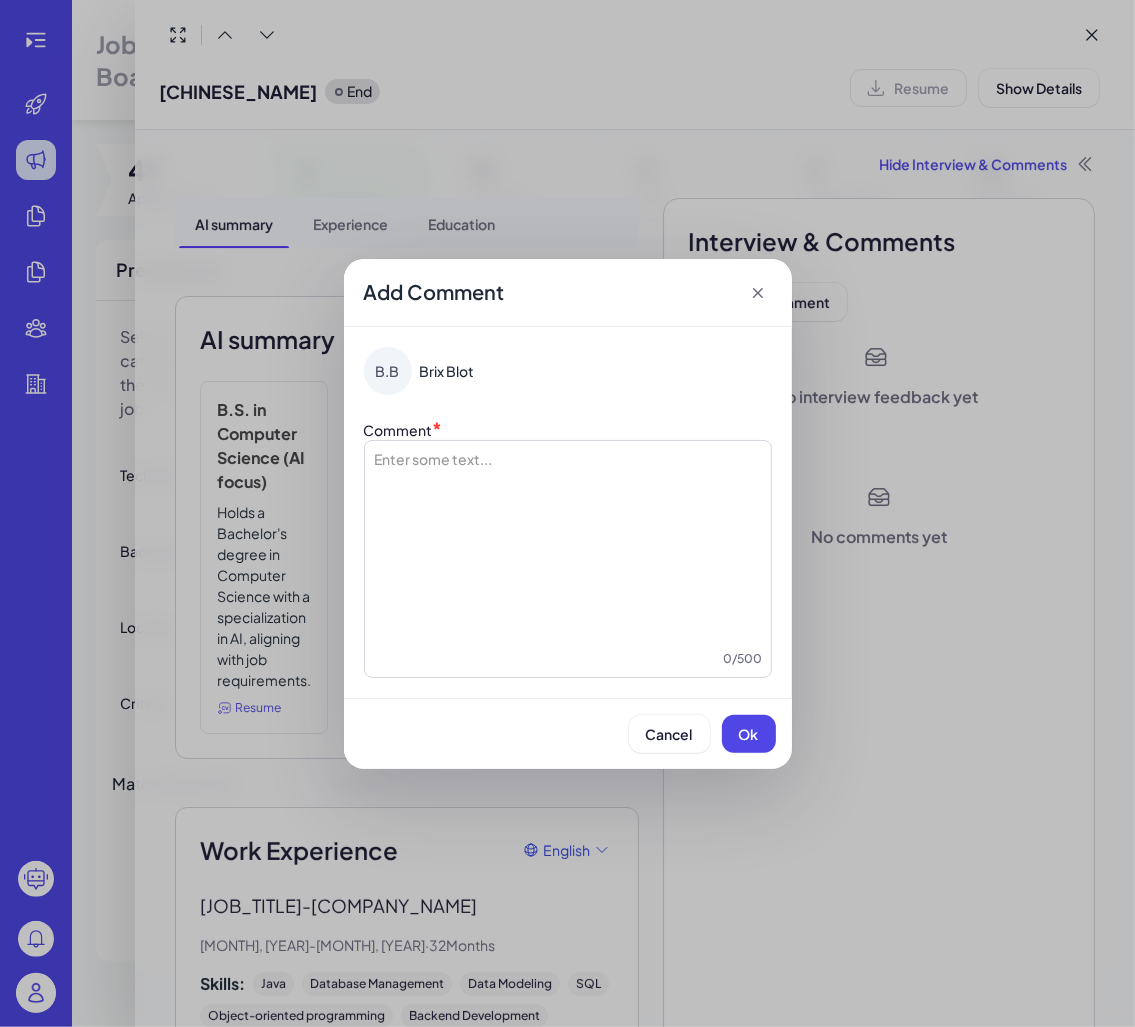 click at bounding box center [568, 549] 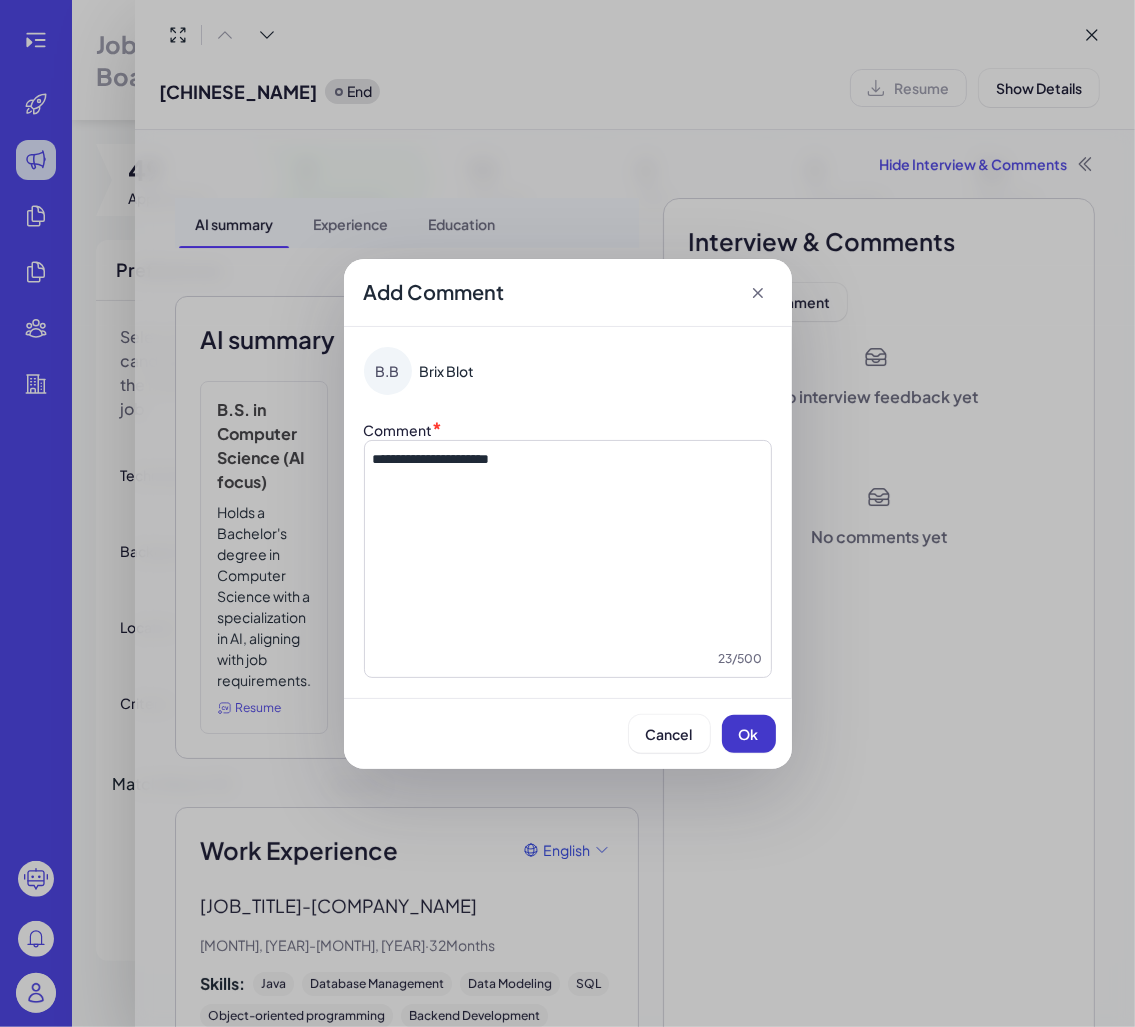 click on "Ok" at bounding box center [749, 734] 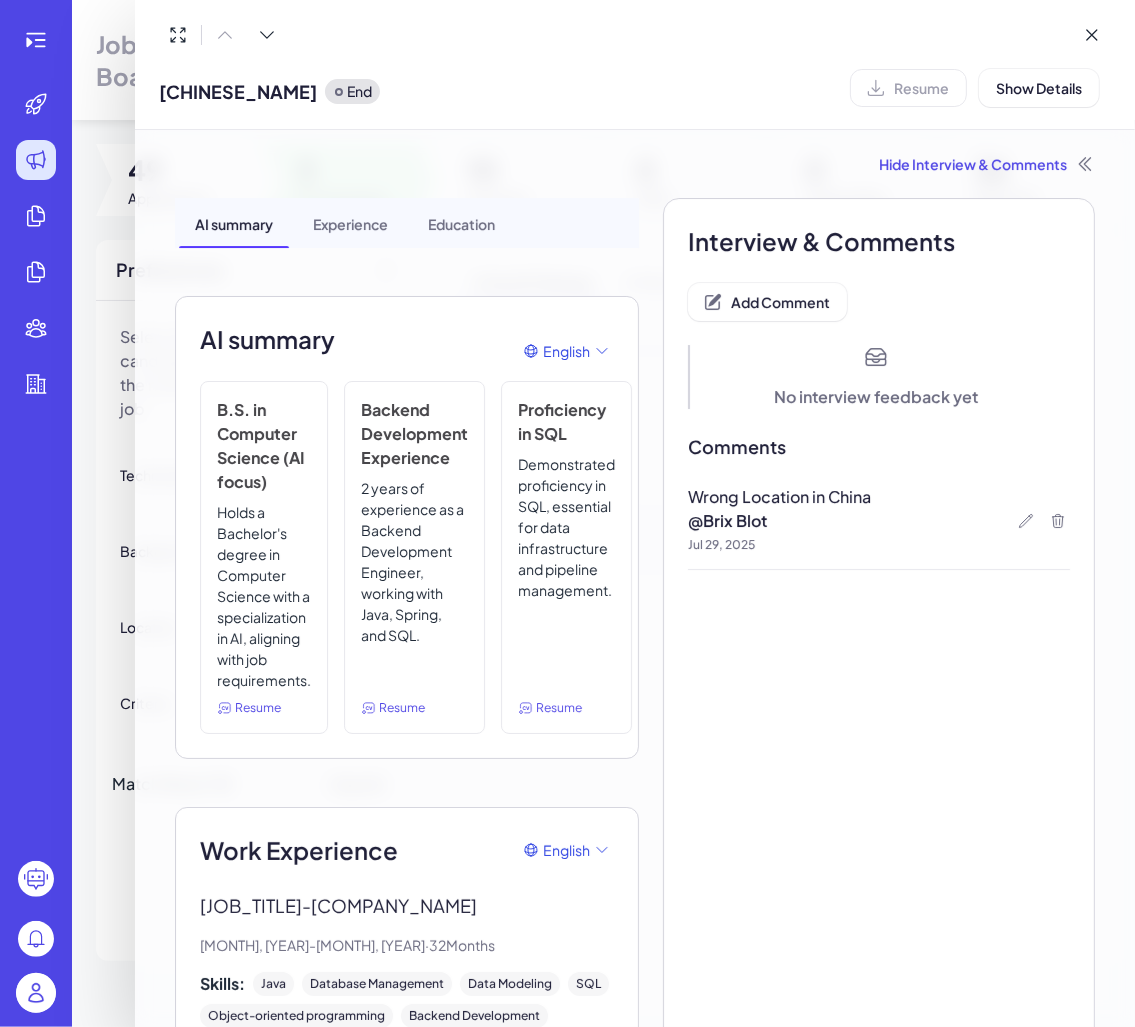 click at bounding box center [567, 513] 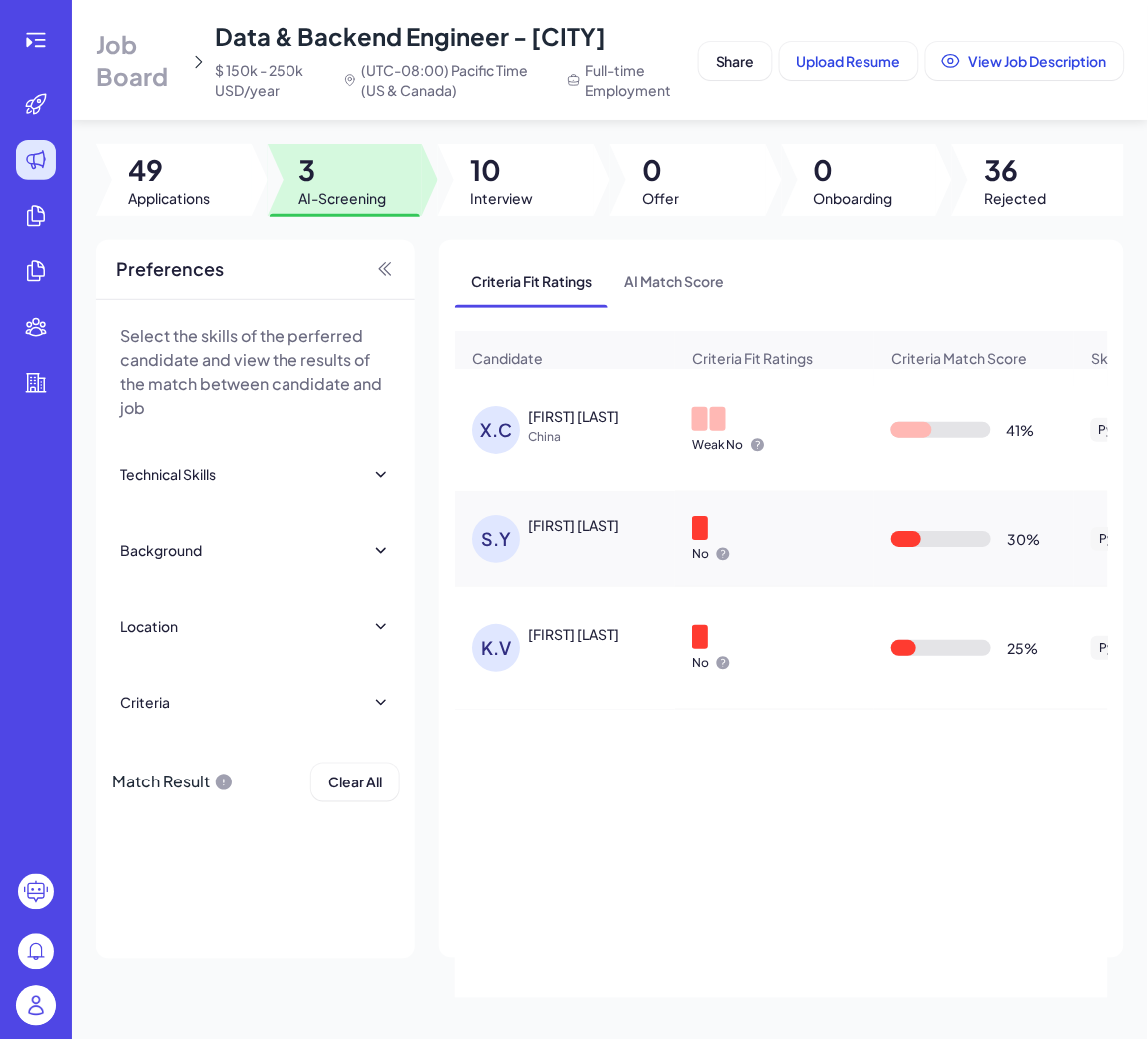 click on "X.C Xingyuan Chen China" at bounding box center (565, 430) 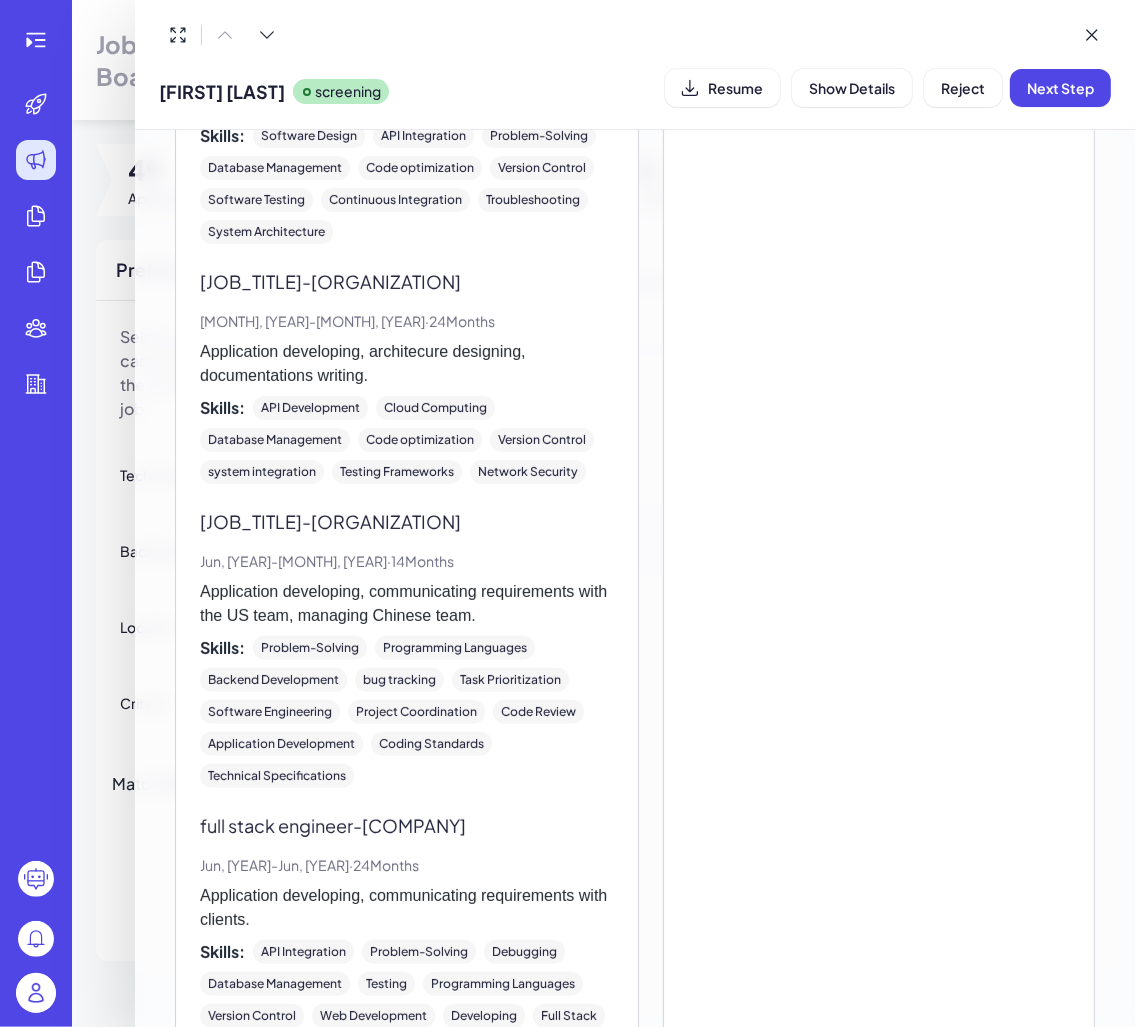 scroll, scrollTop: 749, scrollLeft: 0, axis: vertical 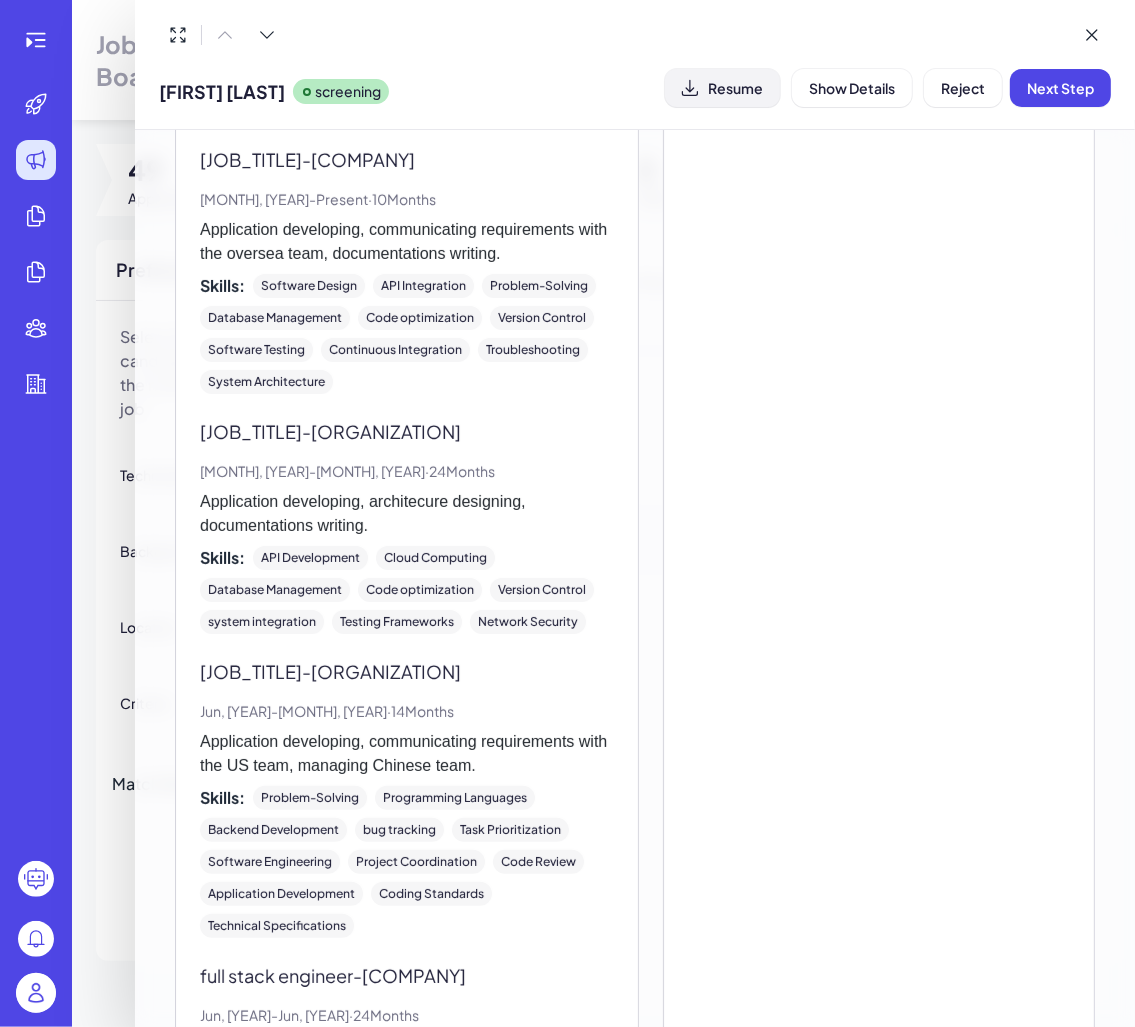 click on "Resume" at bounding box center (722, 88) 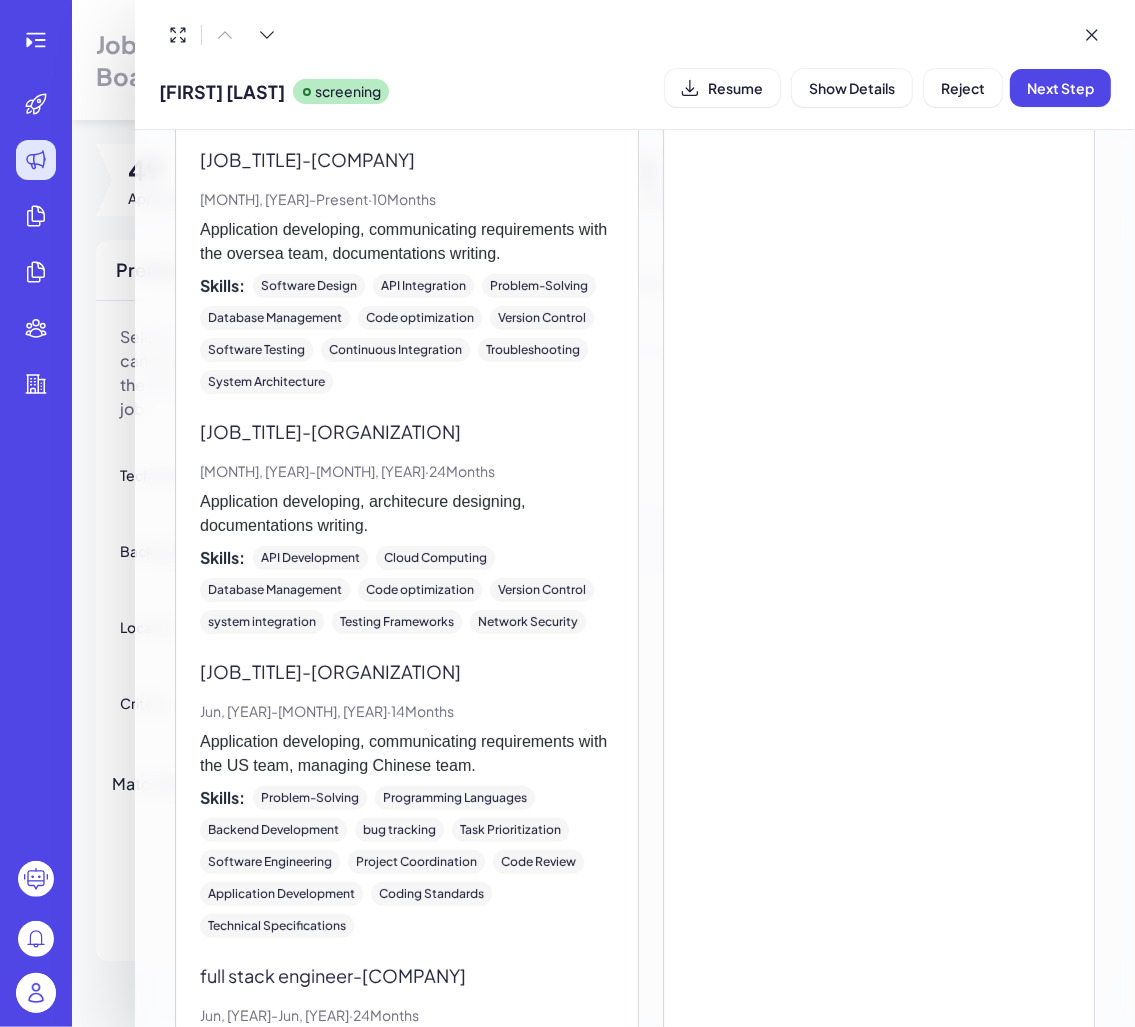 scroll, scrollTop: 150, scrollLeft: 0, axis: vertical 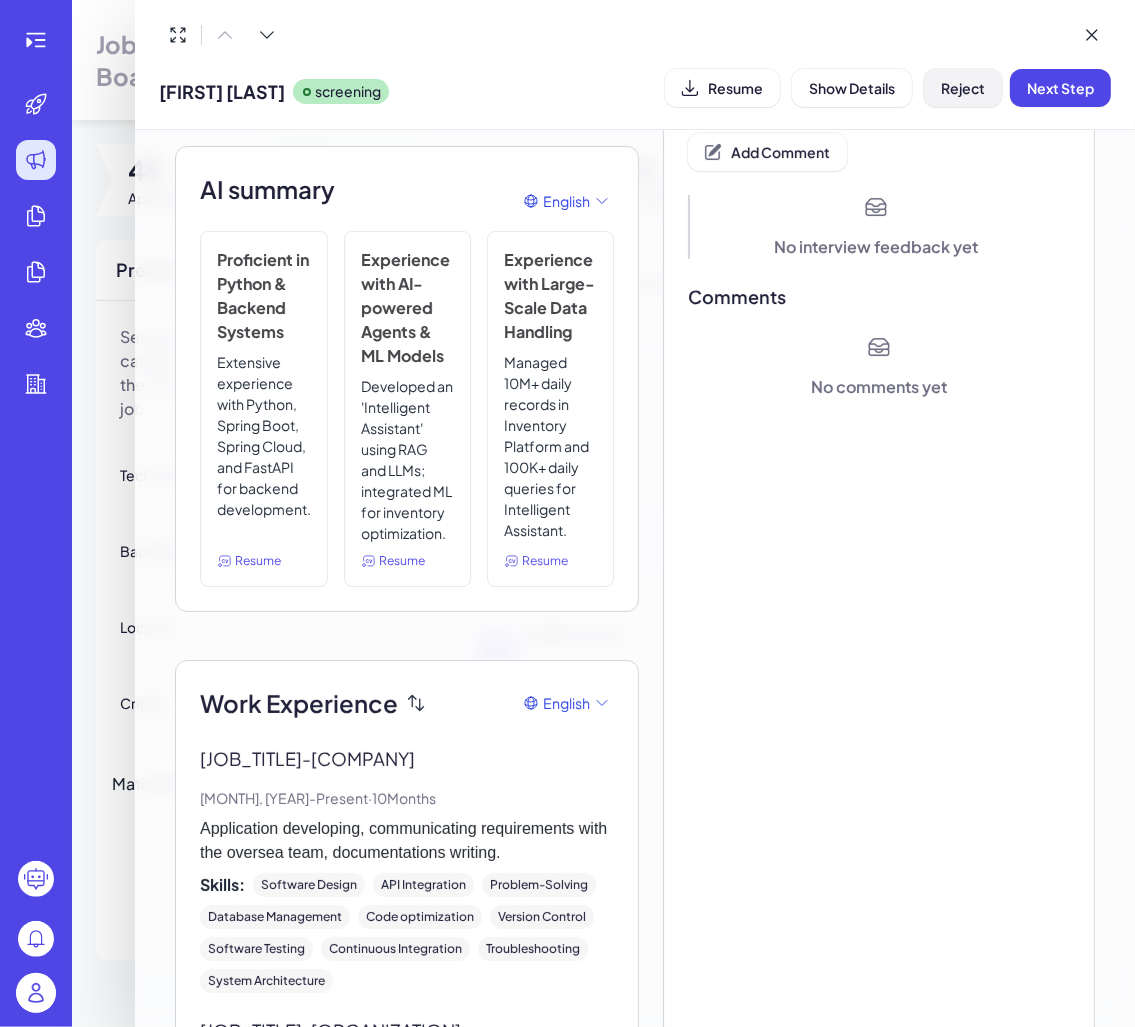 click on "Reject" at bounding box center [963, 88] 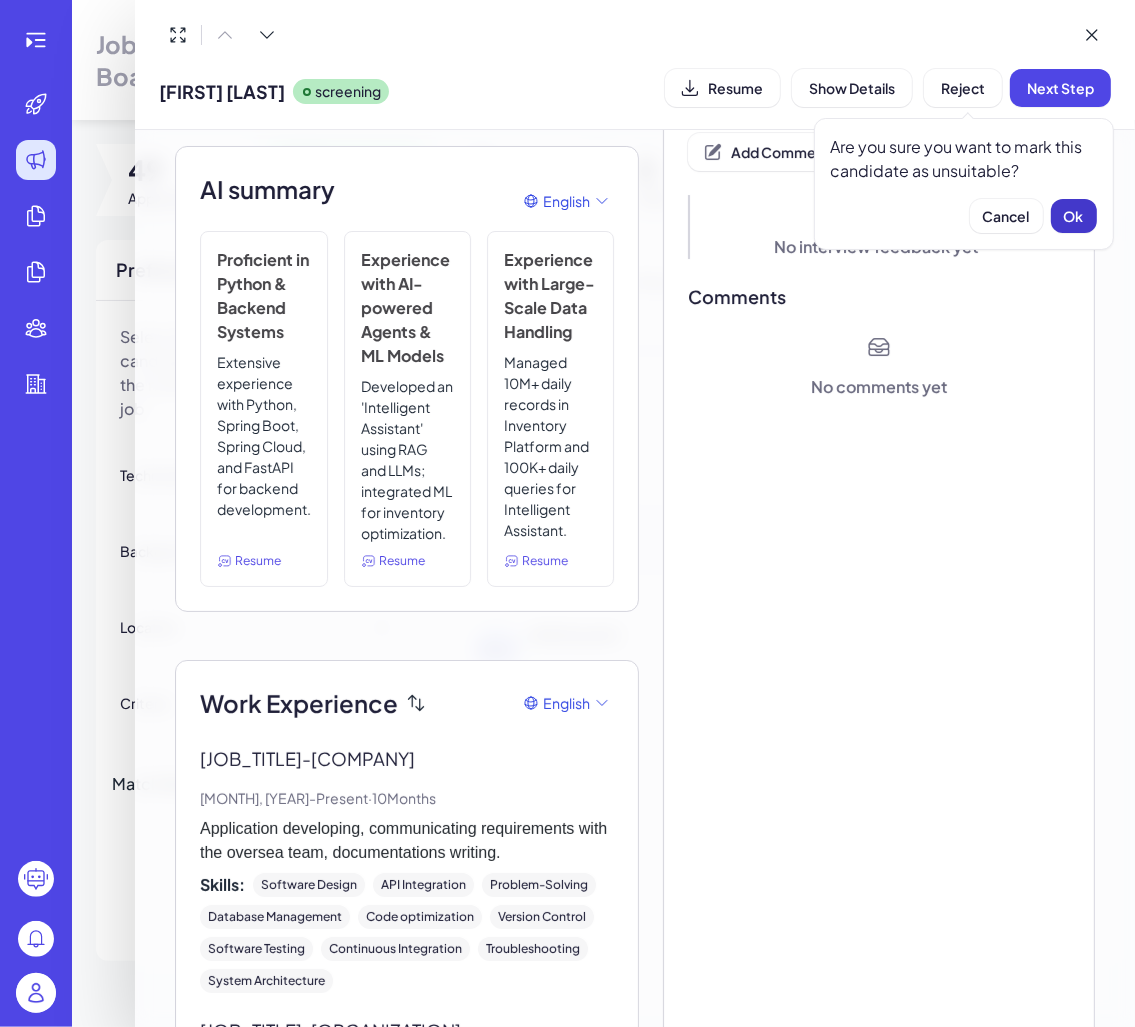 click on "Ok" at bounding box center (1074, 216) 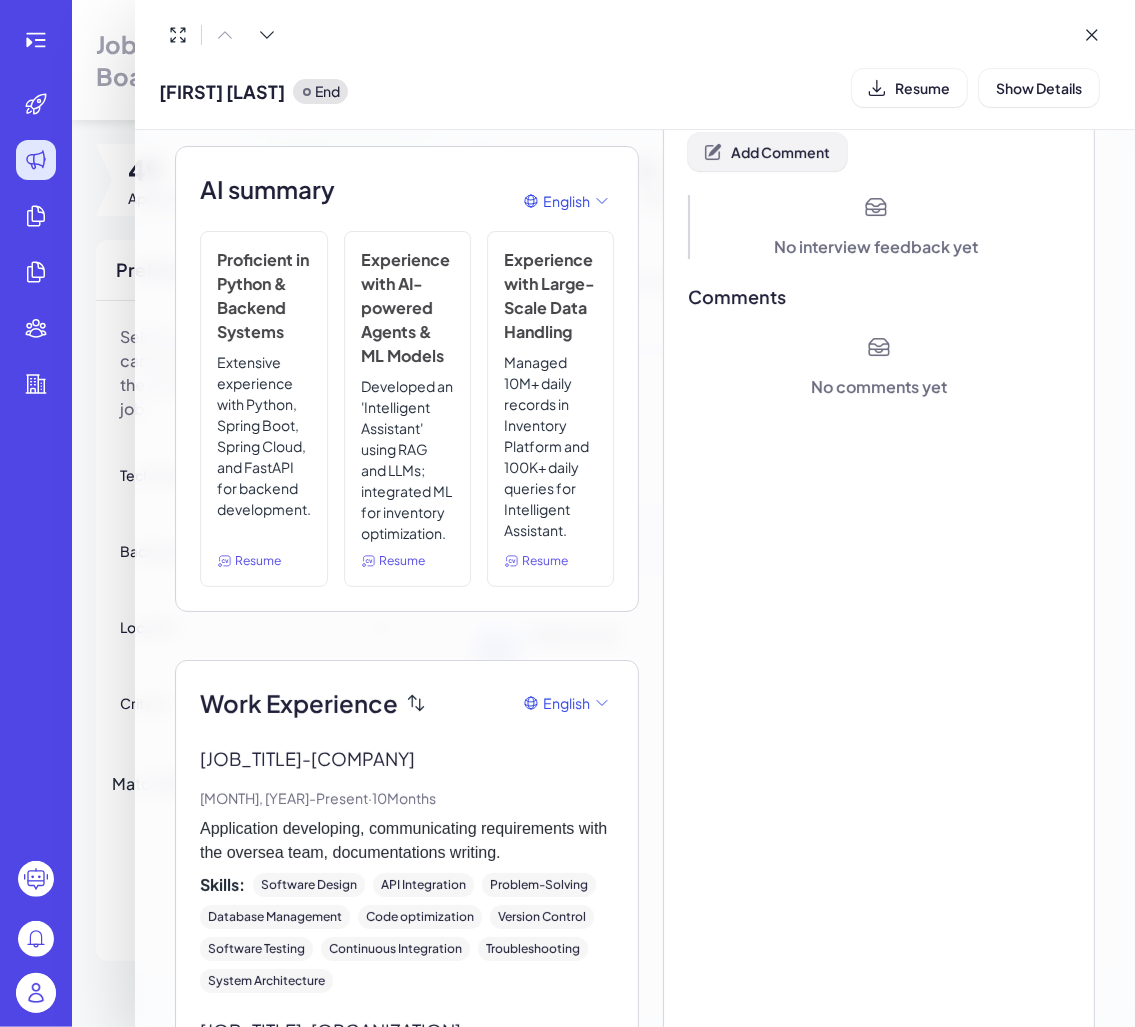 click on "Add Comment" at bounding box center [780, 152] 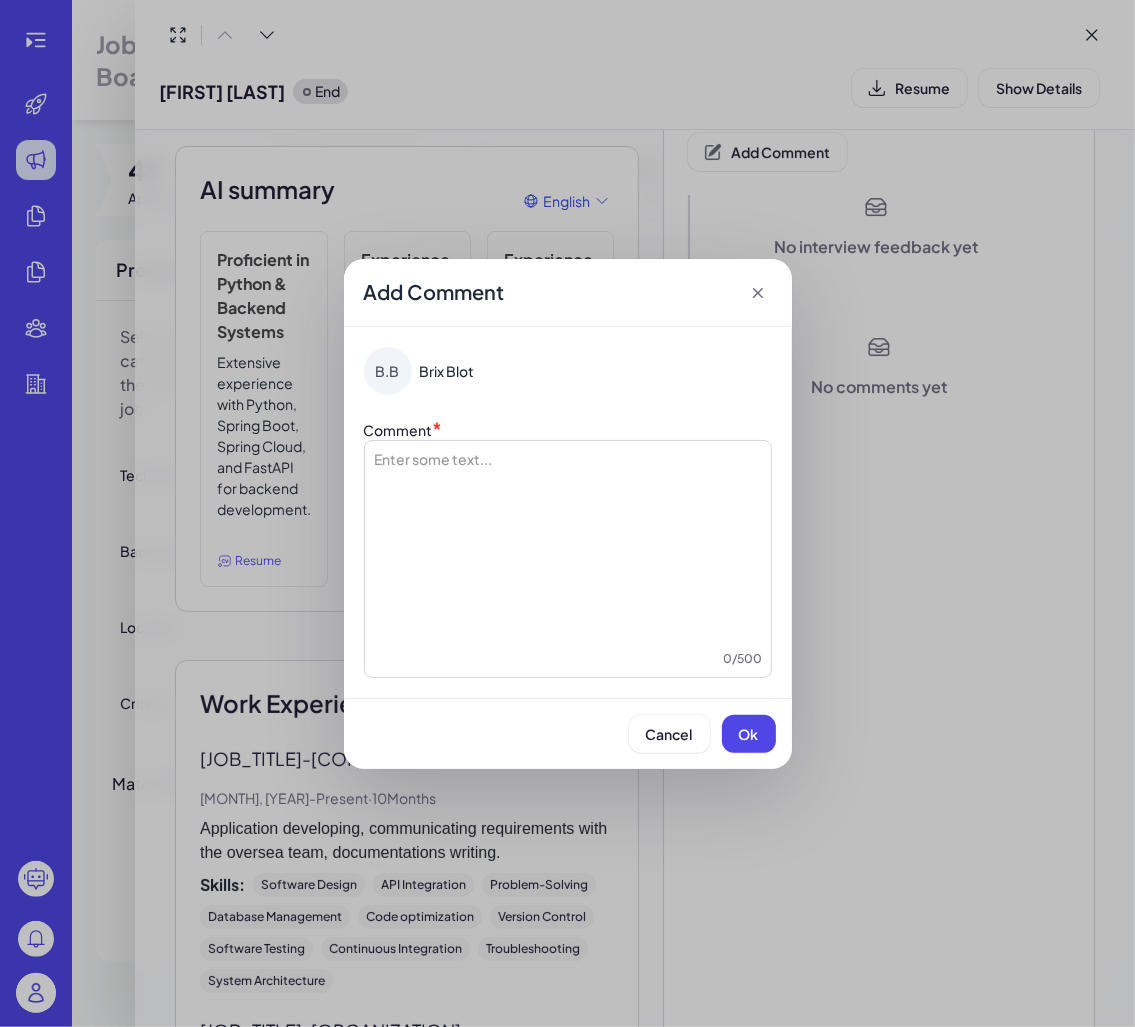 click at bounding box center [568, 549] 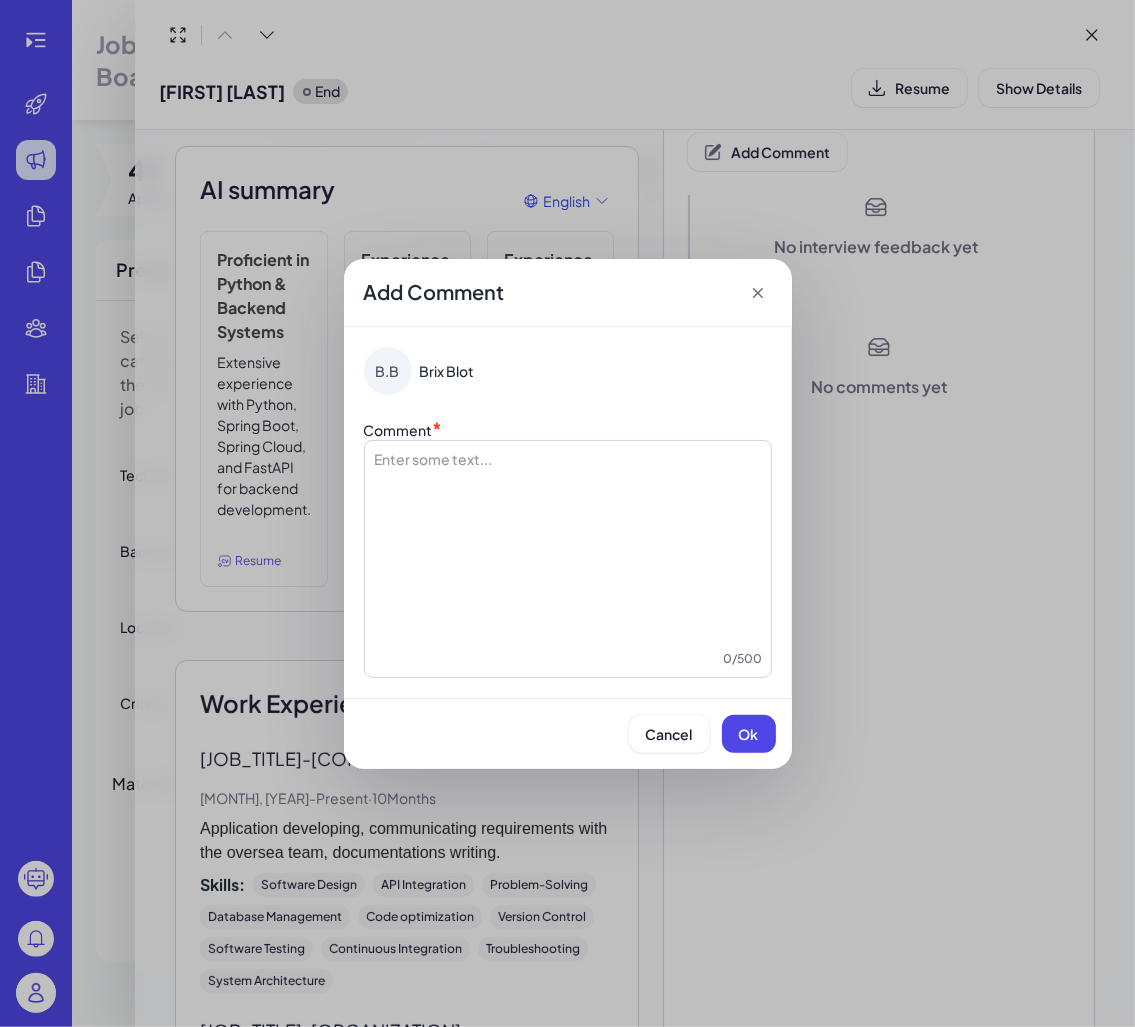 type 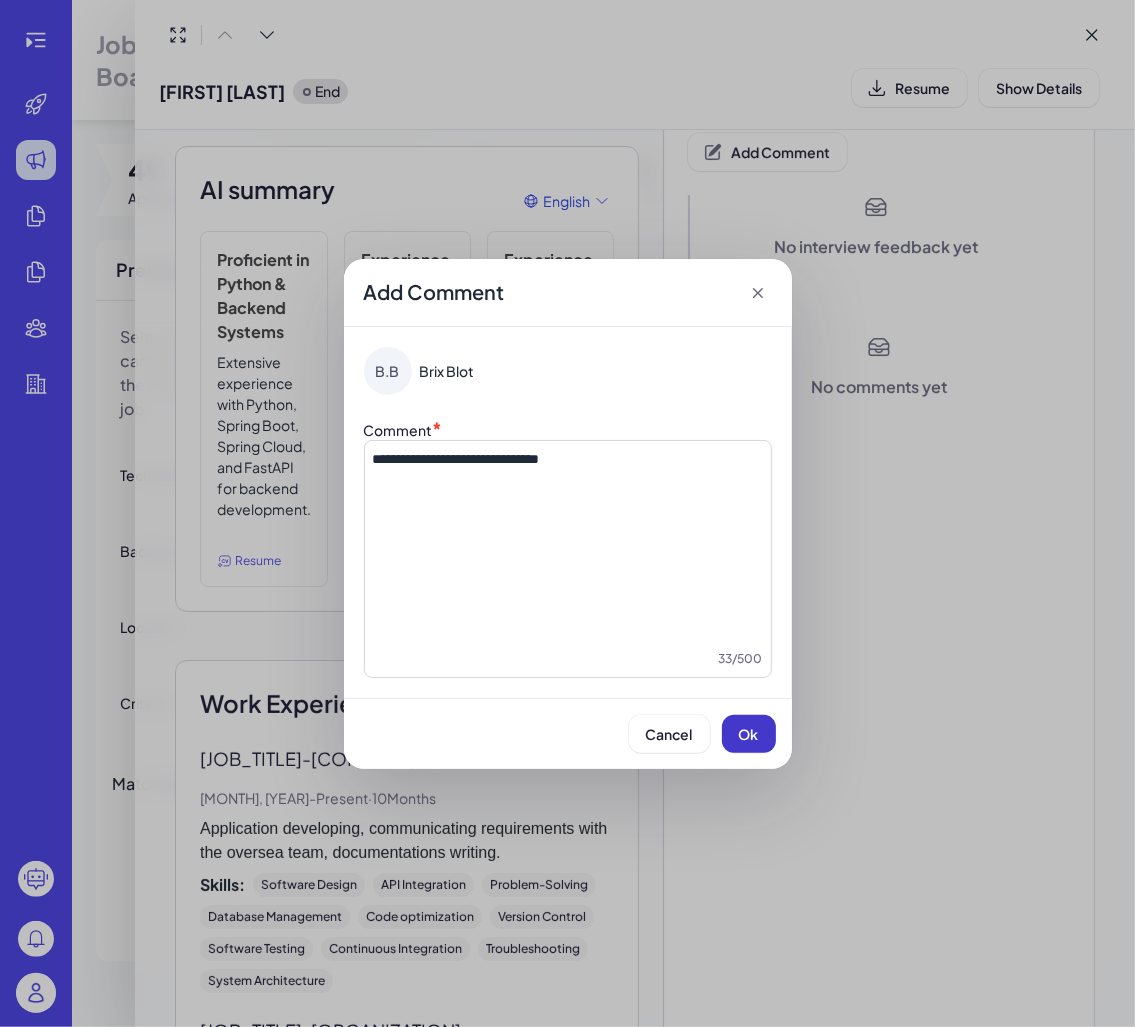 click on "Ok" at bounding box center [749, 734] 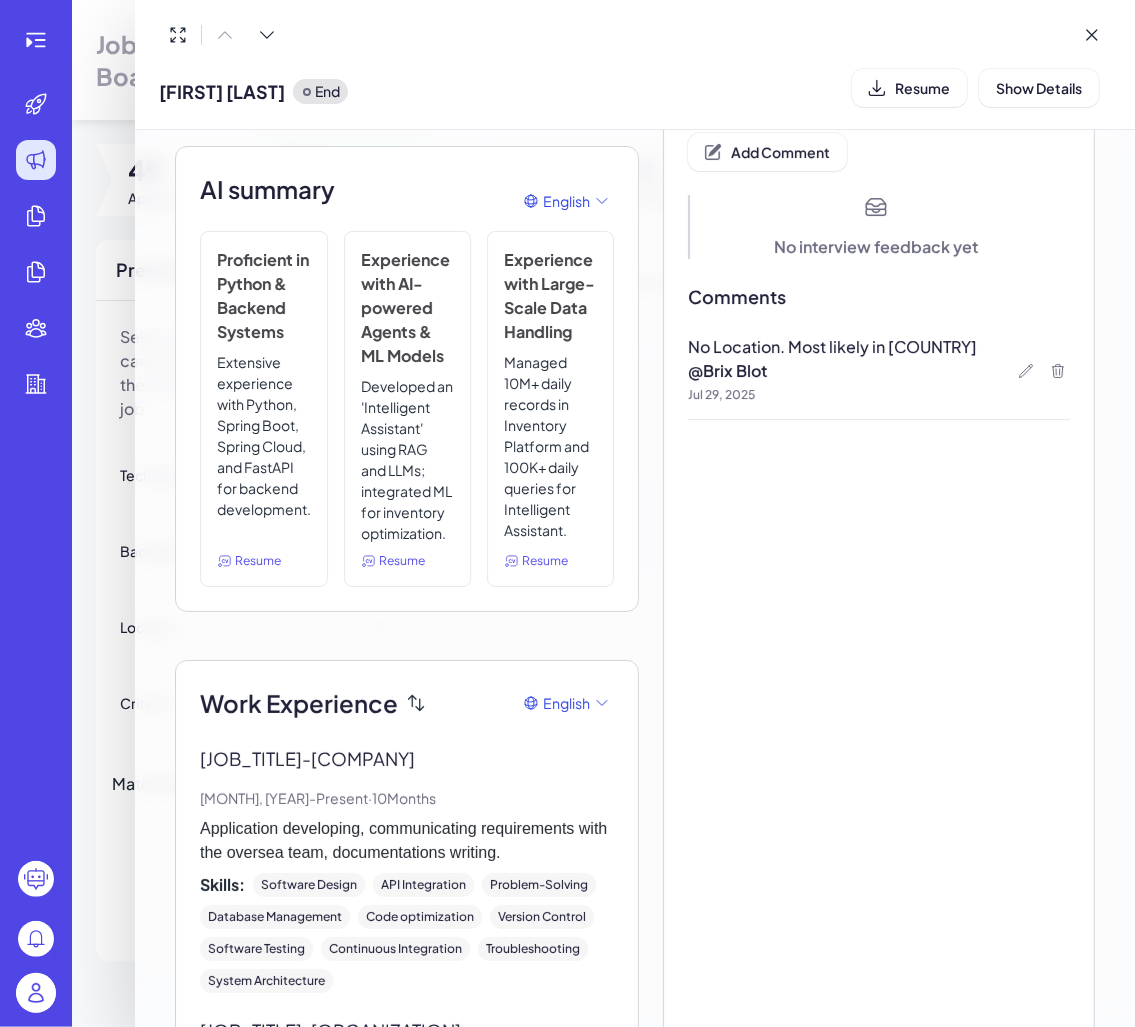 click at bounding box center (567, 513) 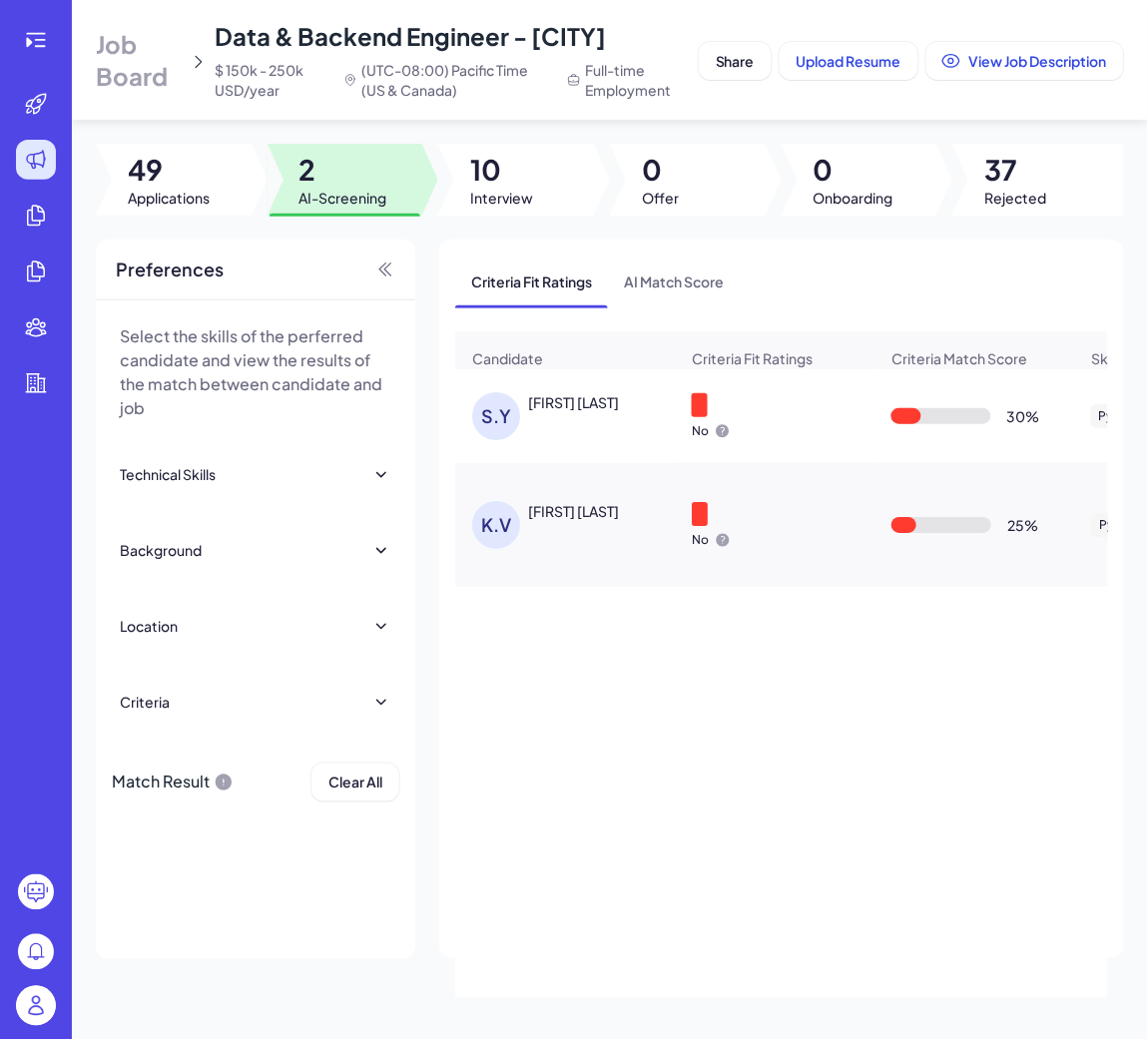 click on "S.Y Sadia Yousafzai No 30 % Python SQL developed data warehouse and built reports hands on experience with python and sql developing products in foundry platform data warehouse dashboard development wildfire risk mitigation foundry platform Reject Next Step K.V Kalyan Venkat Mangipudi No 25 % Python Data Pipelines Apache Airflow migrated data to snowflake using python, aws developed etl pipelines in azure data factory optimized pipeline performance in synapse analytics Snowflake Streamlit application Power BI dashboards AWS S3 Parameterized UNIX Control-M Quality Control + 11 Reject Next Step" at bounding box center (782, 684) 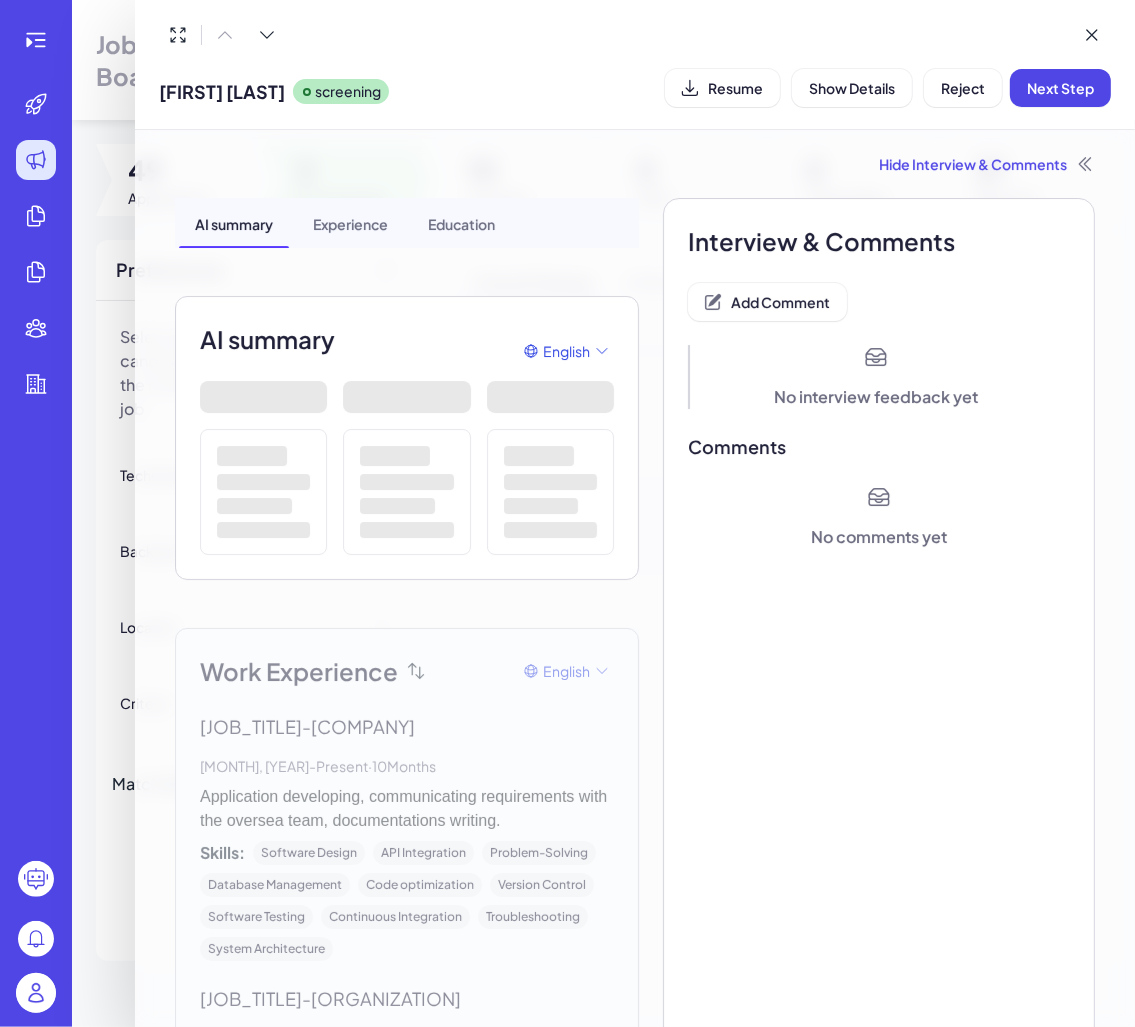 click on "Interview & Comments Add Comment No interview feedback yet Comments No comments yet" at bounding box center [879, 2692] 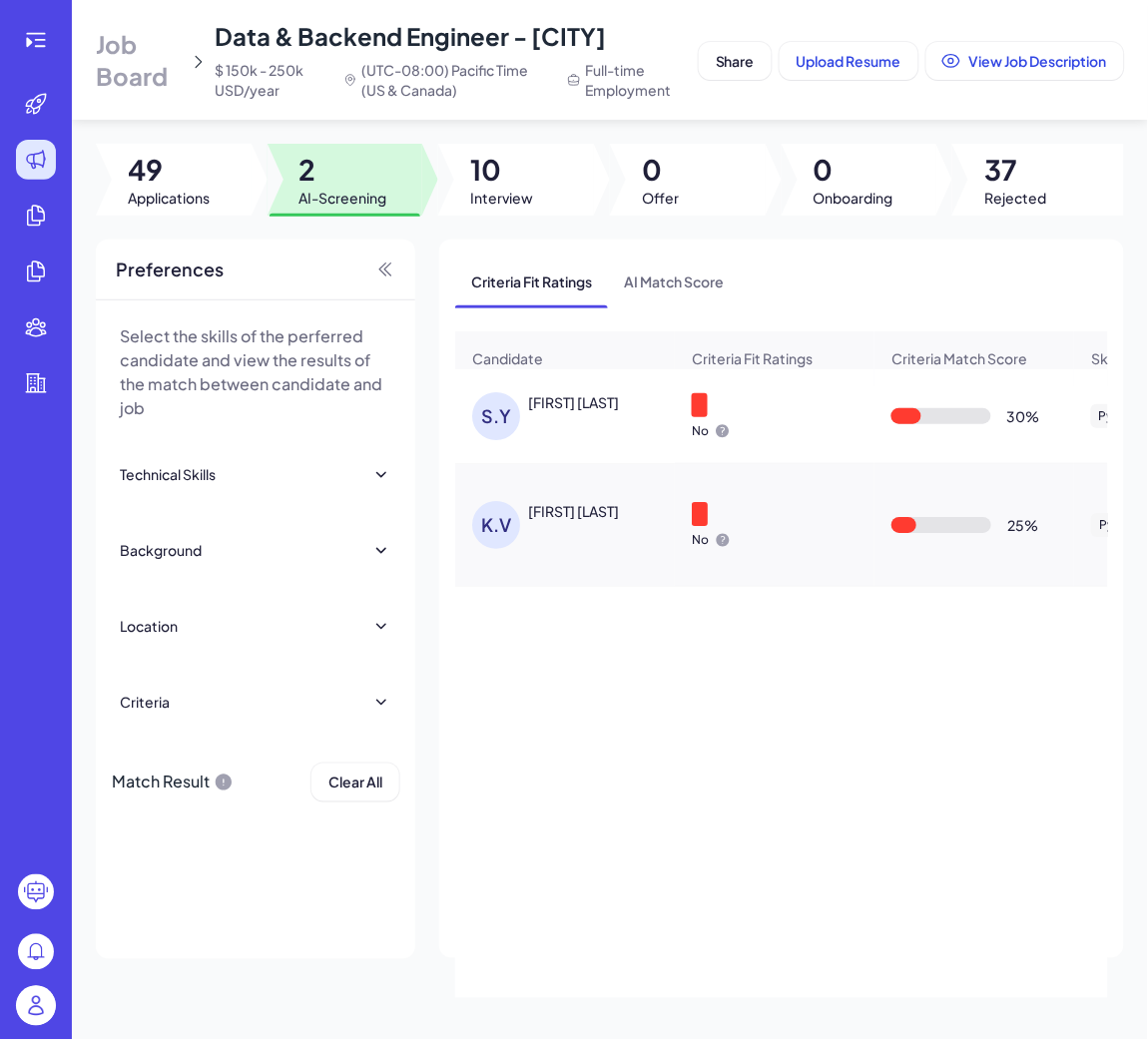 click on "Kalyan Venkat Mangipudi" at bounding box center [573, 511] 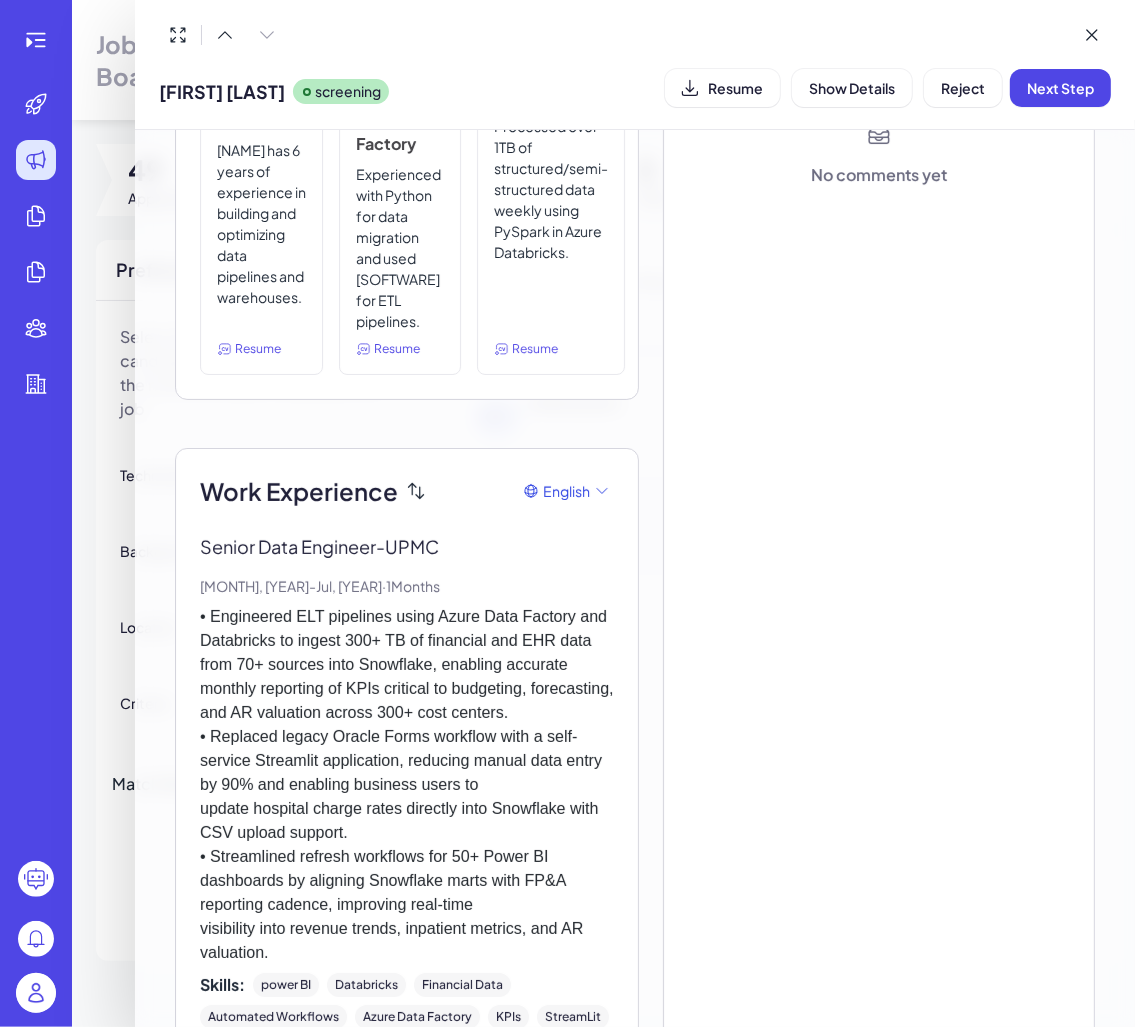 scroll, scrollTop: 0, scrollLeft: 0, axis: both 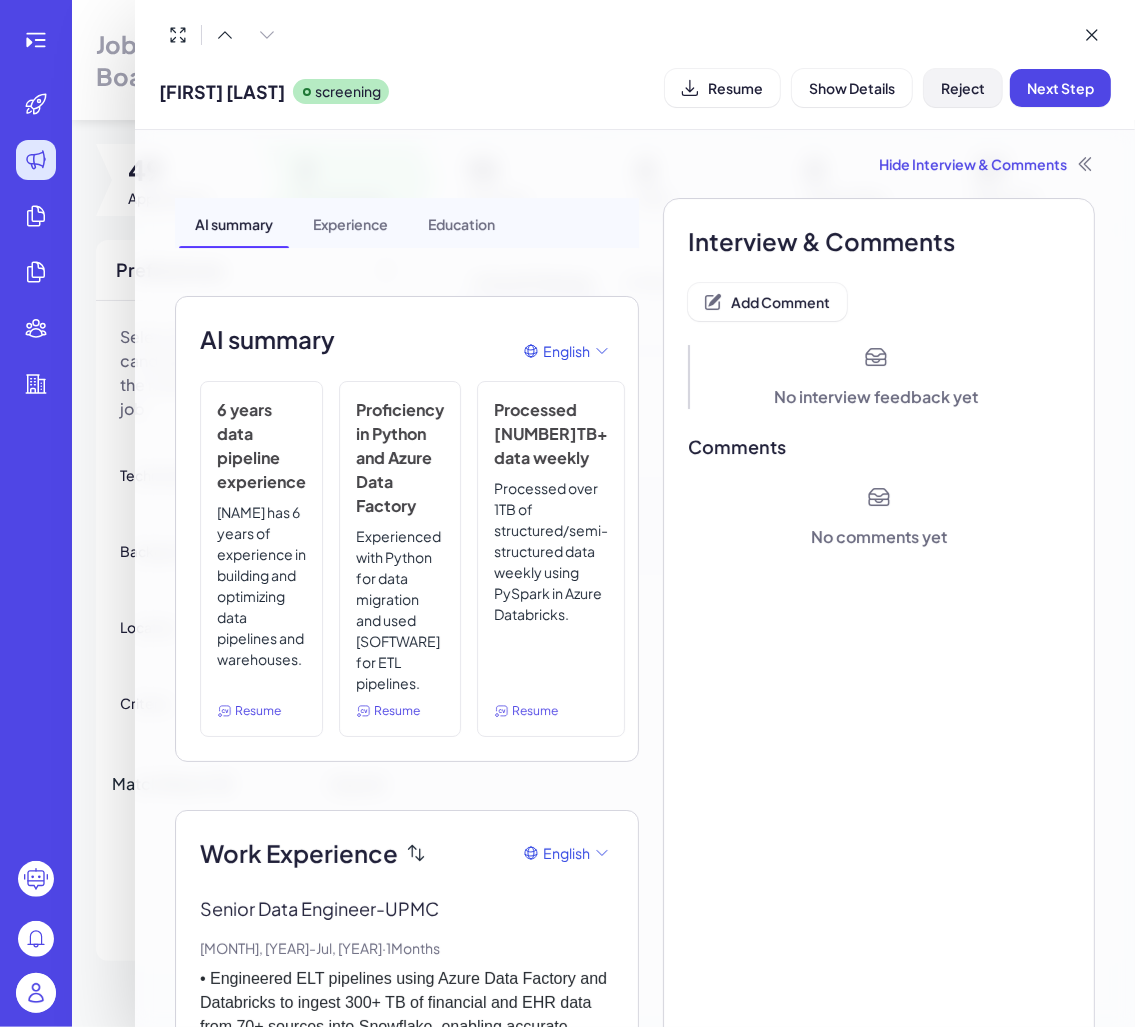 click on "Reject" at bounding box center [963, 88] 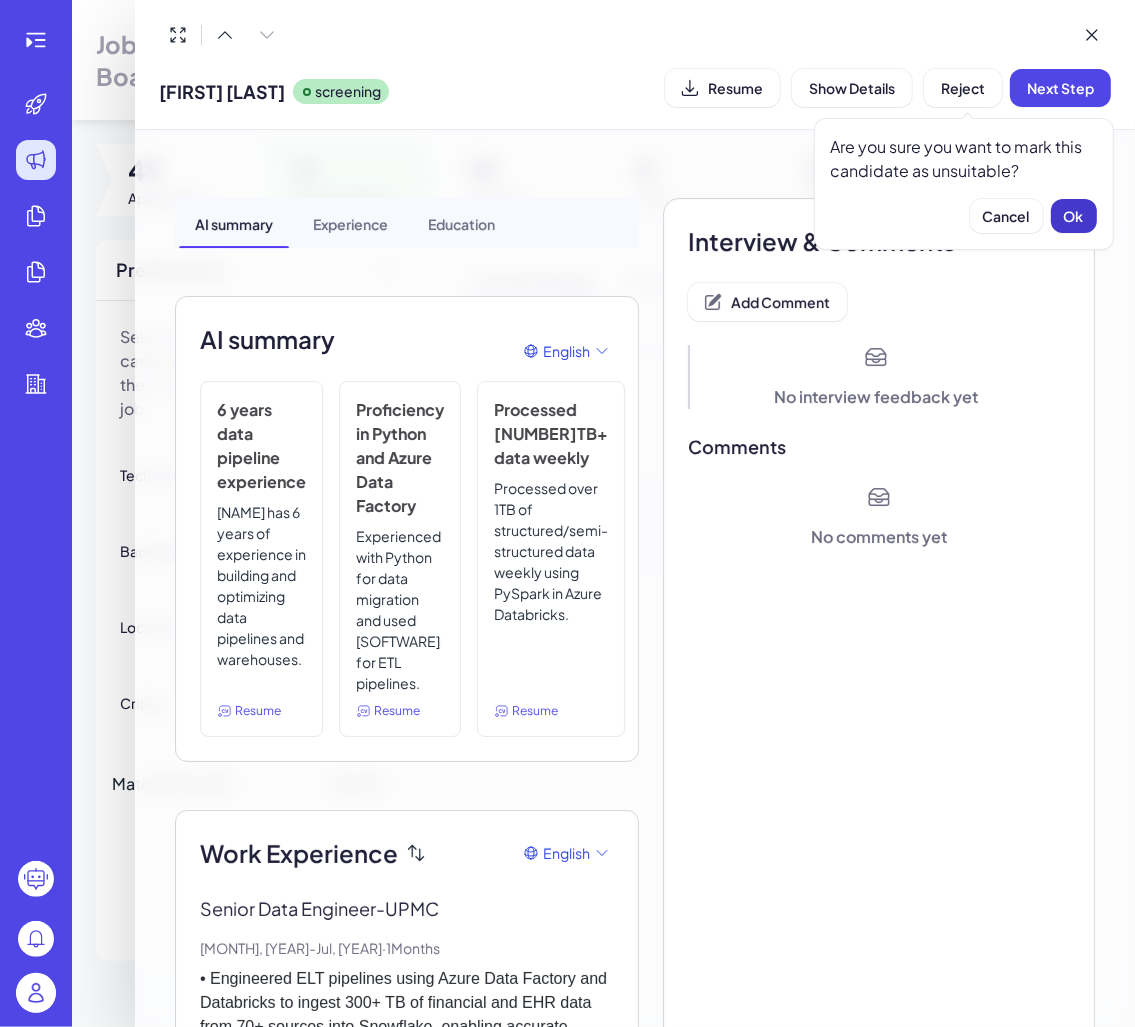 drag, startPoint x: 1081, startPoint y: 215, endPoint x: 825, endPoint y: 282, distance: 264.62238 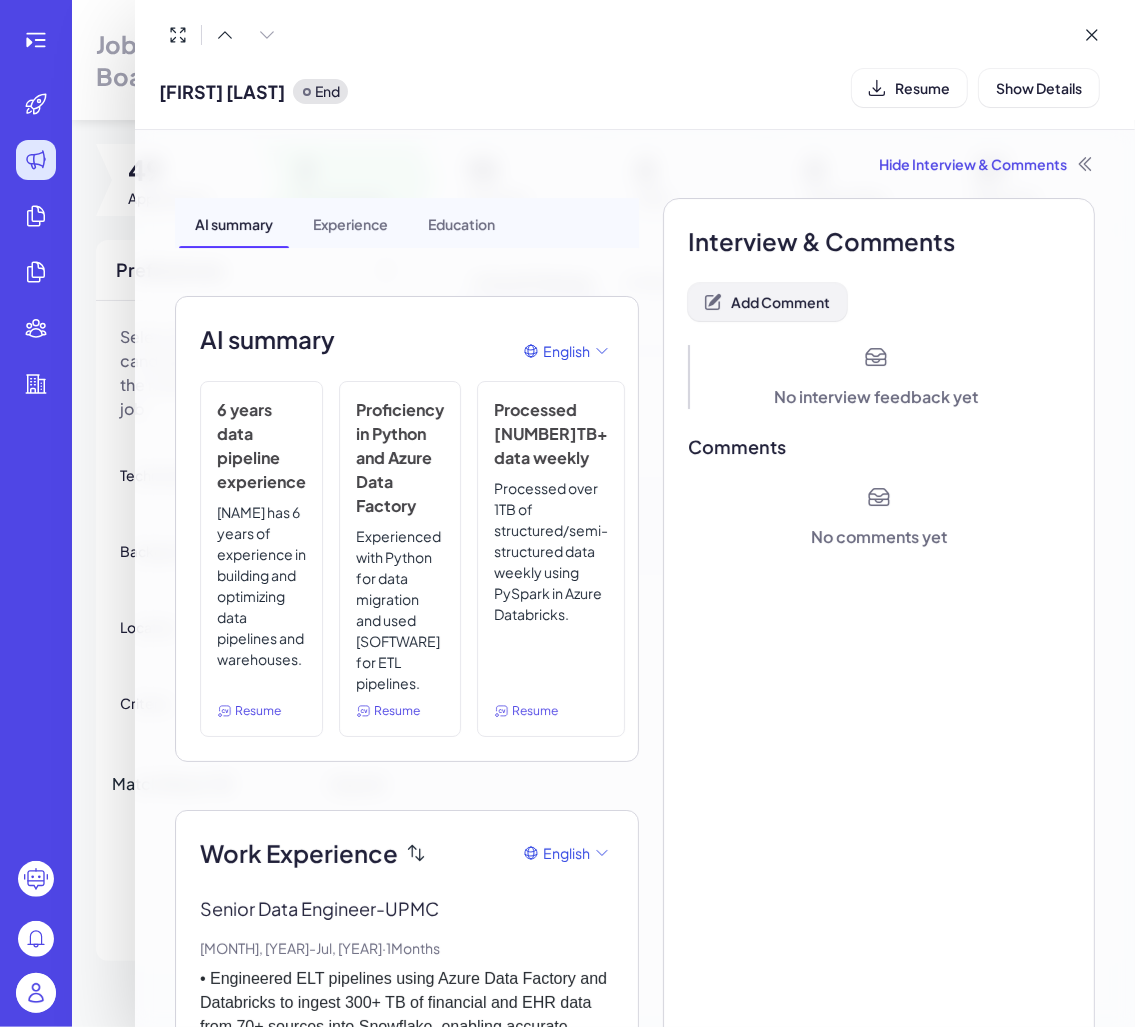 click on "Add Comment" at bounding box center (767, 302) 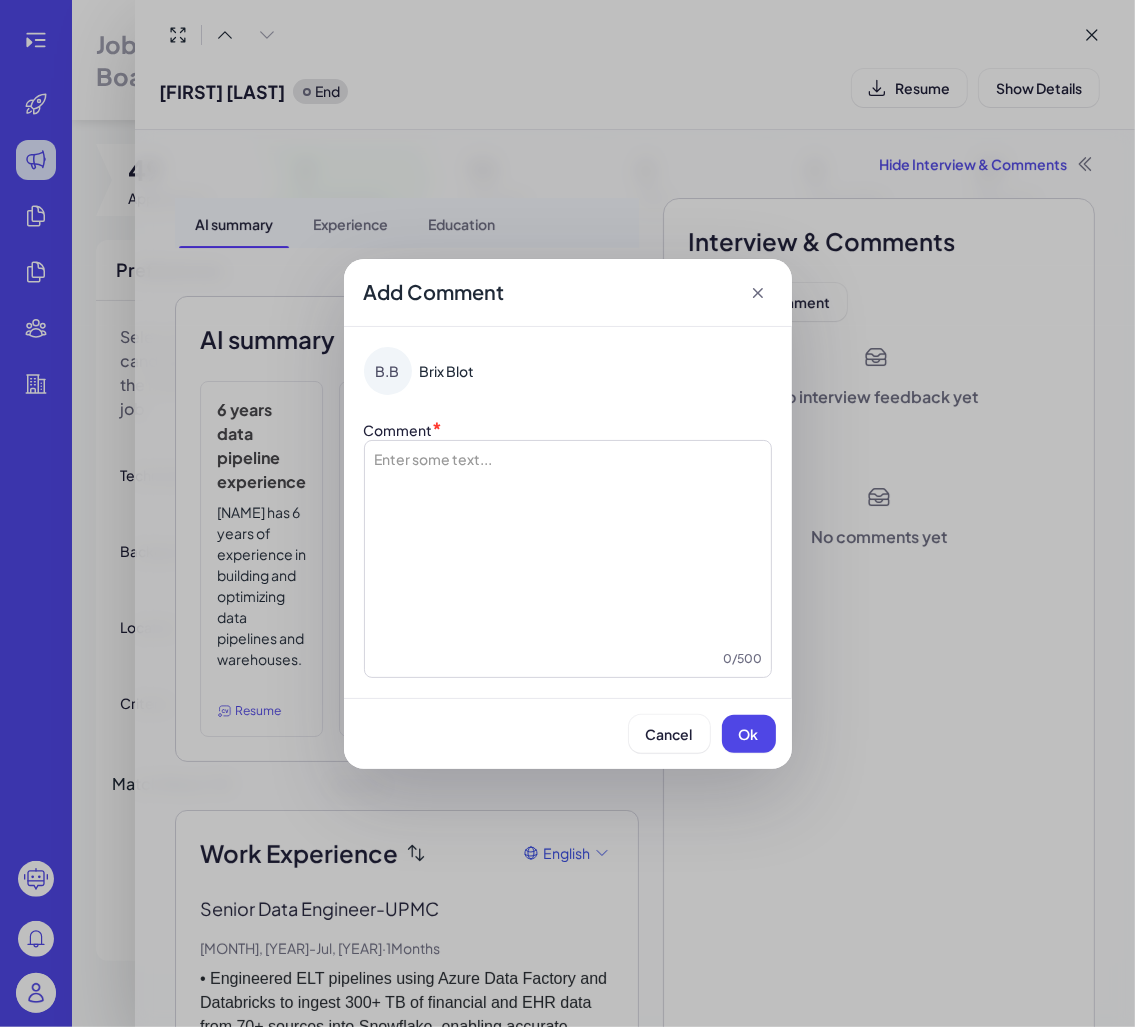 click at bounding box center [568, 549] 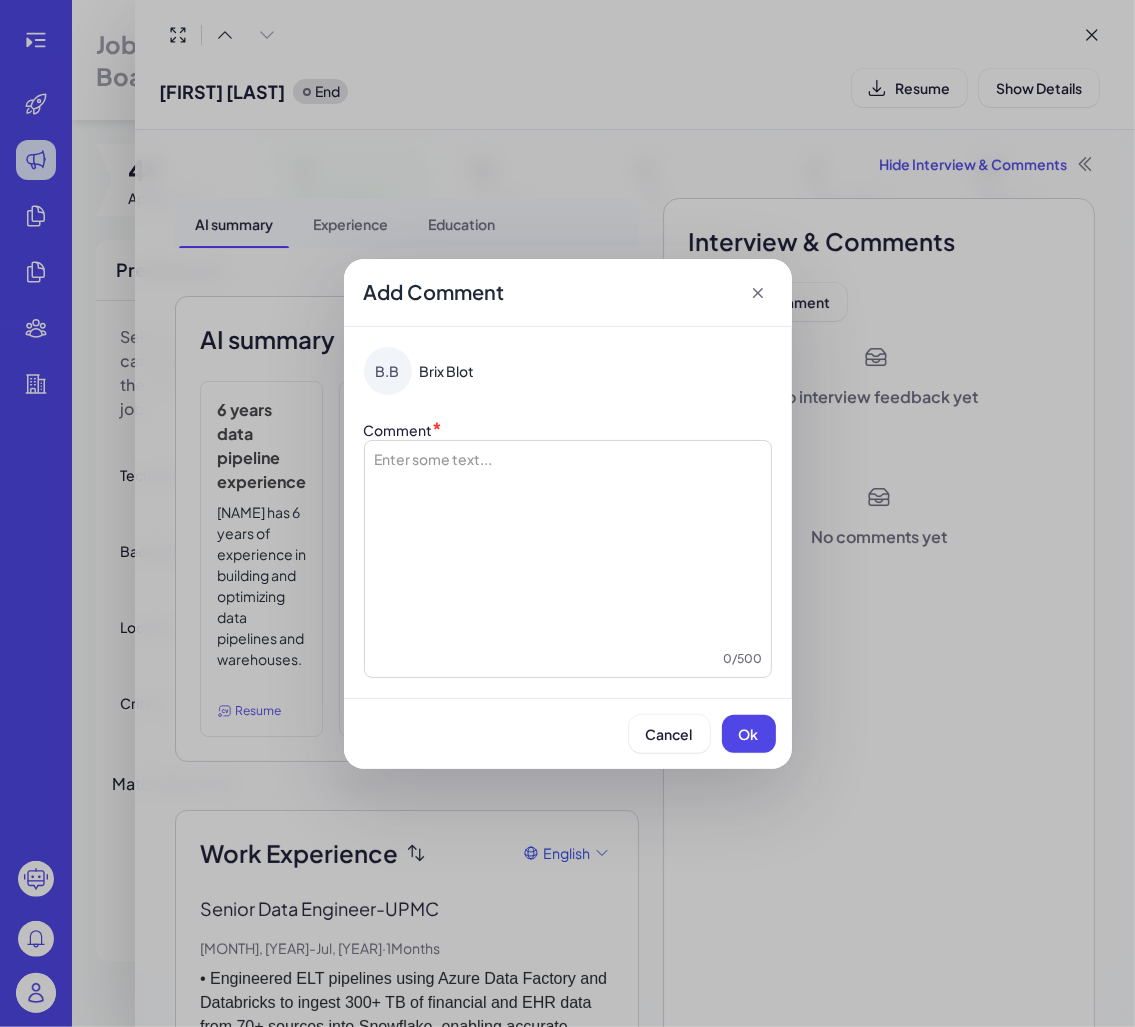 type 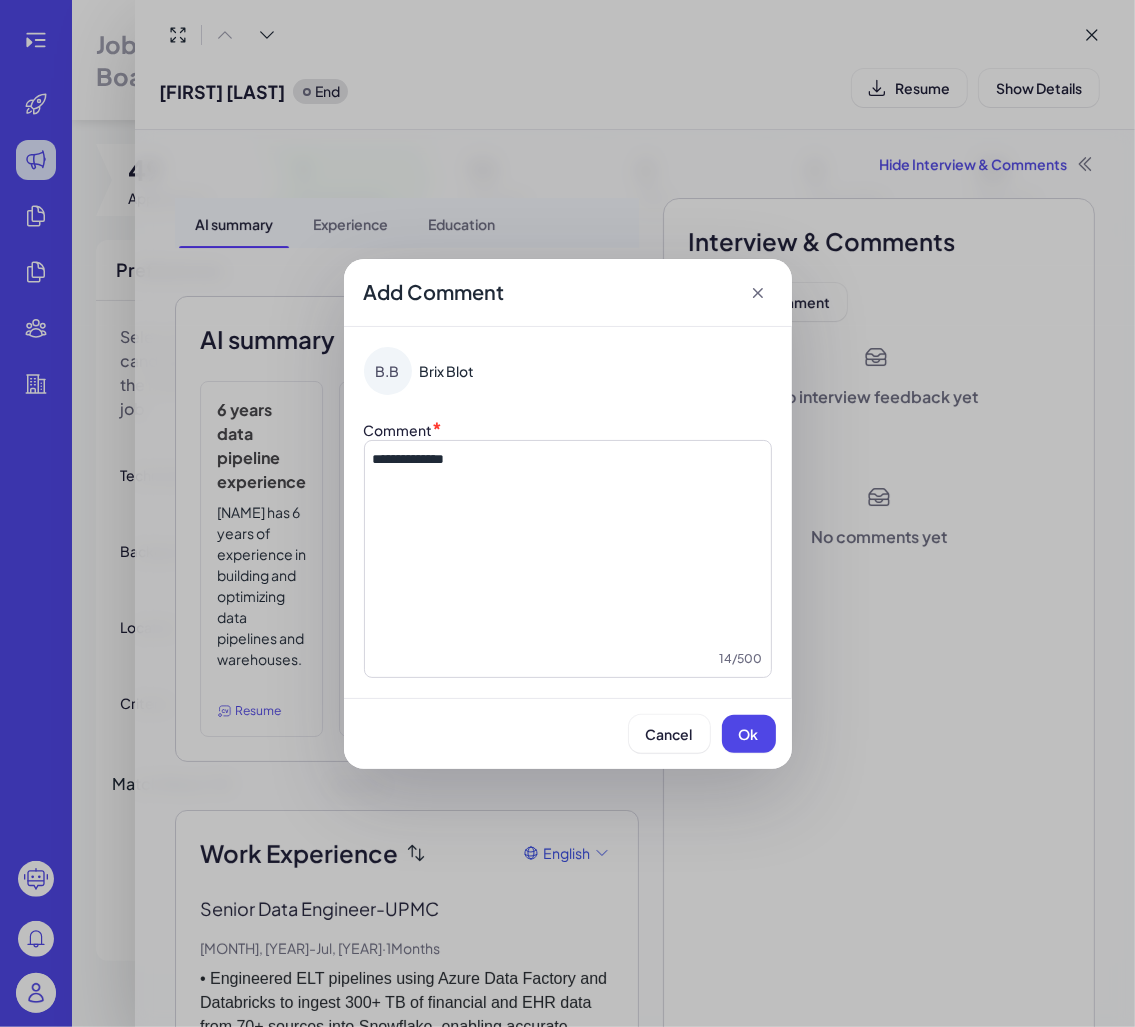 click on "Ok" at bounding box center [749, 734] 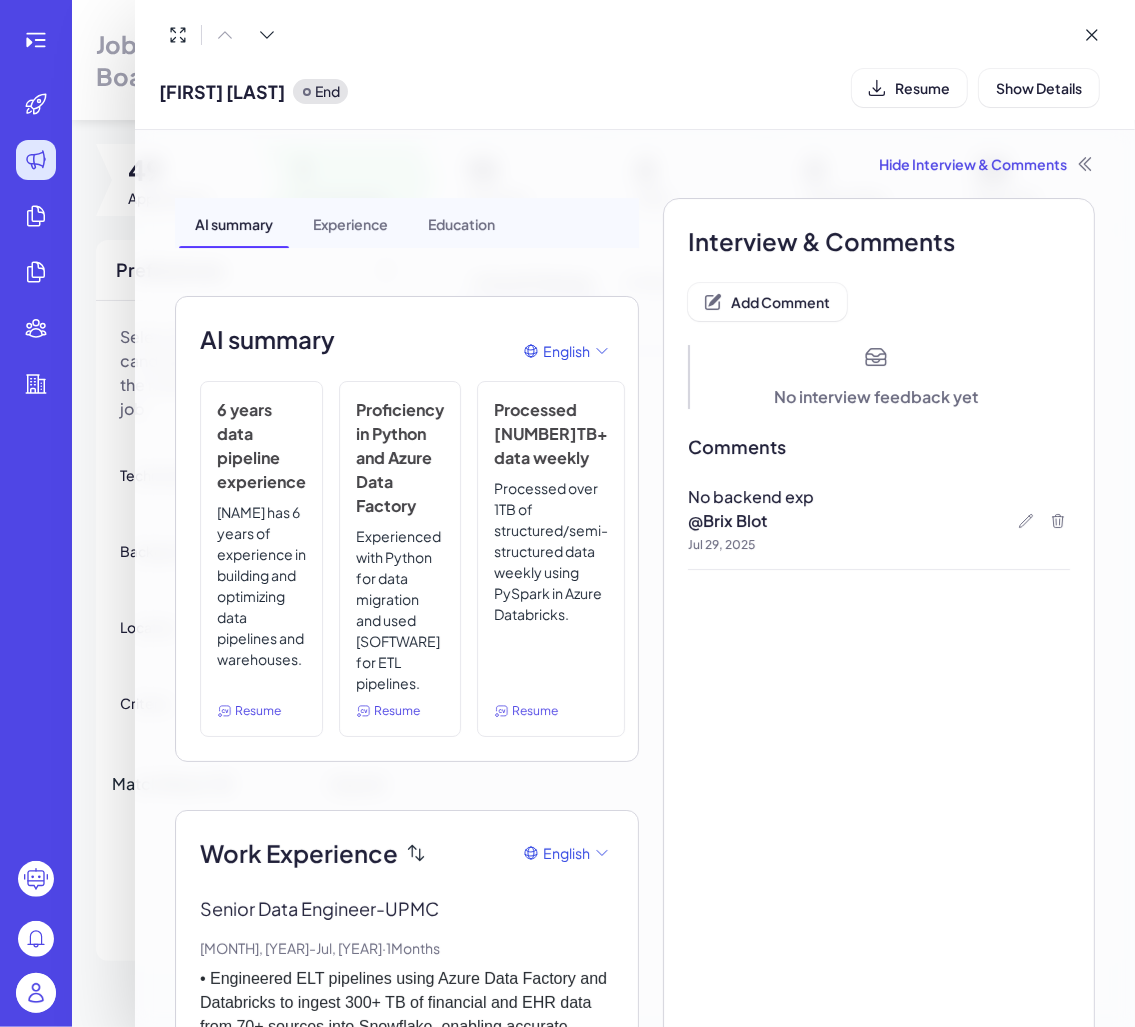 click on "Interview & Comments Add Comment No interview feedback yet Comments No backend exp @ Brix Blot Jul 29, 2025" at bounding box center [879, 1802] 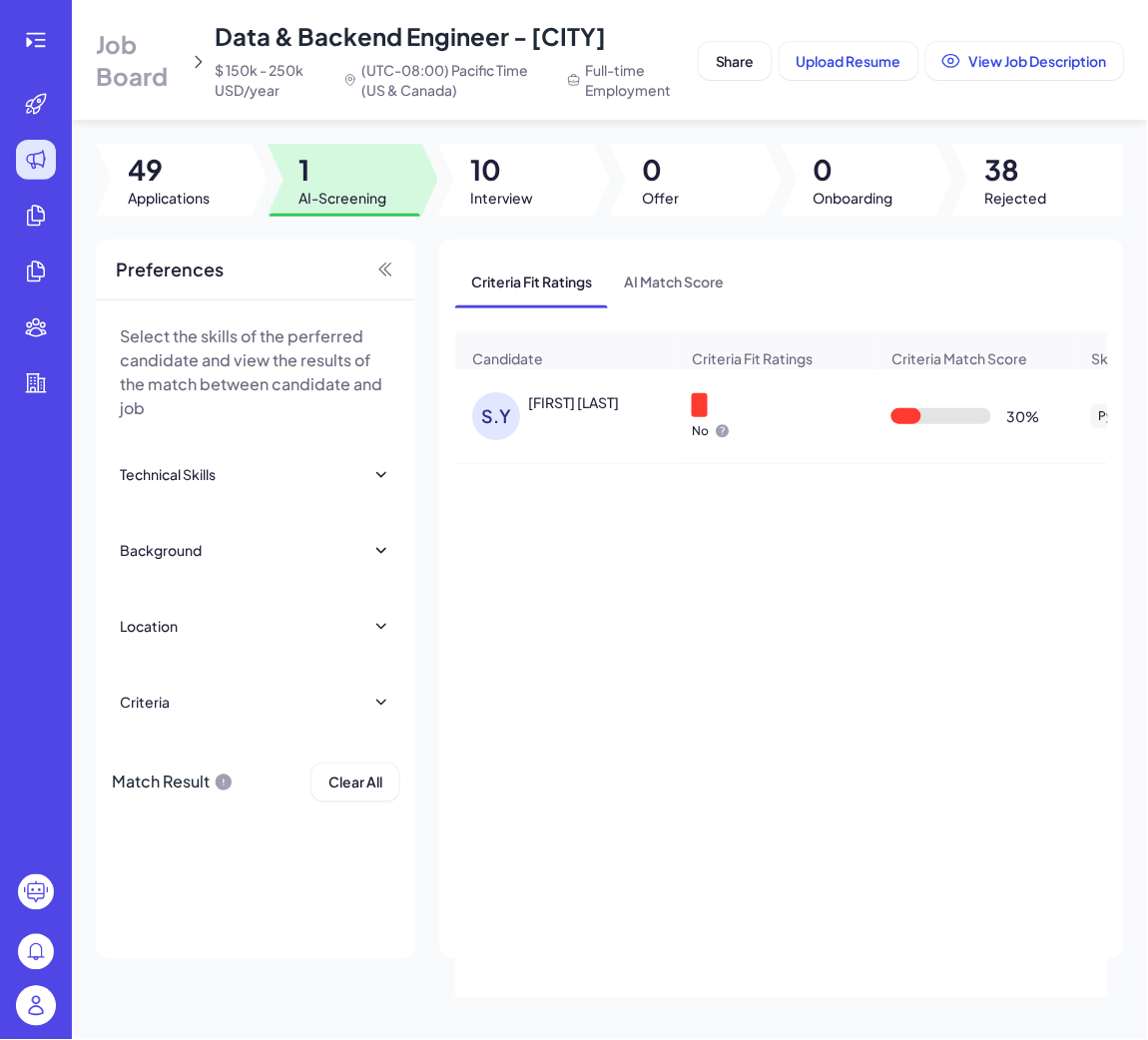 click on "Sadia Yousafzai" at bounding box center (603, 402) 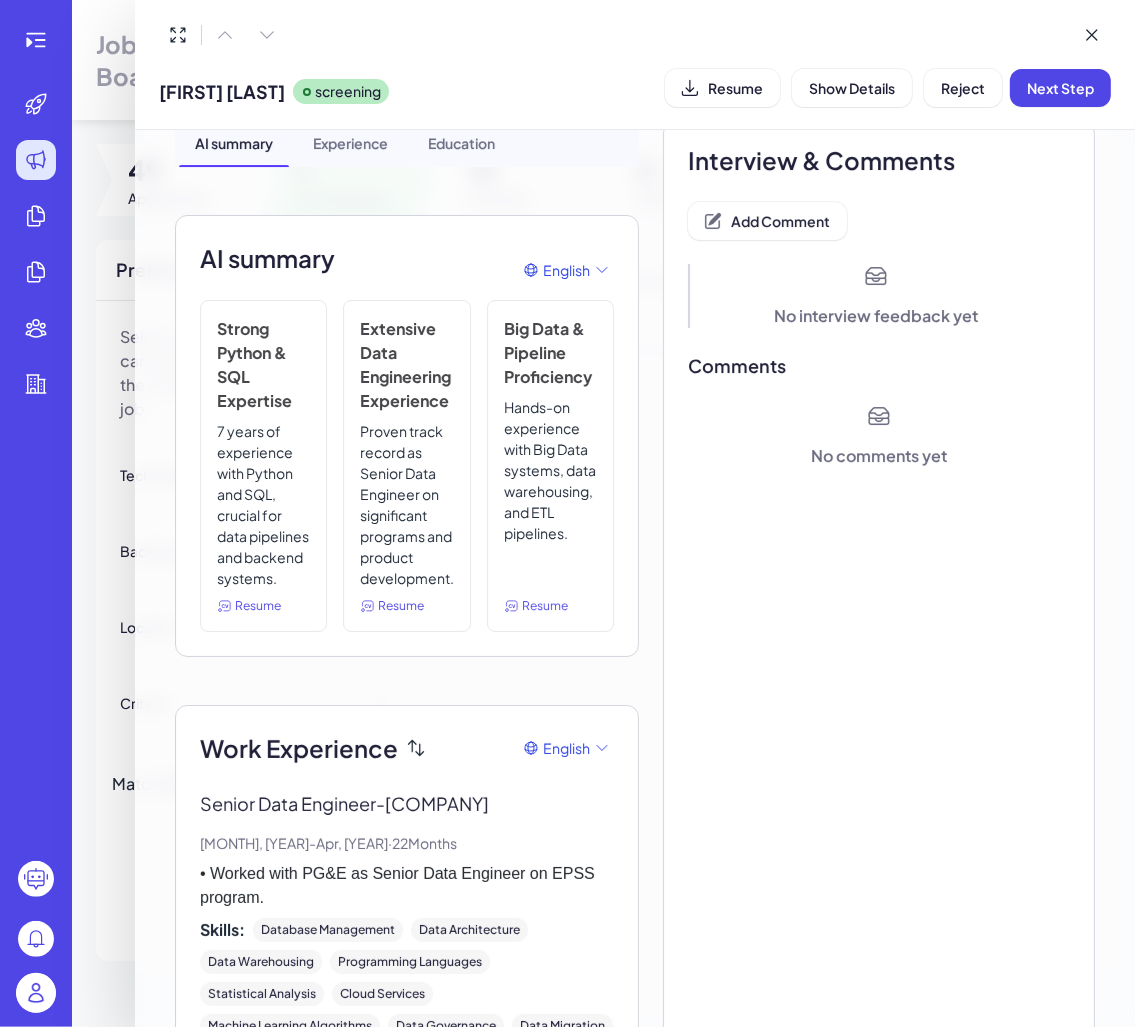 scroll, scrollTop: 0, scrollLeft: 0, axis: both 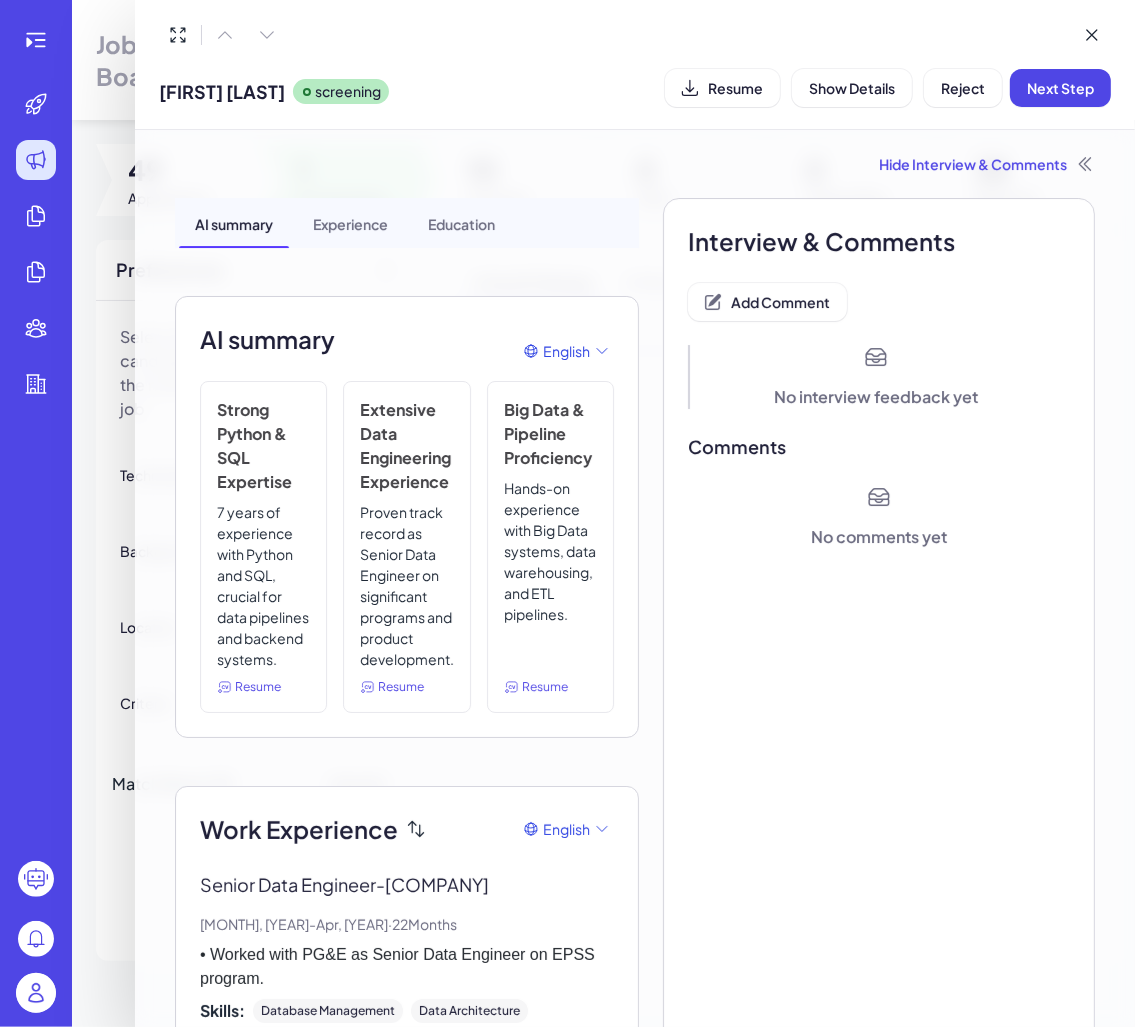 click at bounding box center [567, 513] 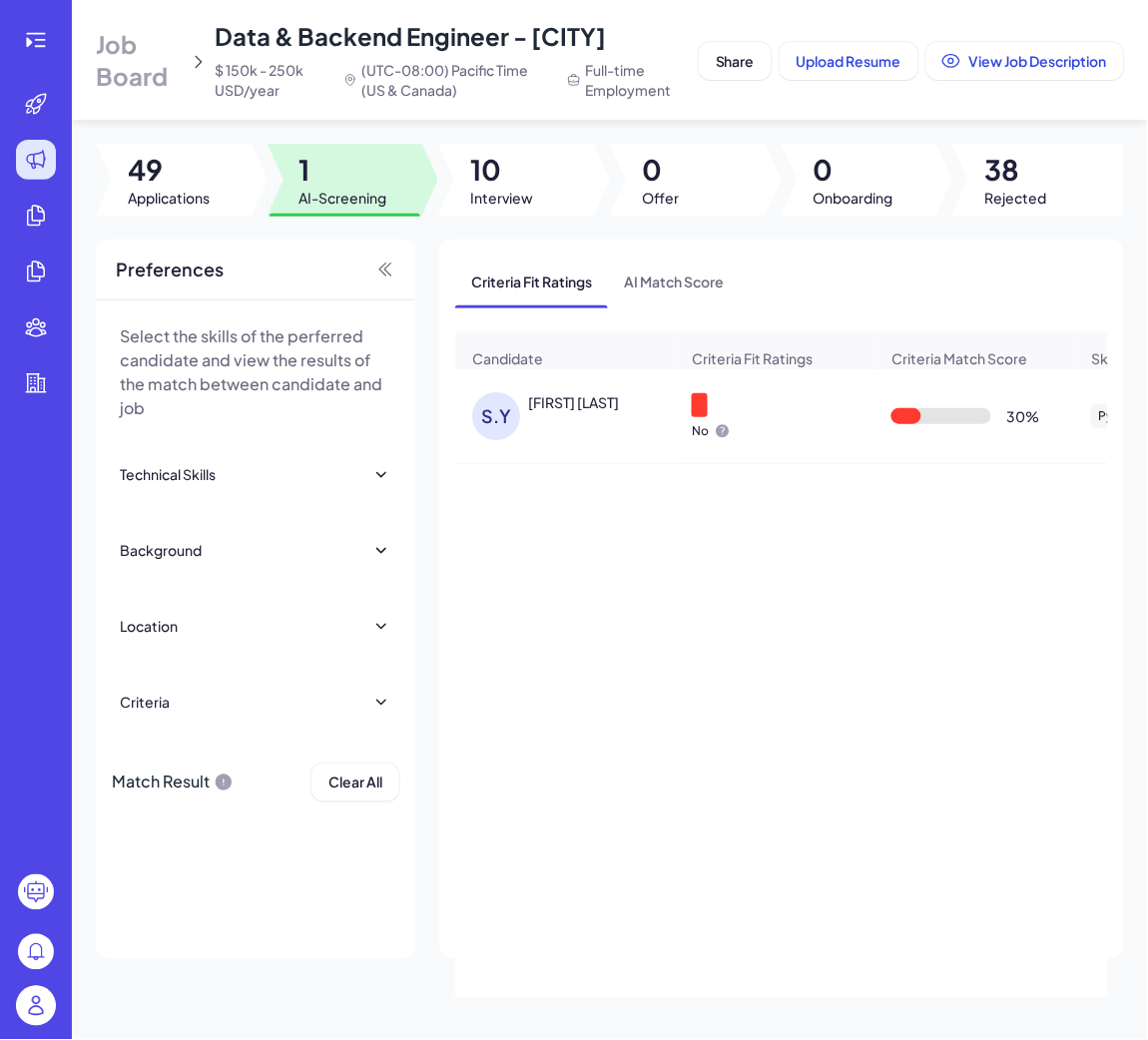 click on "Sadia Yousafzai" at bounding box center [573, 402] 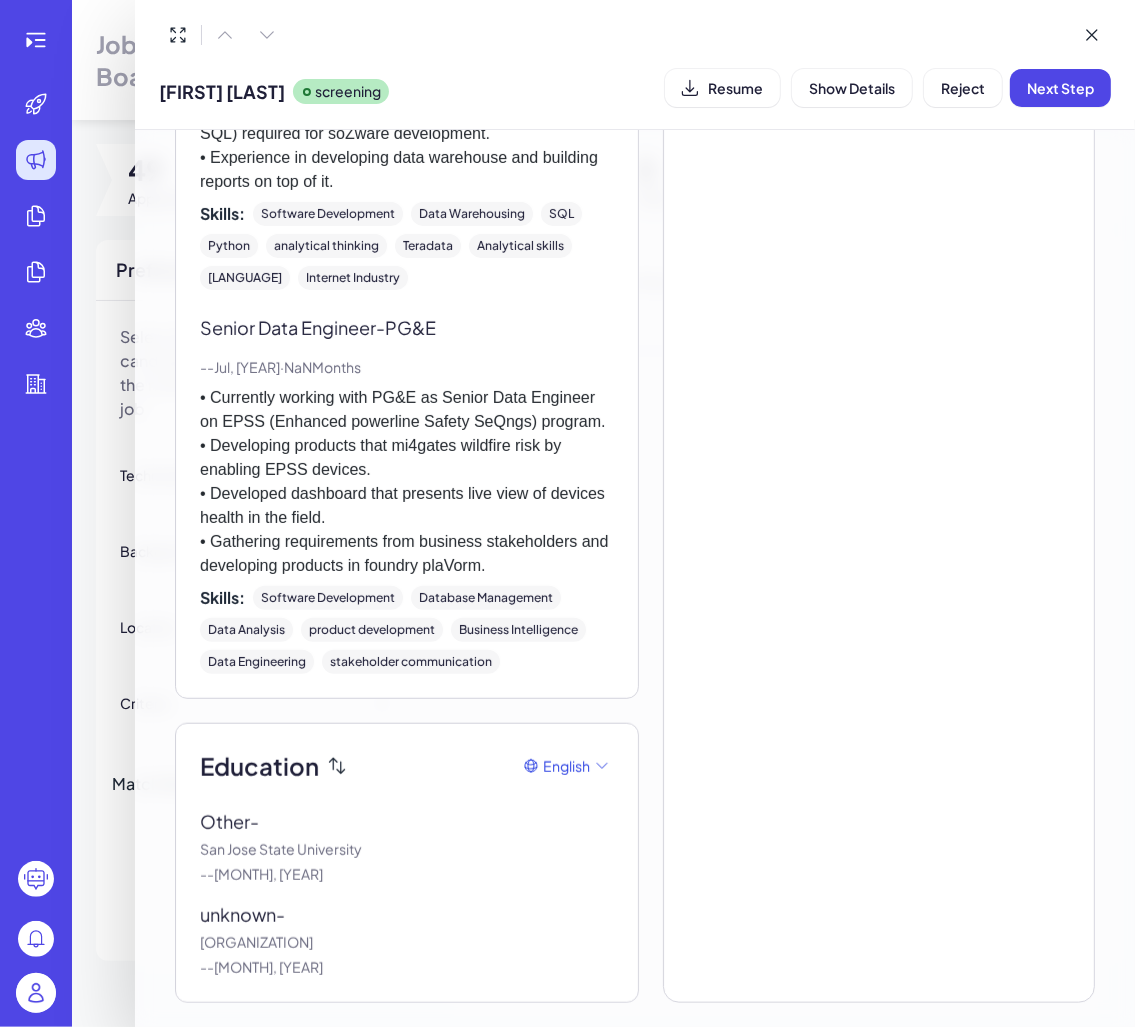 scroll, scrollTop: 1322, scrollLeft: 0, axis: vertical 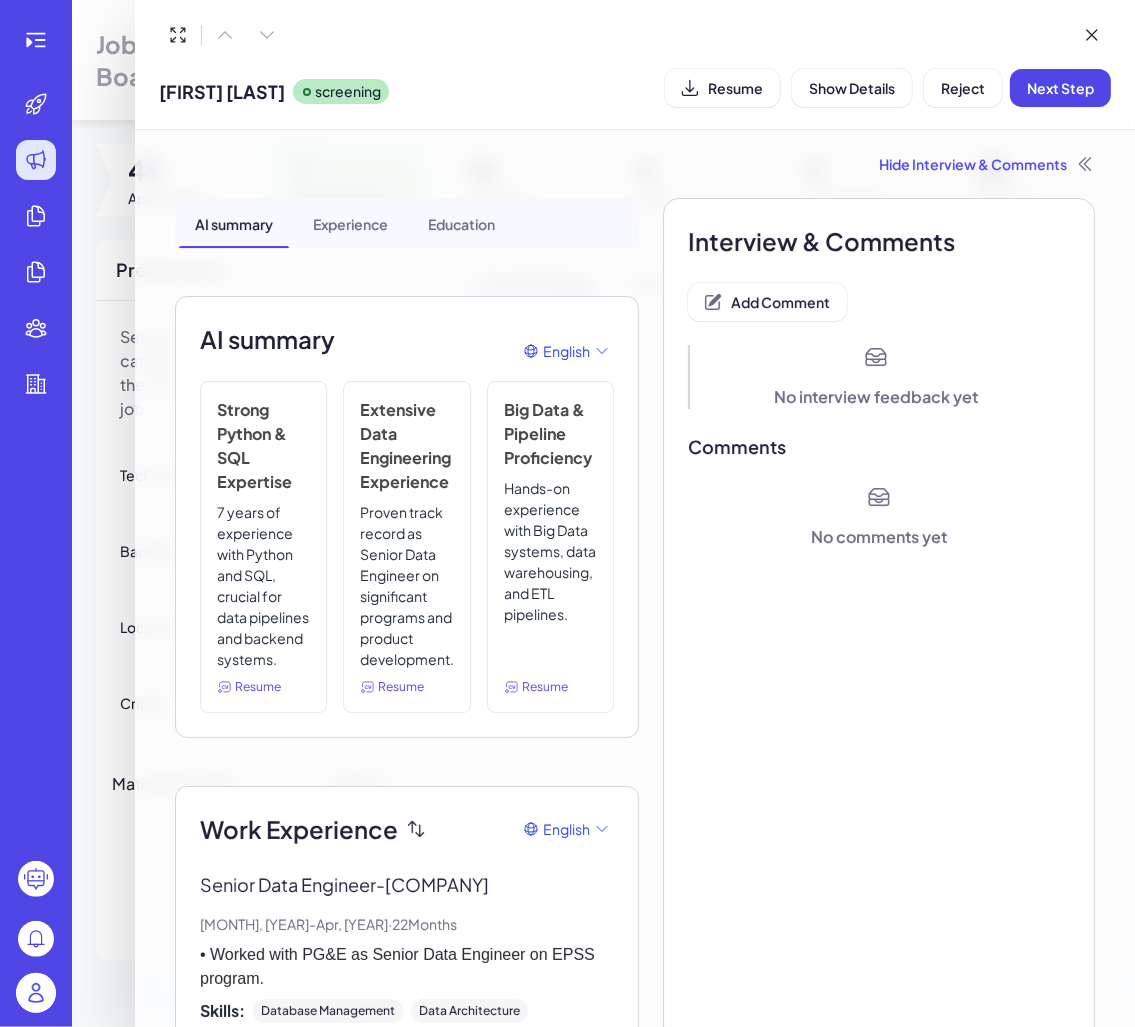 click on "Interview & Comments Add Comment No interview feedback yet Comments No comments yet" at bounding box center [879, 1199] 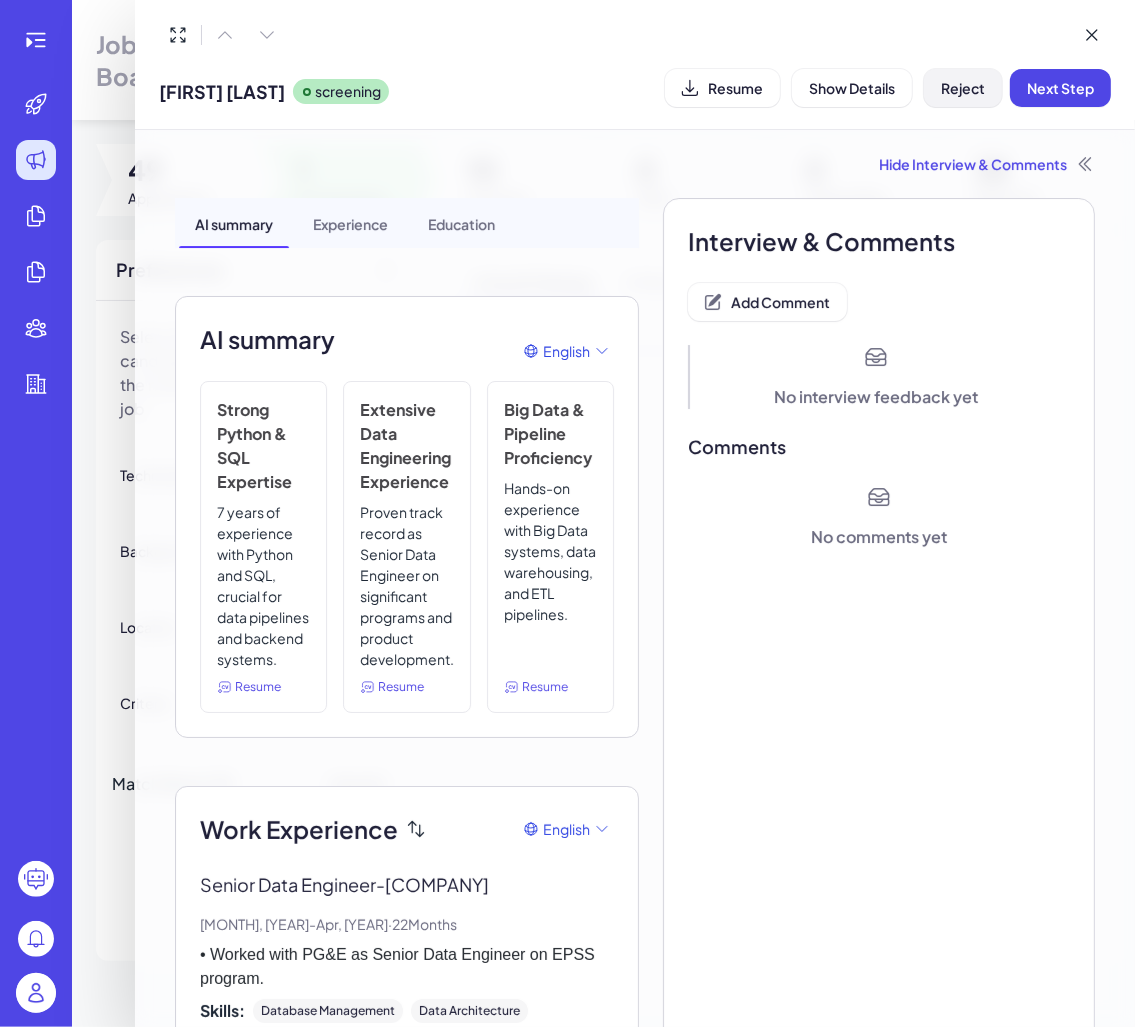 click on "Reject" at bounding box center [963, 88] 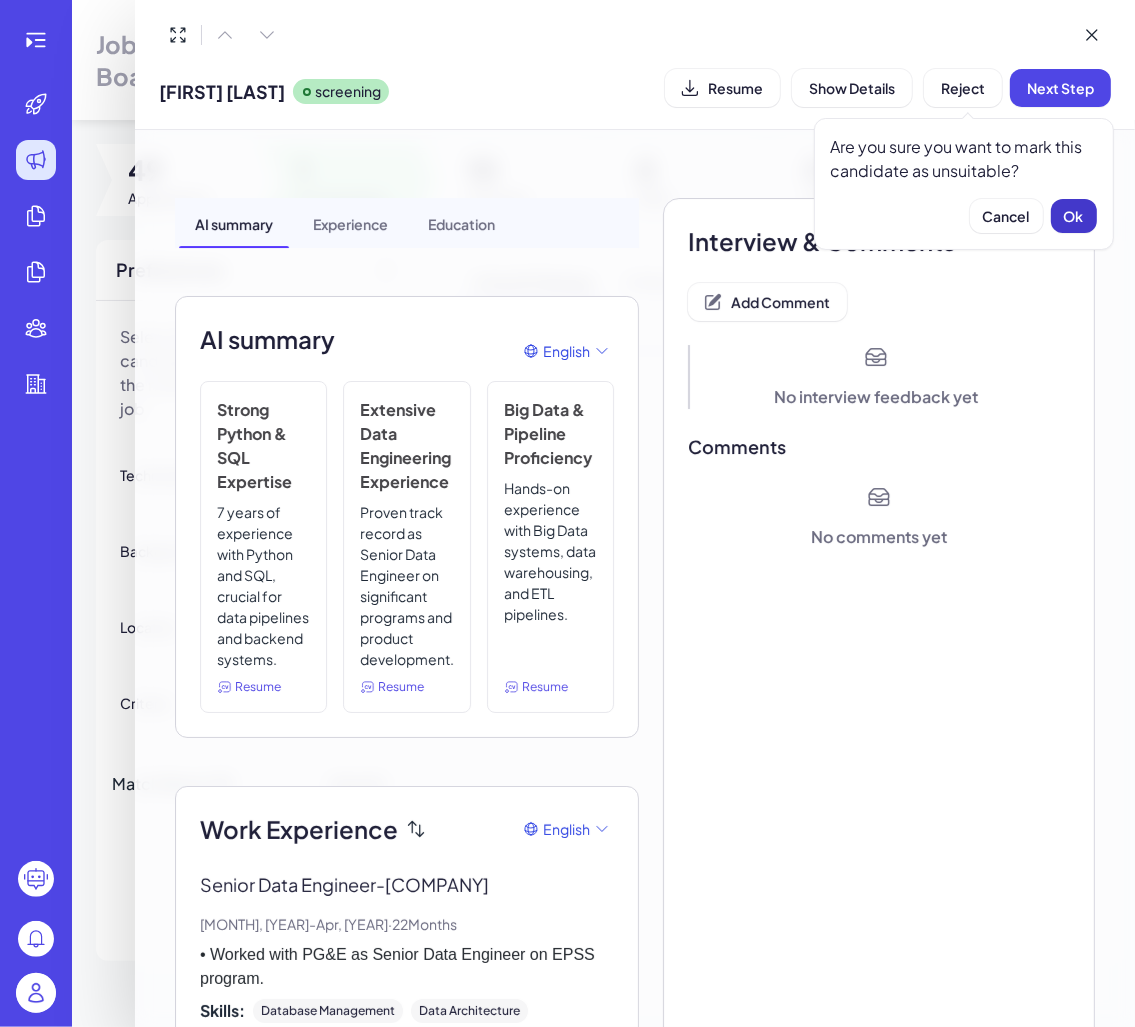 click on "Ok" at bounding box center [1074, 216] 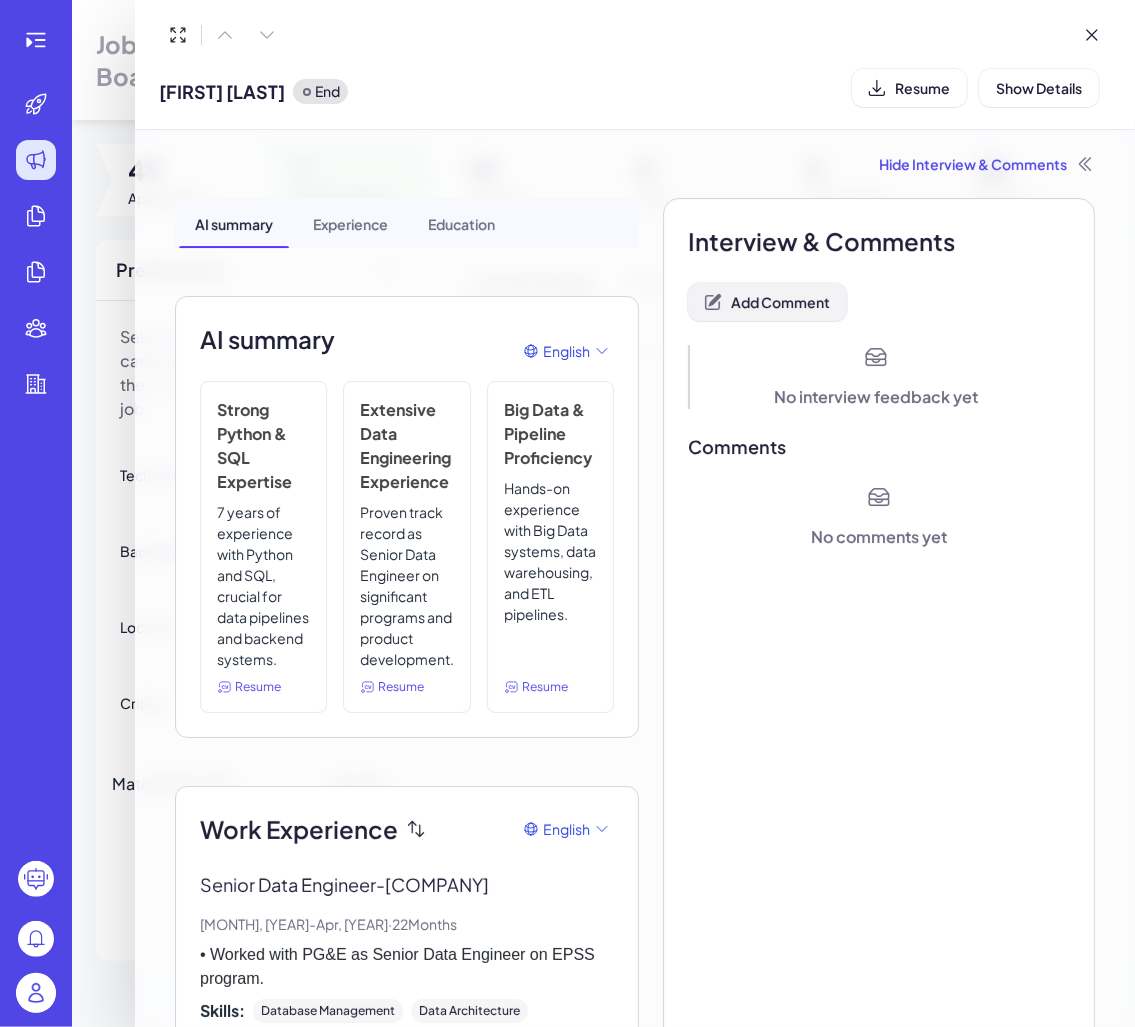 click on "Add Comment" at bounding box center (780, 302) 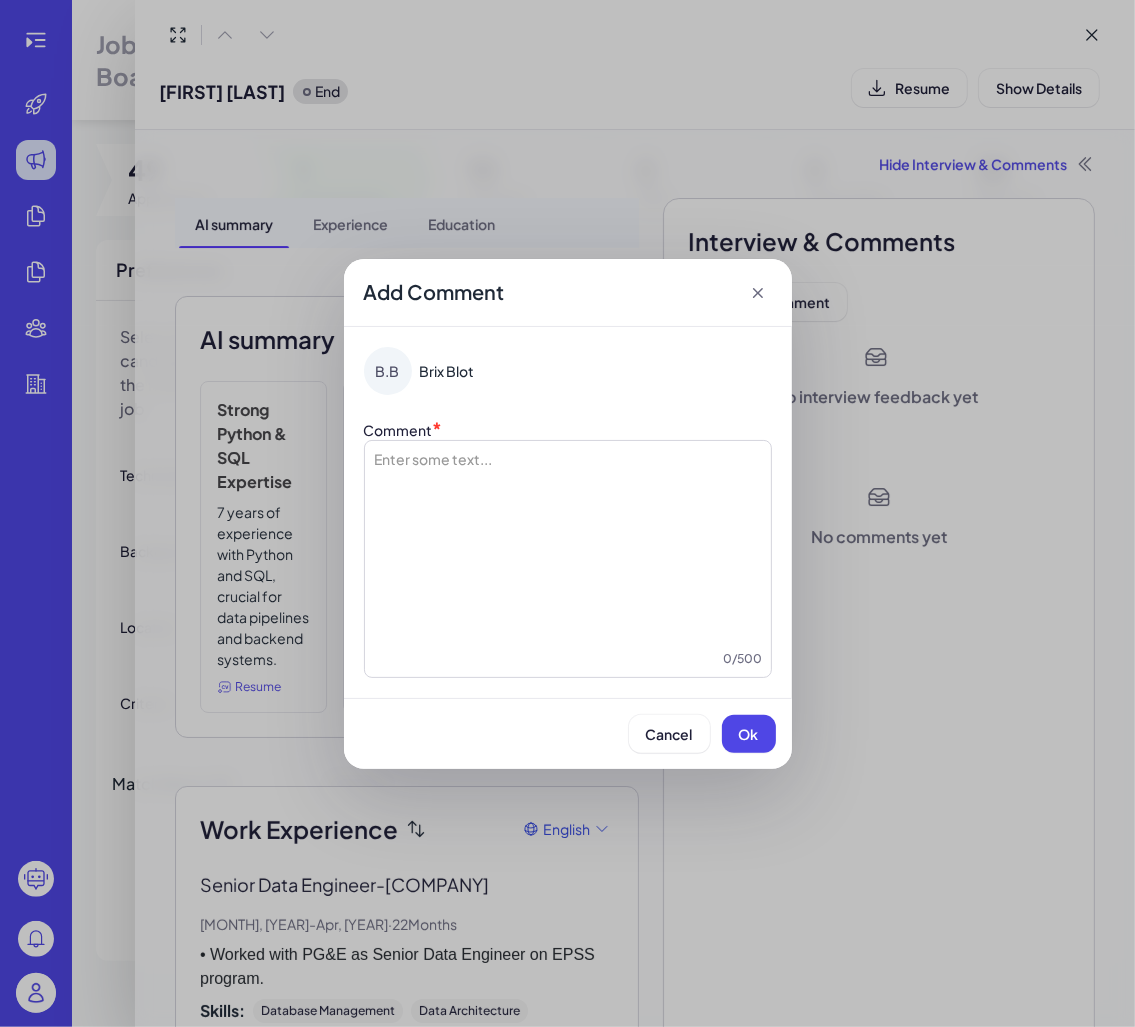 click at bounding box center (568, 549) 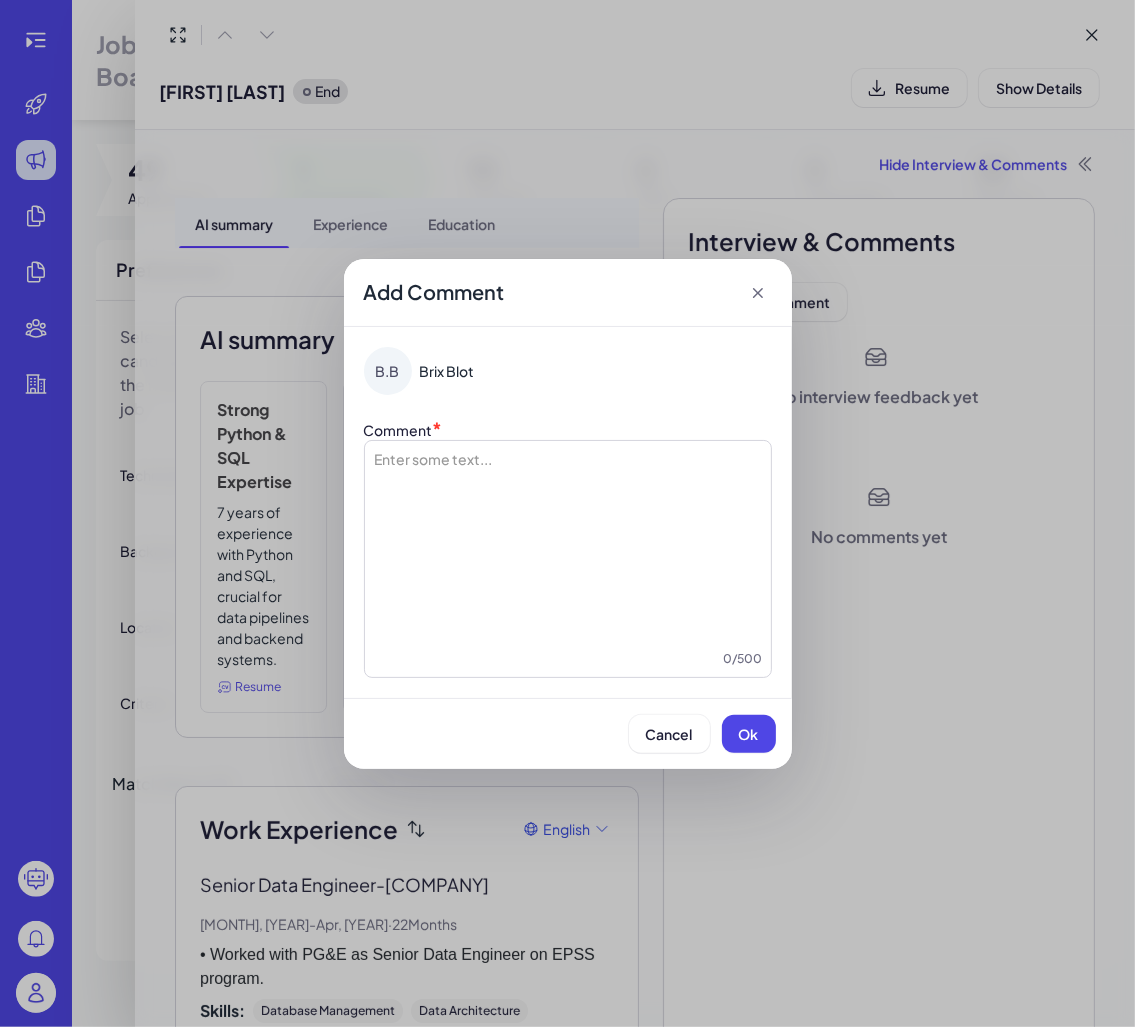 type 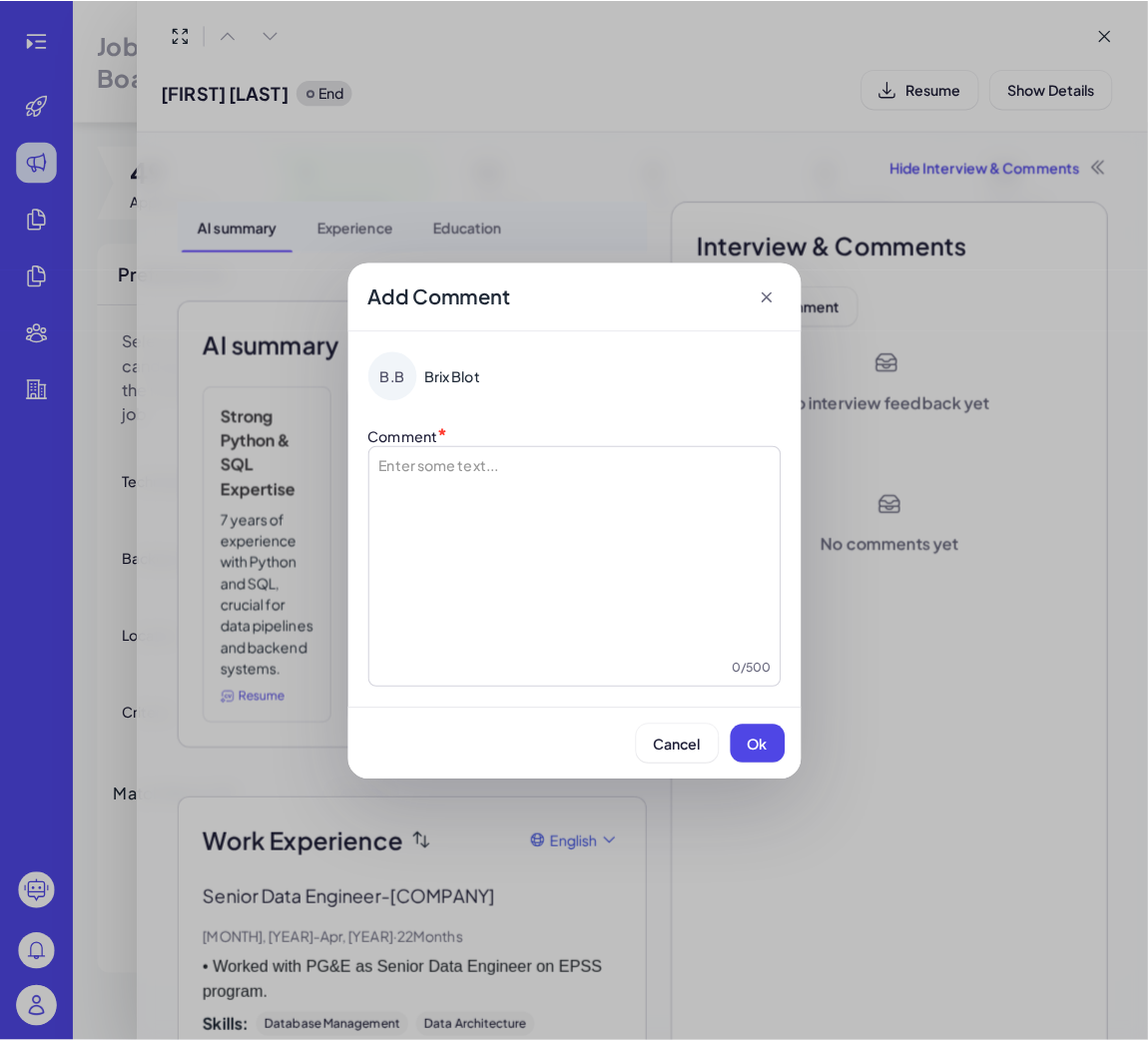 scroll, scrollTop: 0, scrollLeft: 0, axis: both 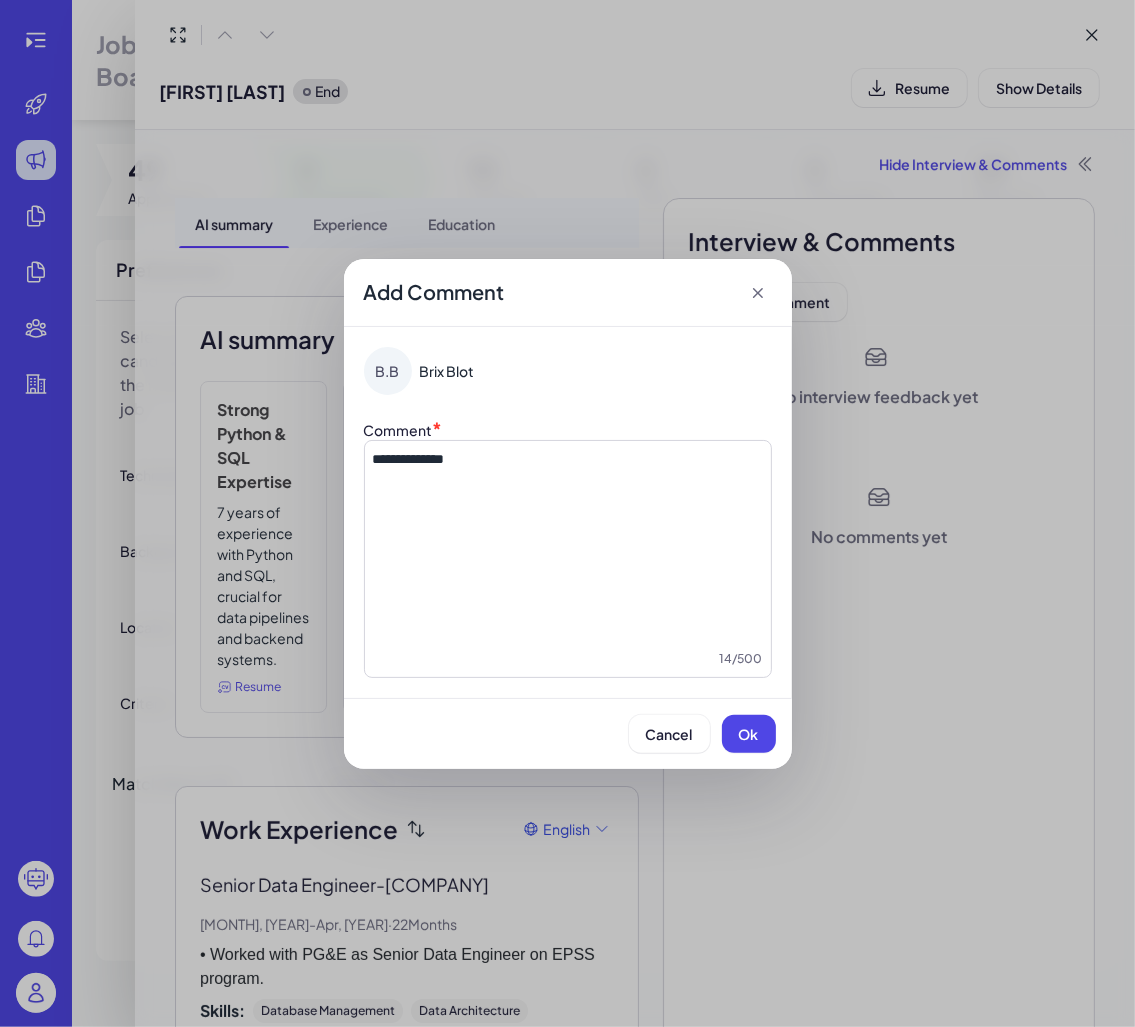 click on "Ok" at bounding box center (749, 734) 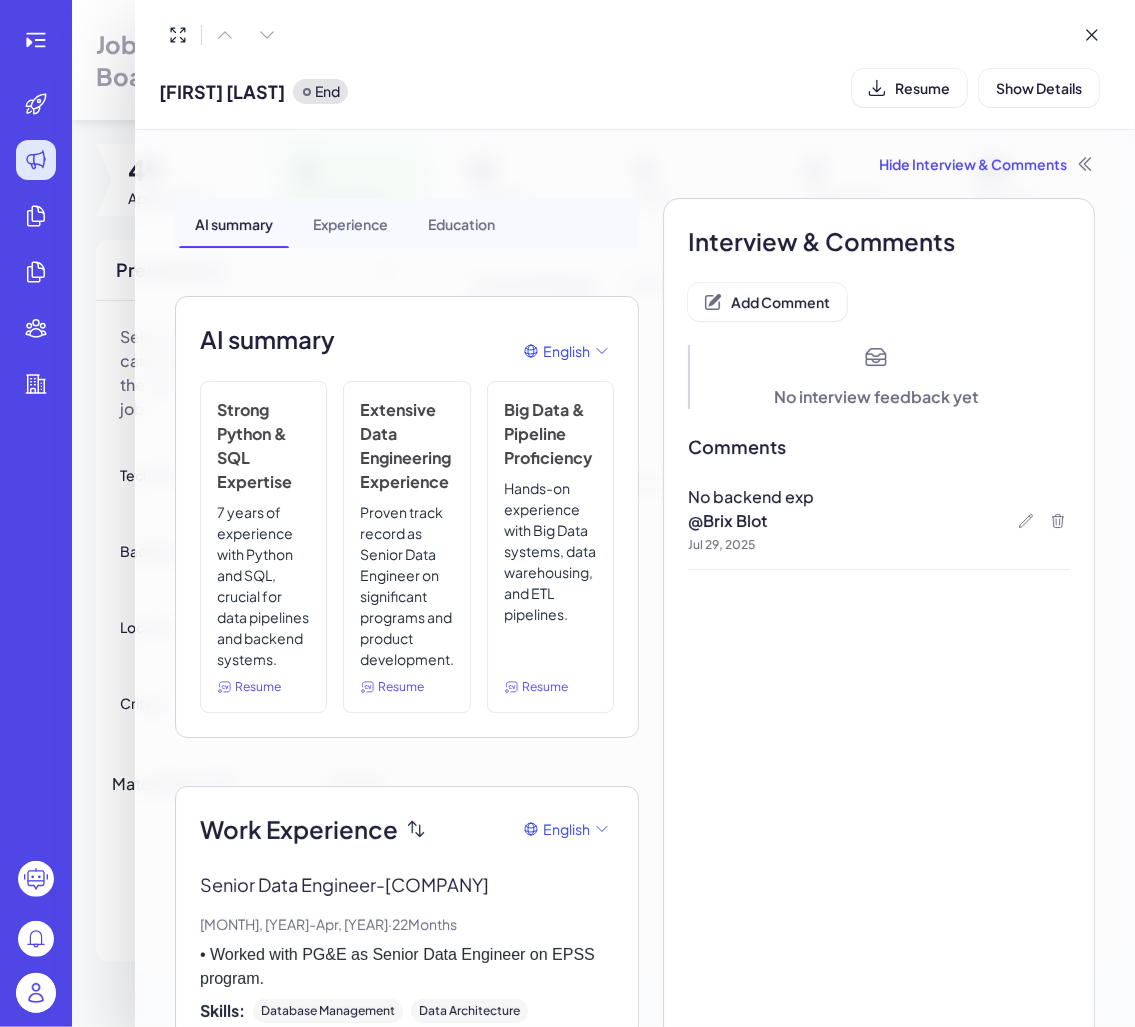 click on "**********" at bounding box center (567, 513) 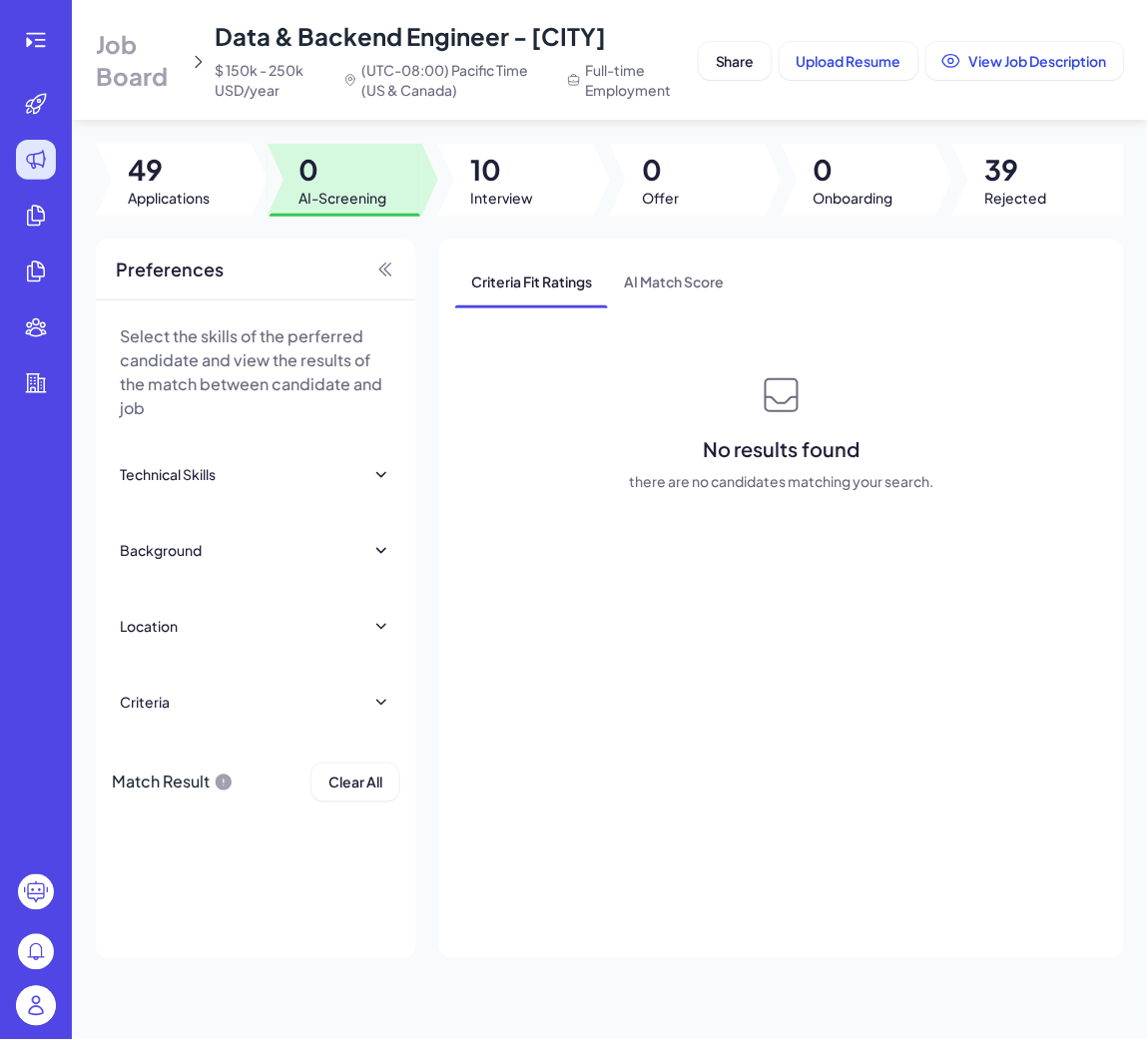 click at bounding box center (36, 1006) 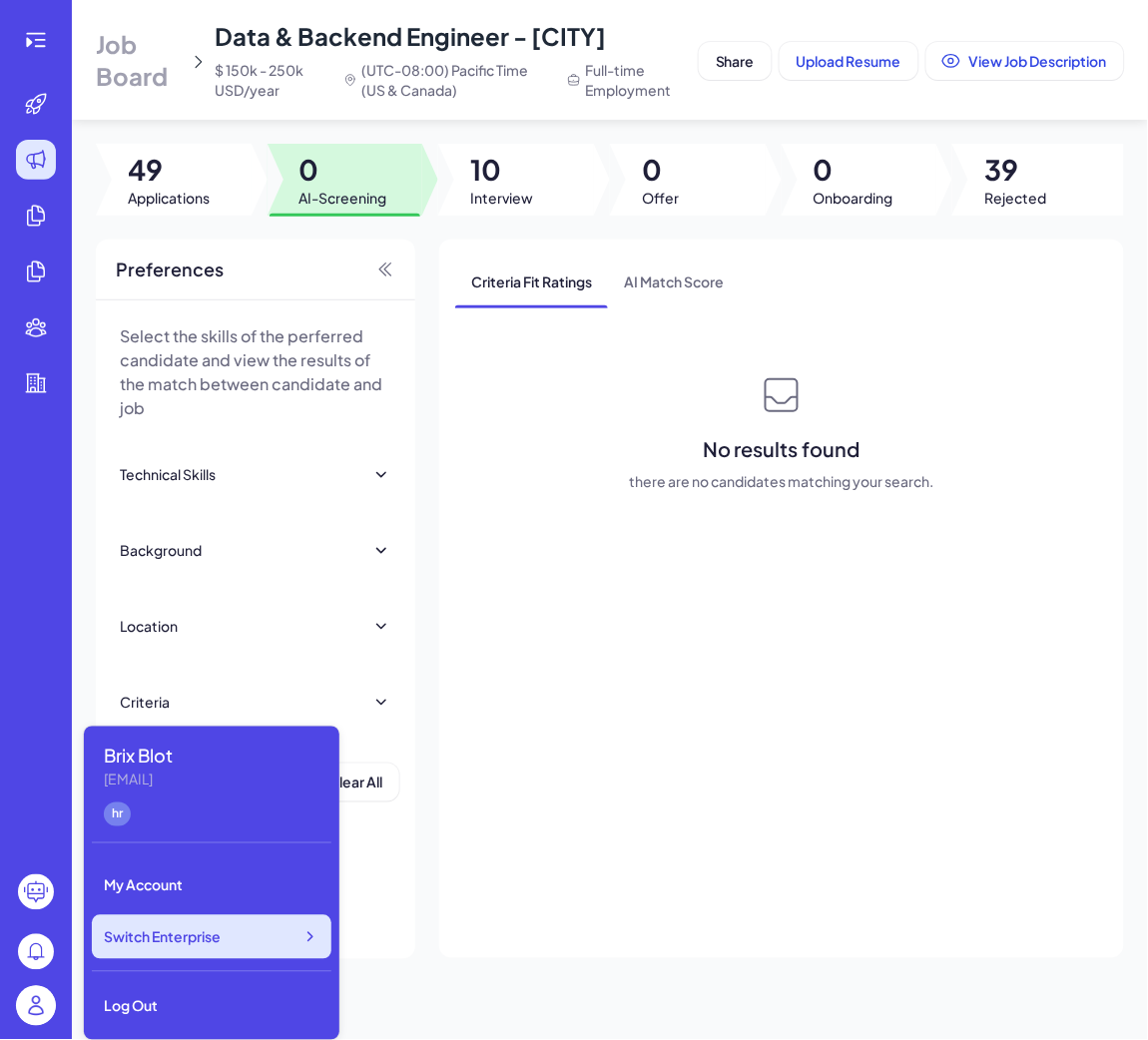 click on "Switch Enterprise" at bounding box center (212, 937) 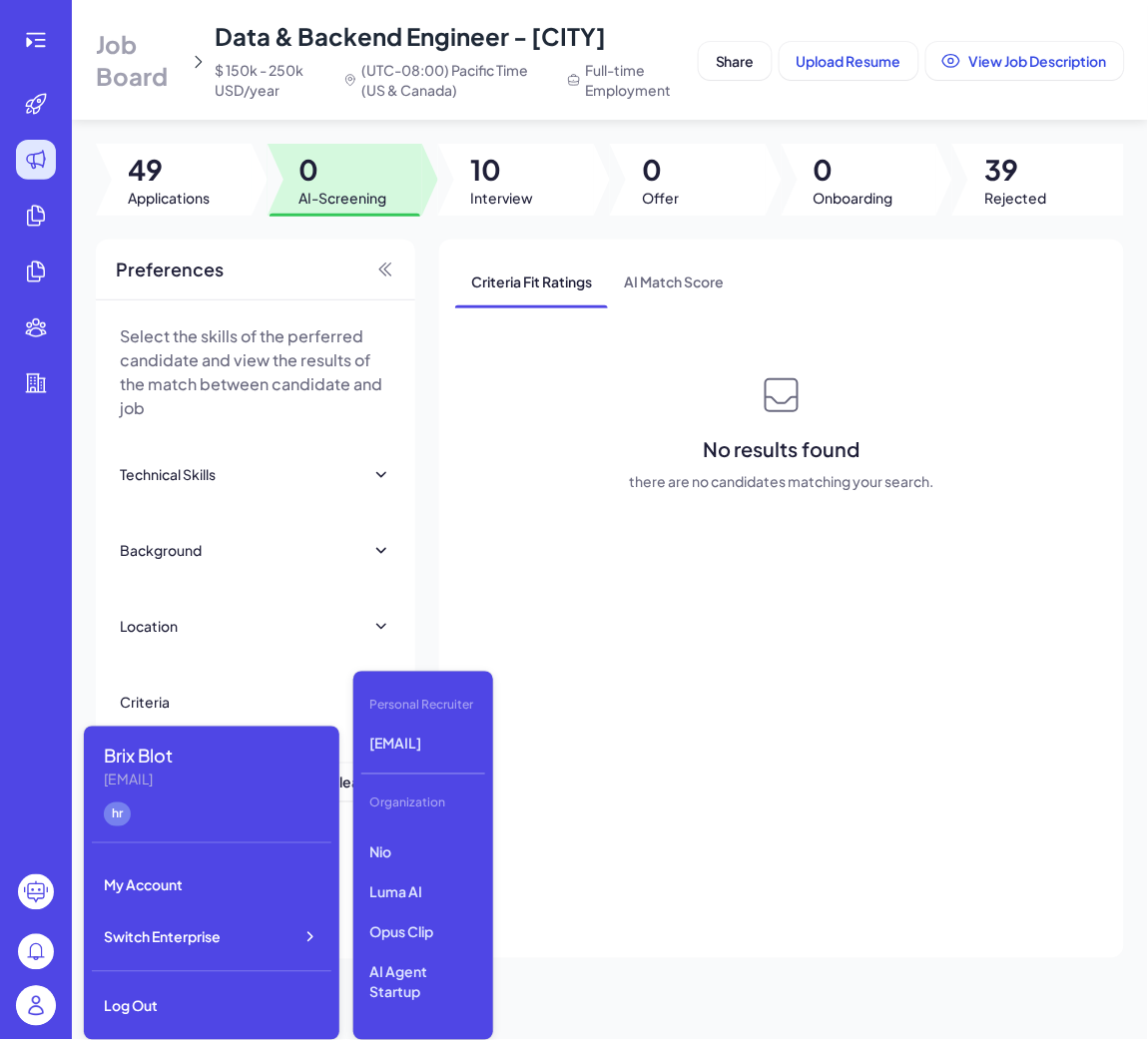 scroll, scrollTop: 195, scrollLeft: 0, axis: vertical 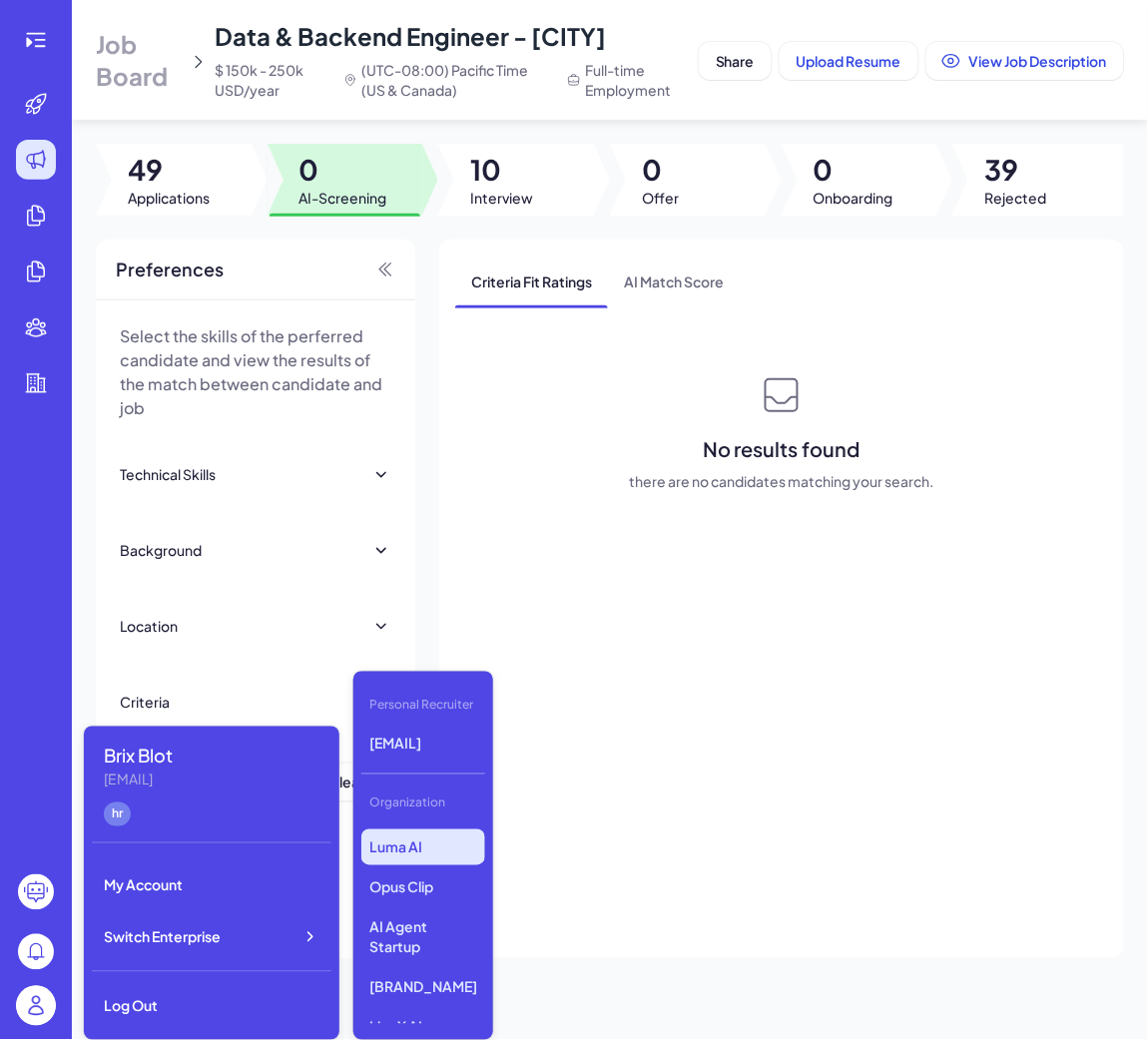 click on "Luma AI" at bounding box center (423, 847) 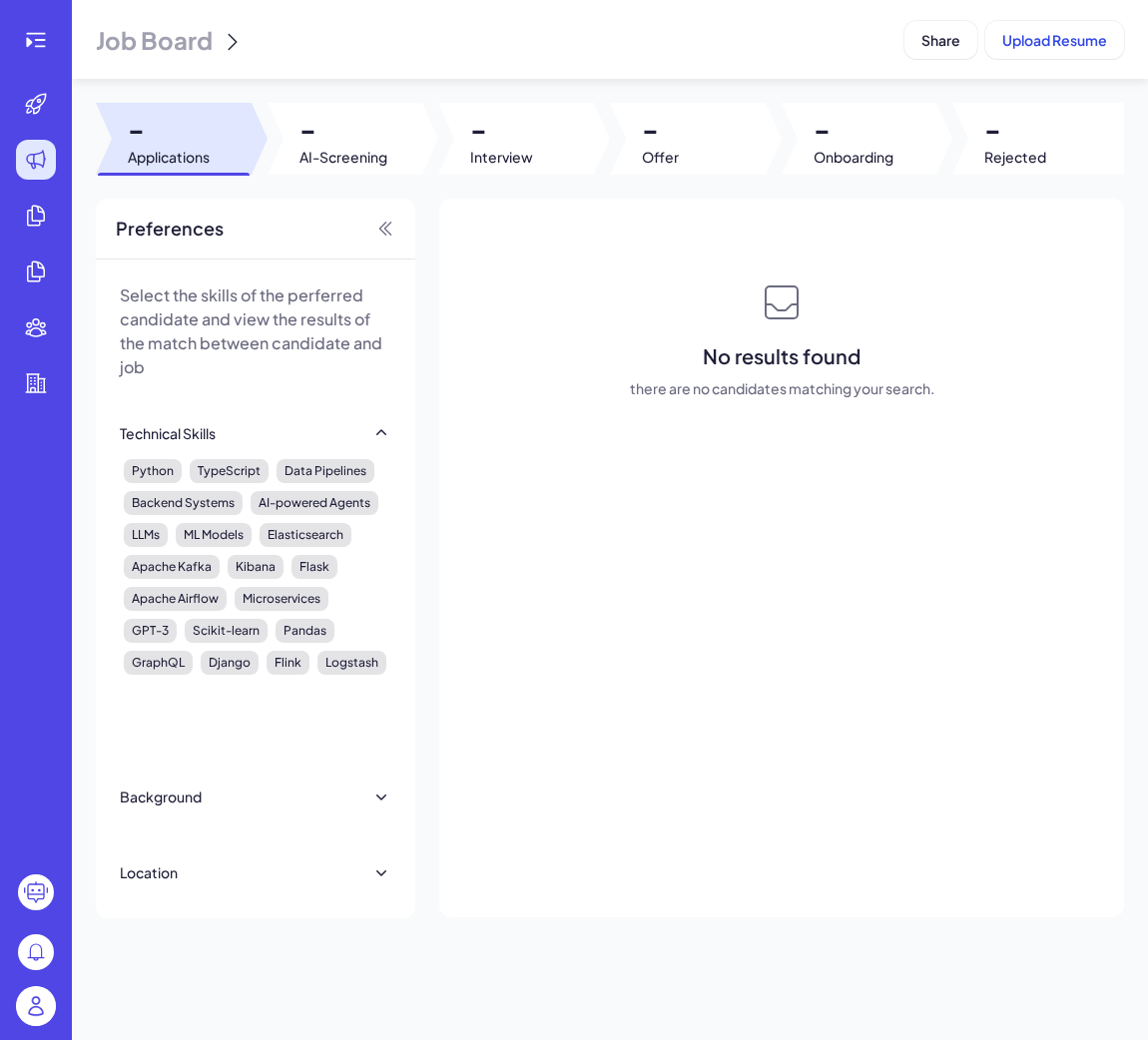 scroll, scrollTop: 0, scrollLeft: 0, axis: both 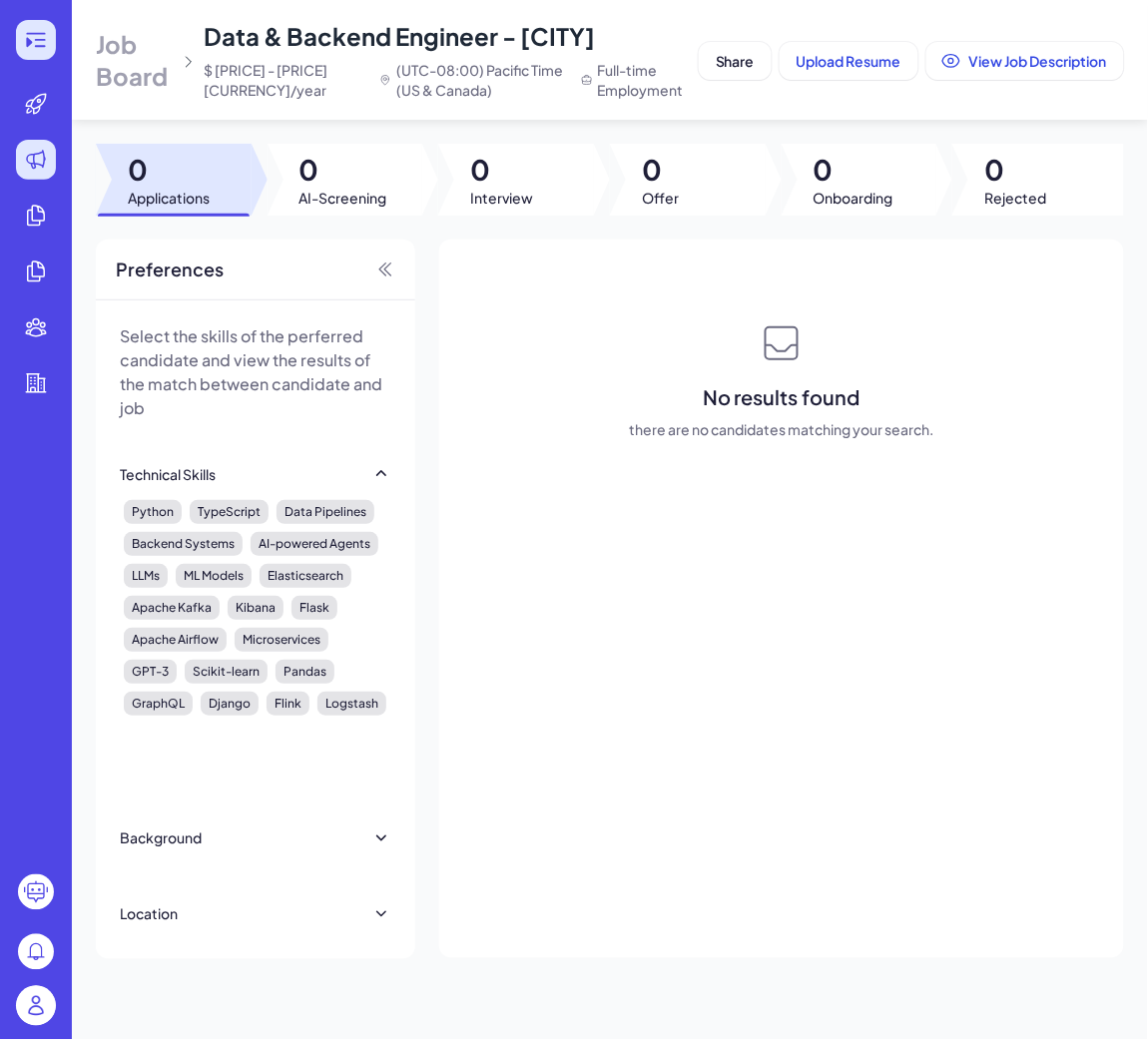 click 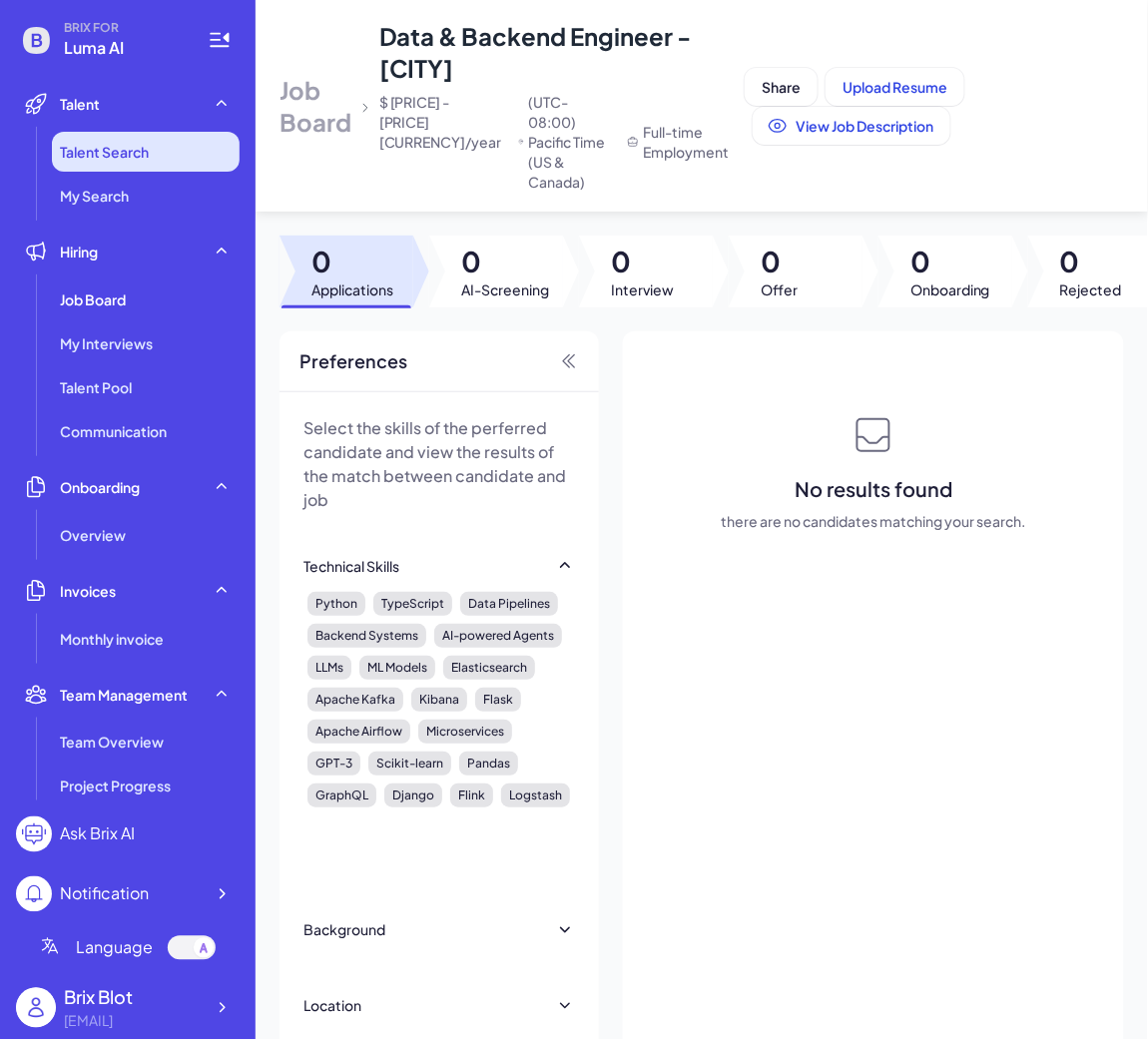 click on "Talent Search" at bounding box center (146, 152) 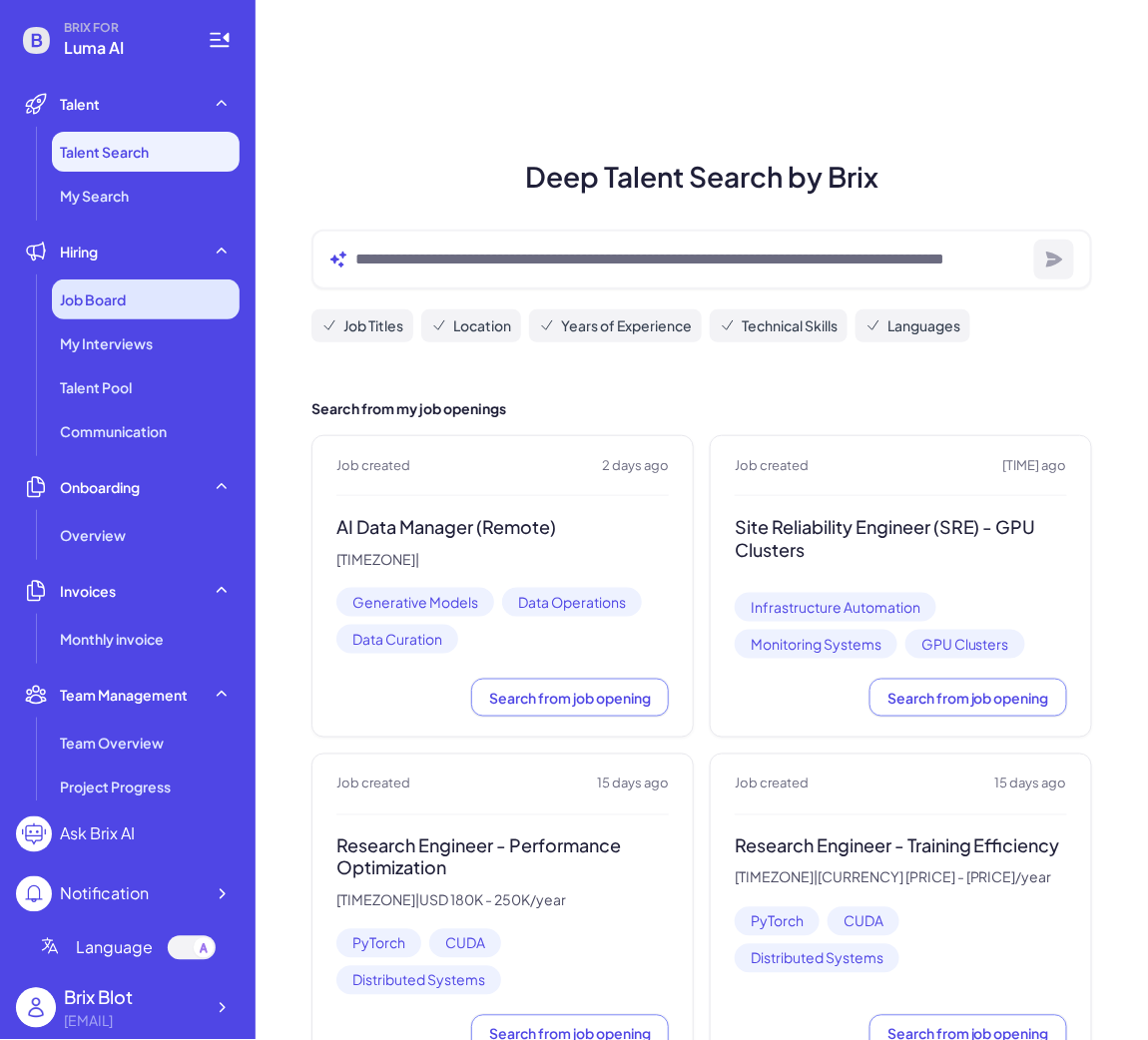 click on "Job Board" at bounding box center [93, 299] 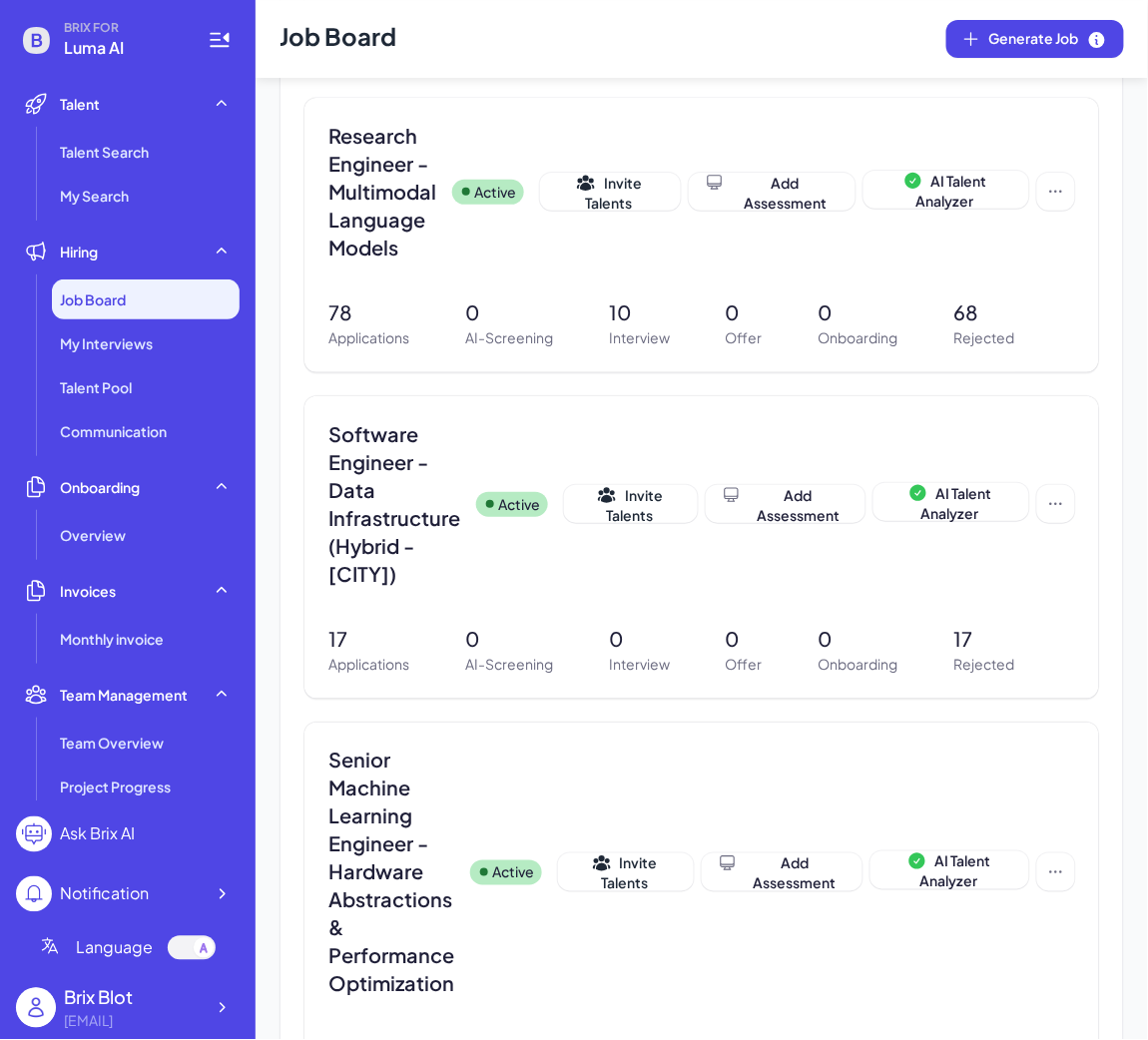 scroll, scrollTop: 1346, scrollLeft: 0, axis: vertical 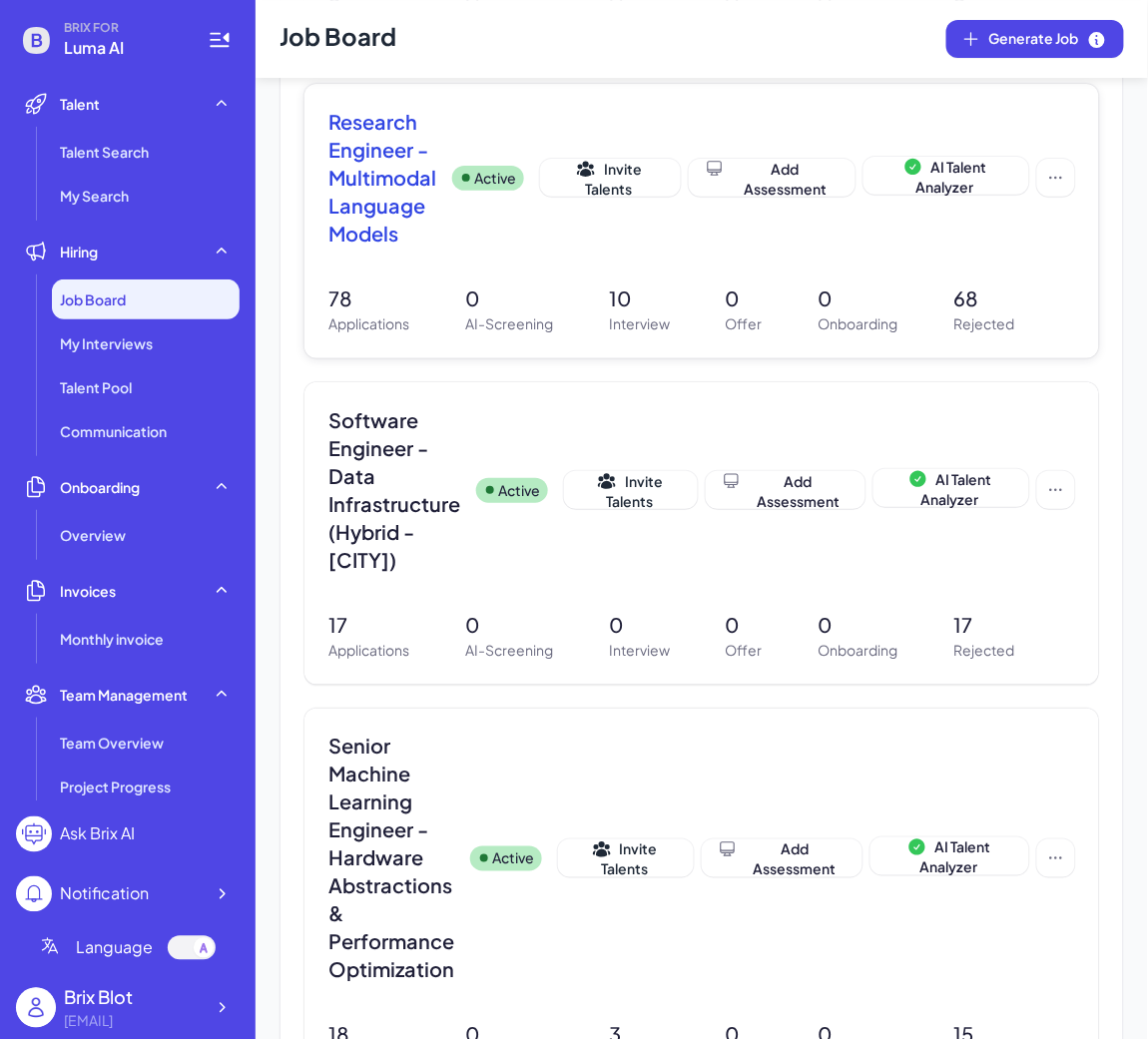 click on "Research Engineer - Multimodal Language Models" at bounding box center (382, 178) 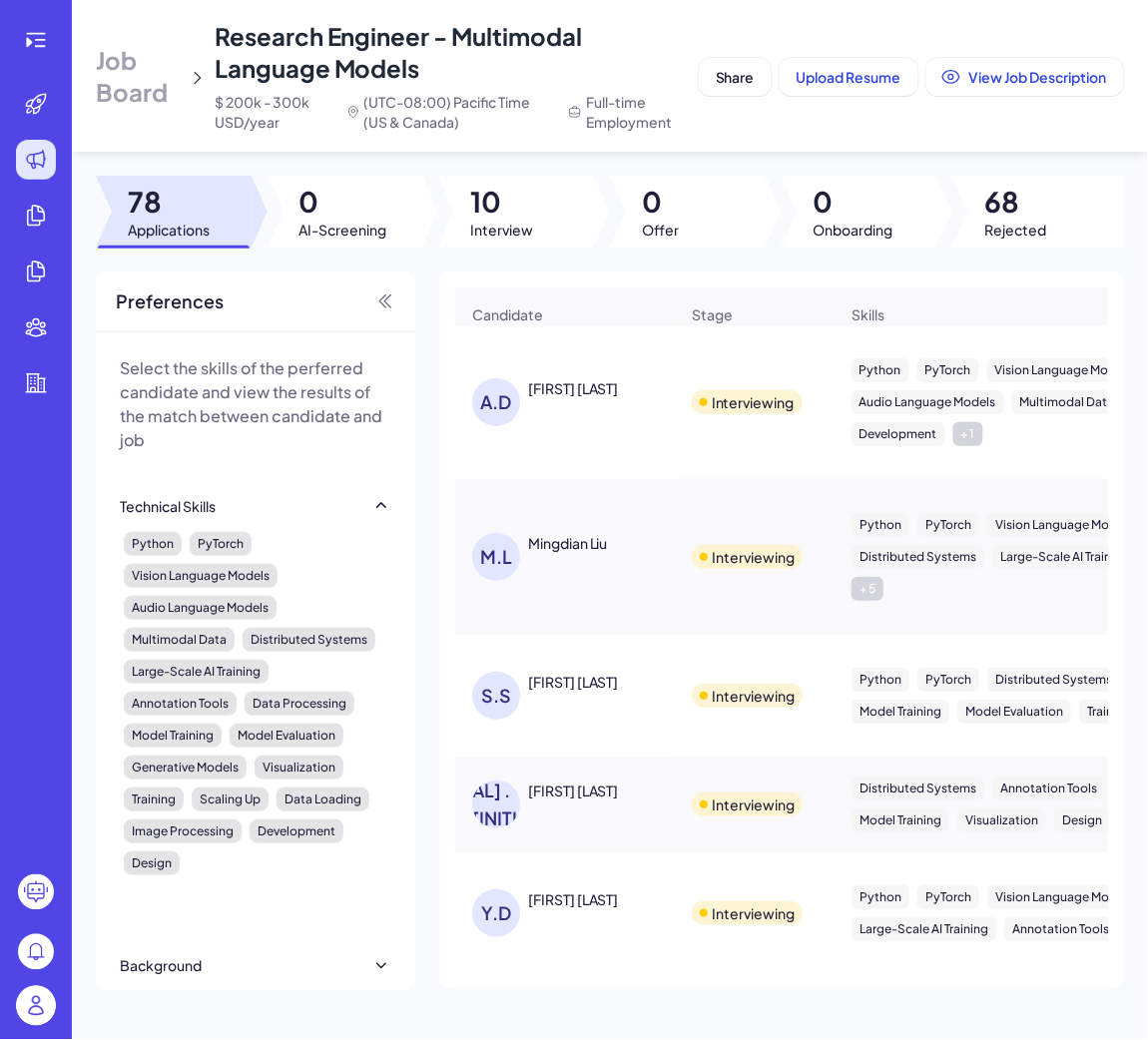 click on "[INITIALS] [LAST] Interviewing Python PyTorch Vision Language Models Audio Language Models Multimodal Data Generative Models Development + 1 designed multimodal-ai context engine for smart-glasses built pytorch imu models for wearable devices developed scalable ml services for bixby Agentic AI Systems Contextual NLP Reasoning Contrastive Learning Event-Based Object Tracking Gesture Controllers Music Production Workflows Named Entity Recognition + 1 [MONTH] [DAY], [YEAR] [EMAIL] [DEGREE] [INITIALS] [LAST] Interviewing Python PyTorch Vision Language Models Multimodal Data Distributed Systems Large-Scale AI Training Data Processing + 5 orchestrated large-scale training of vision-language model on GPUs developed pipeline for Text-to-Motion-X generation using multimodal GPT designed multimodal learning baseline for music-to-dance generation Reinforcement Learning Autonomous-Driving Perception + 1 [INITIALS] [INITIALS] + 2" at bounding box center (782, 631) 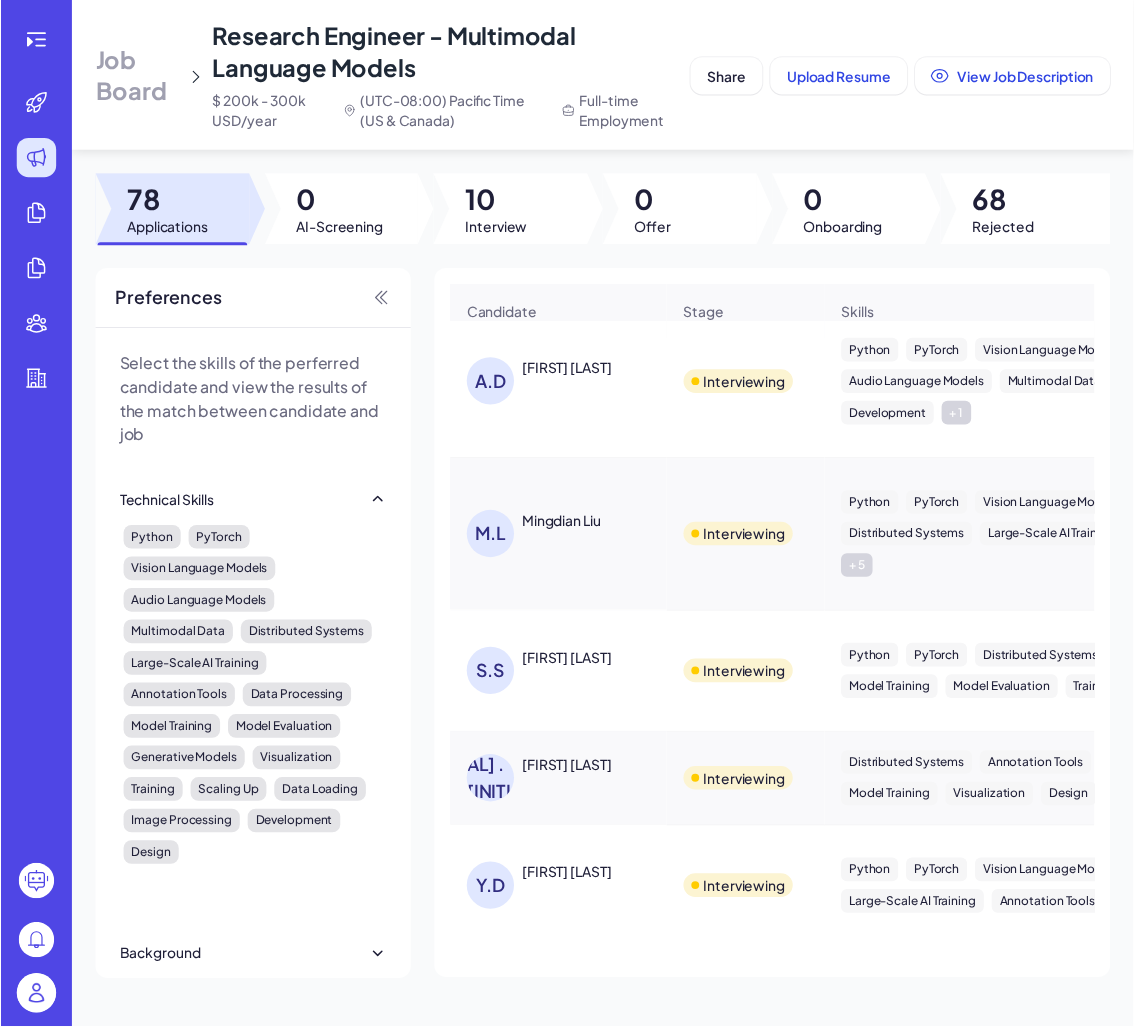 scroll, scrollTop: 0, scrollLeft: 0, axis: both 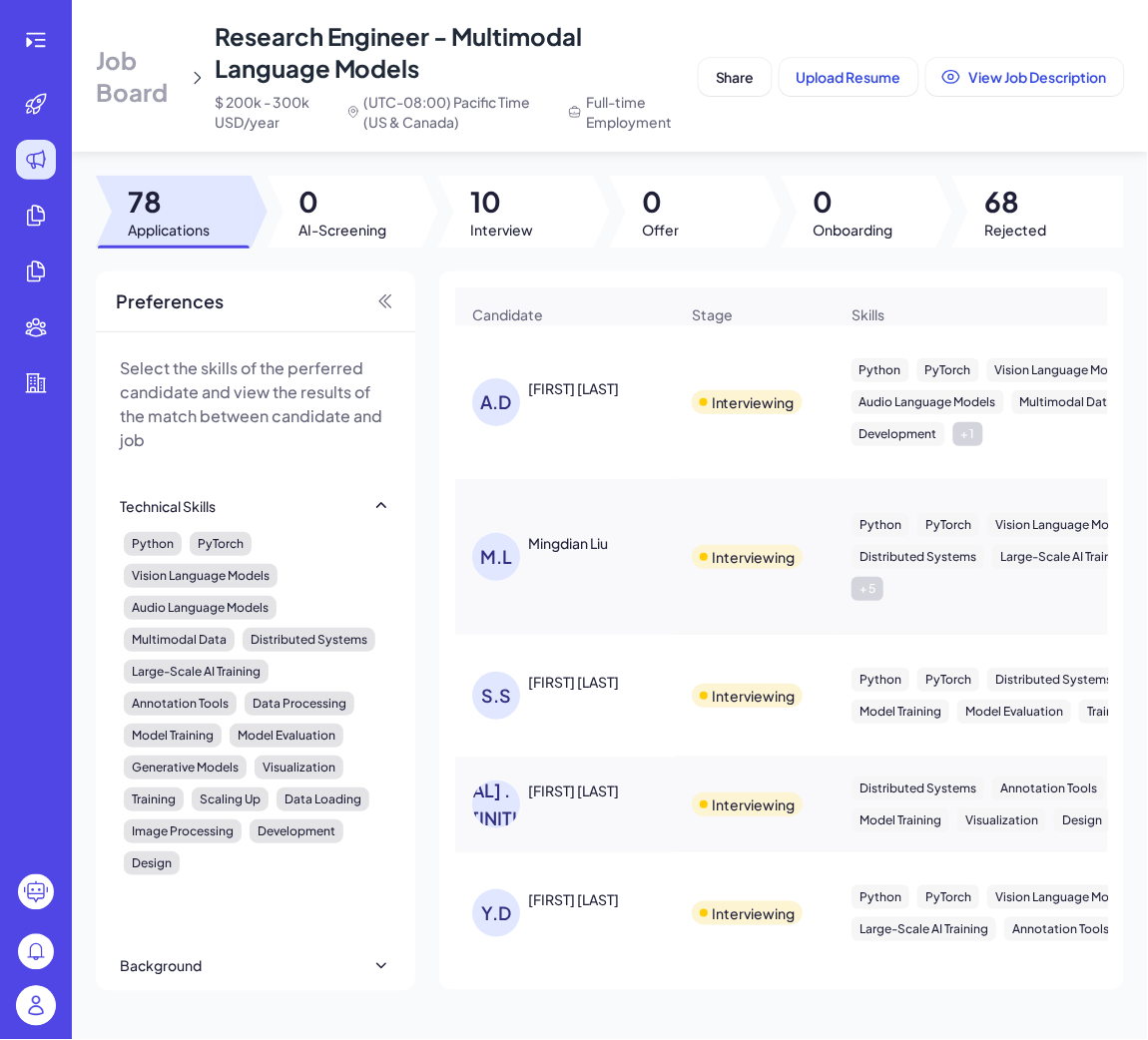 click on "[FIRST] [LAST]" at bounding box center (573, 899) 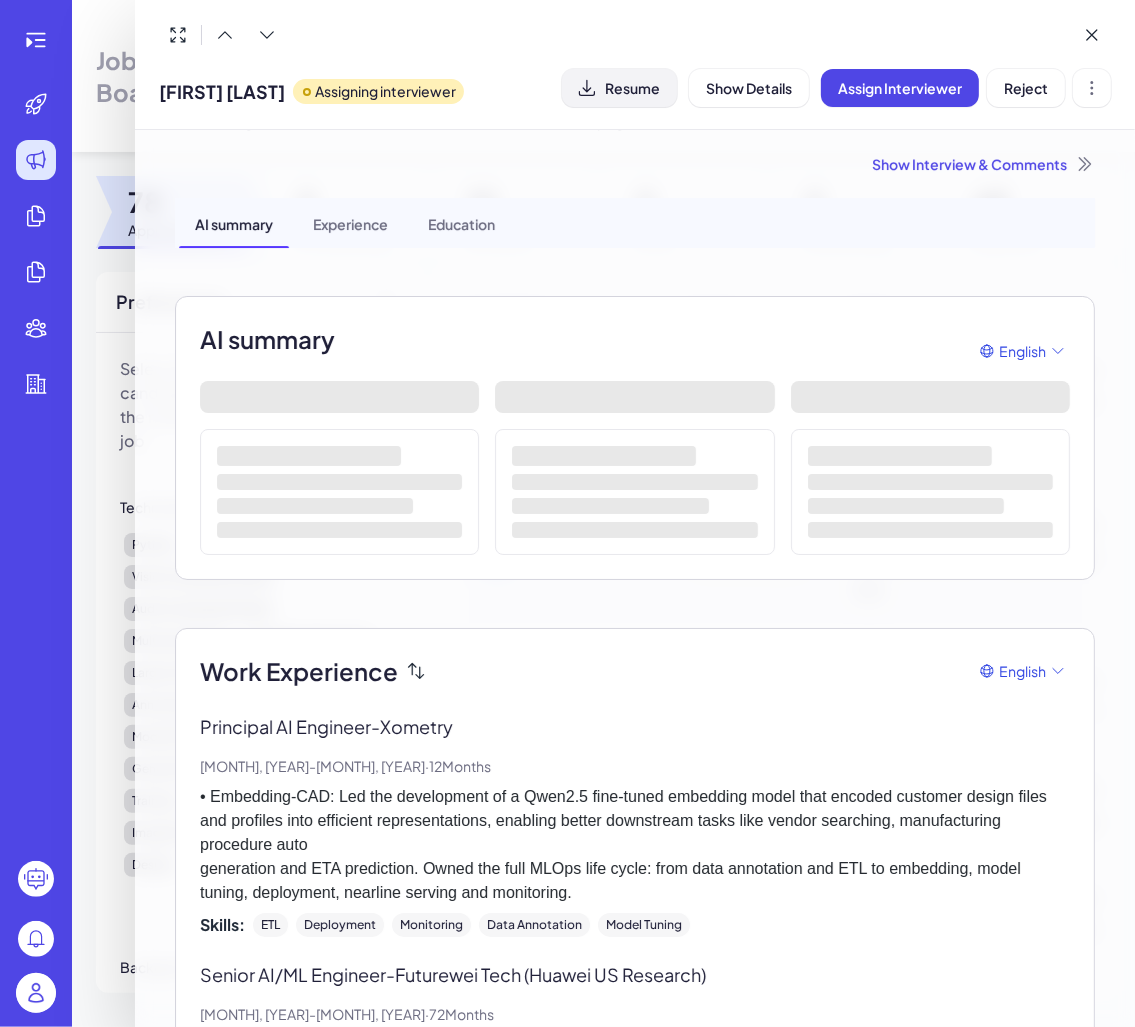 click on "Resume" at bounding box center [632, 88] 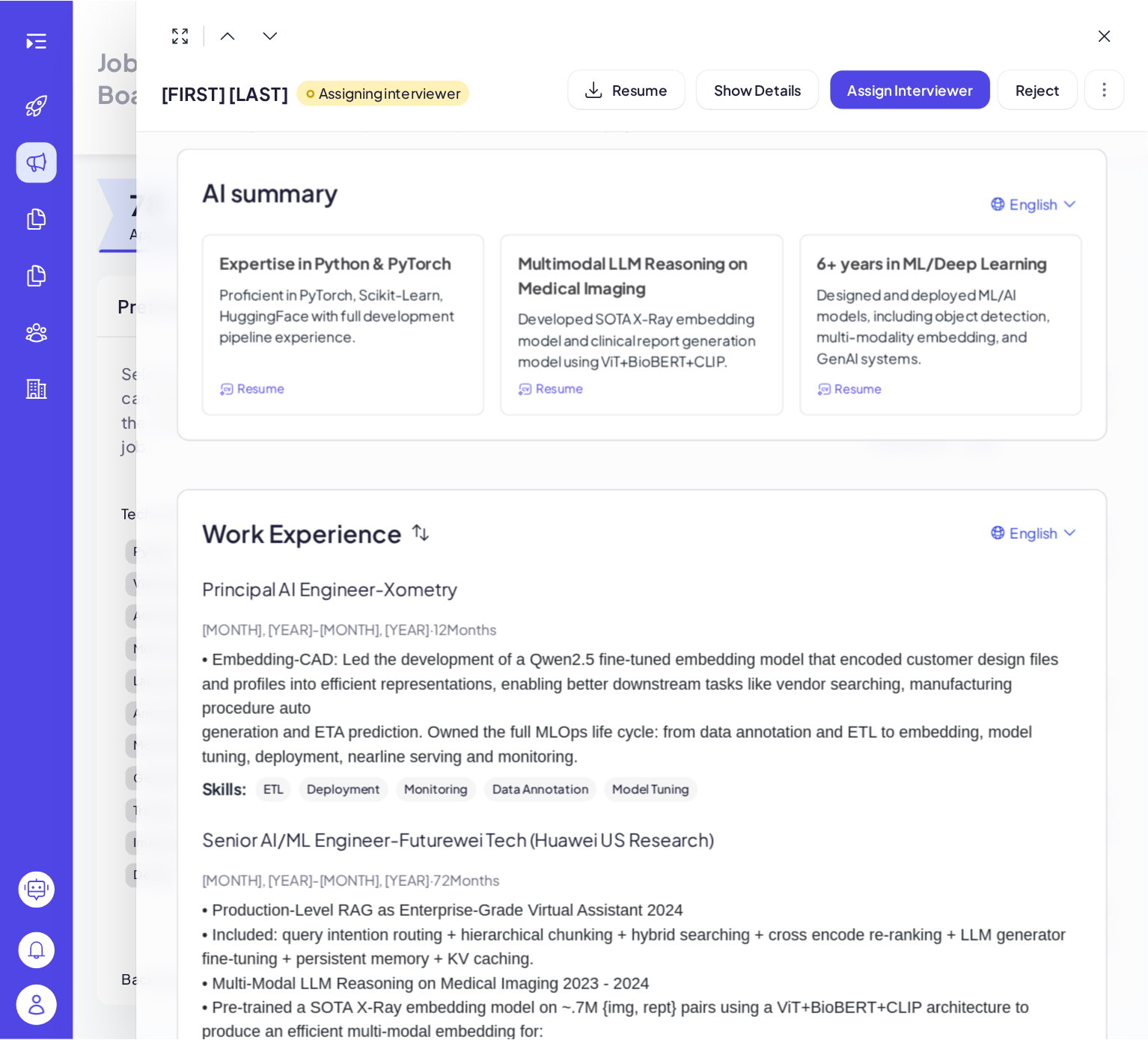 scroll, scrollTop: 0, scrollLeft: 0, axis: both 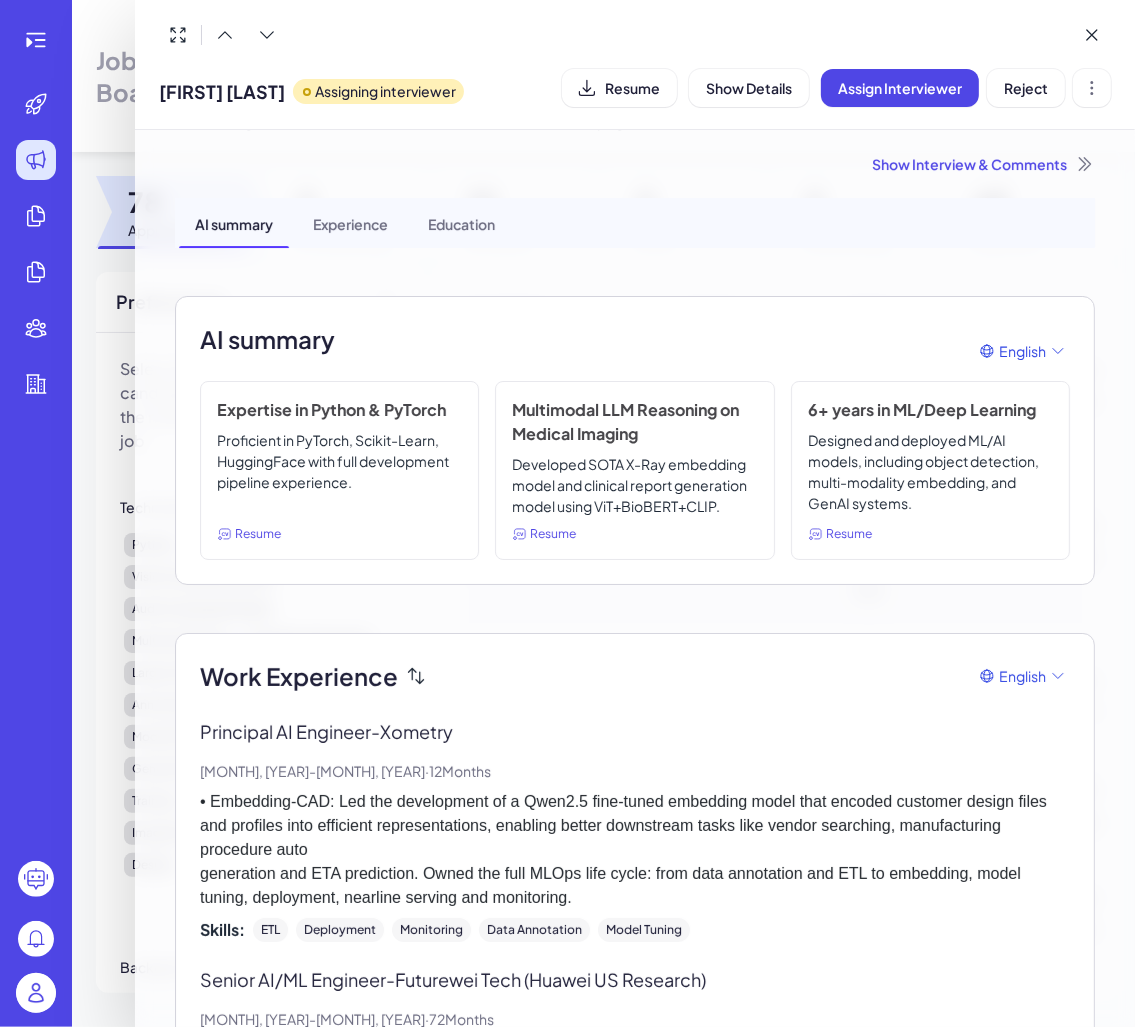 click at bounding box center [567, 513] 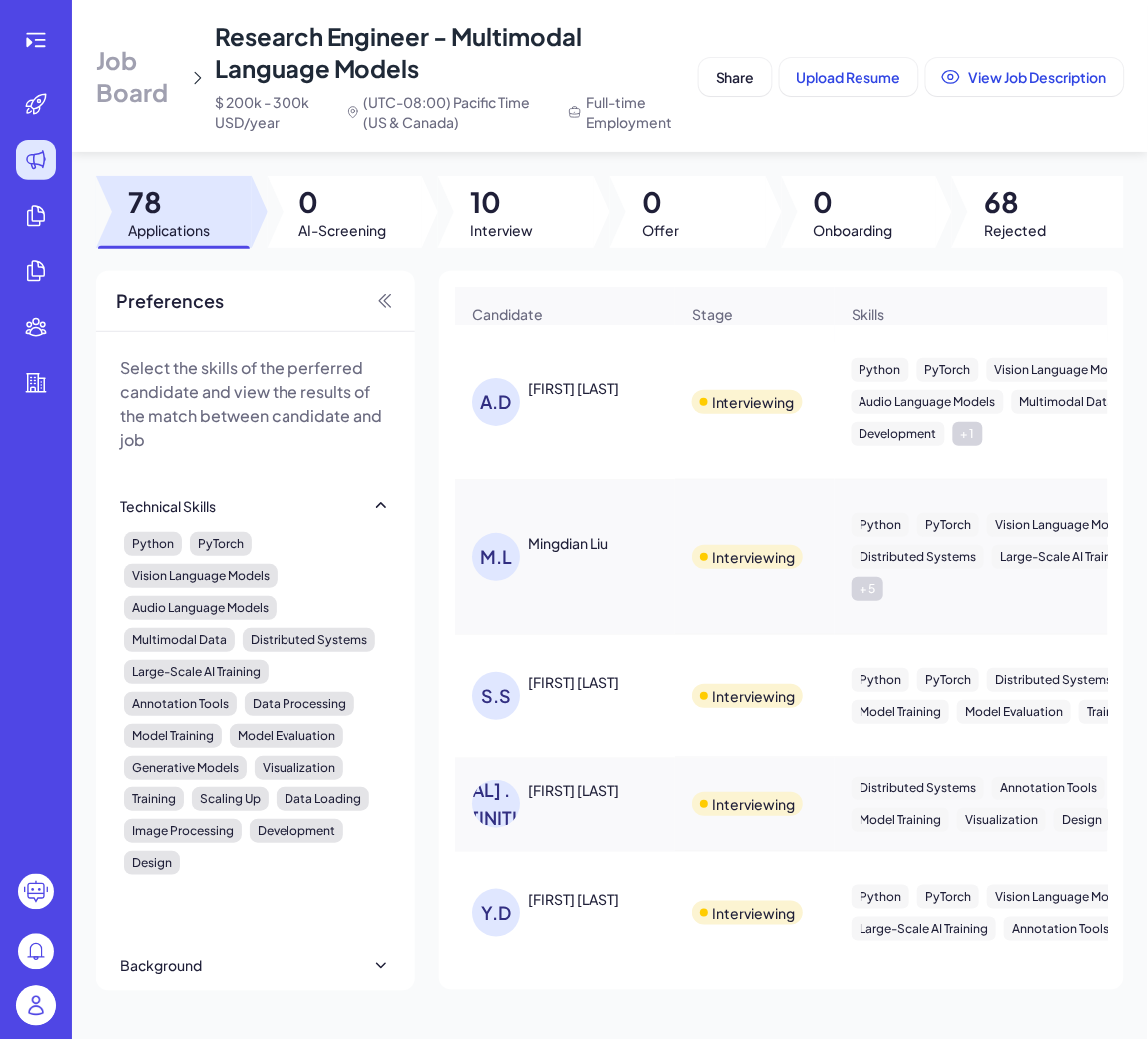 click on "[FIRST] [LAST]" at bounding box center (573, 899) 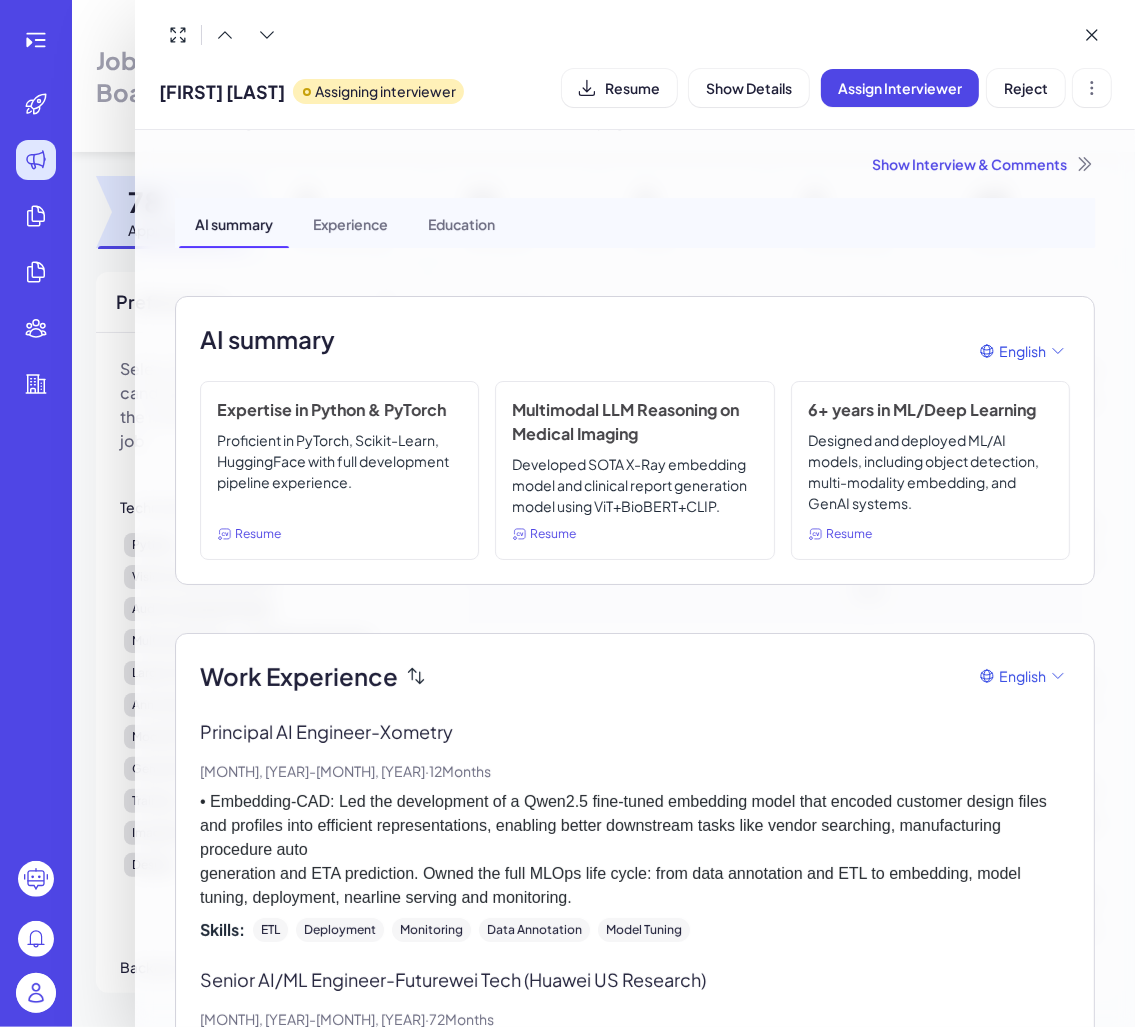click on "• Embedding-CAD: Led the development of a Qwen2.5 fine-tuned embedding model that encoded customer design files and profiles into efficient representations, enabling better downstream tasks like vendor searching, manufacturing procedure auto
generation and ETA prediction. Owned the full MLOps life cycle: from data annotation and ETL to embedding, model tuning, deployment, nearline serving and monitoring." at bounding box center (635, 850) 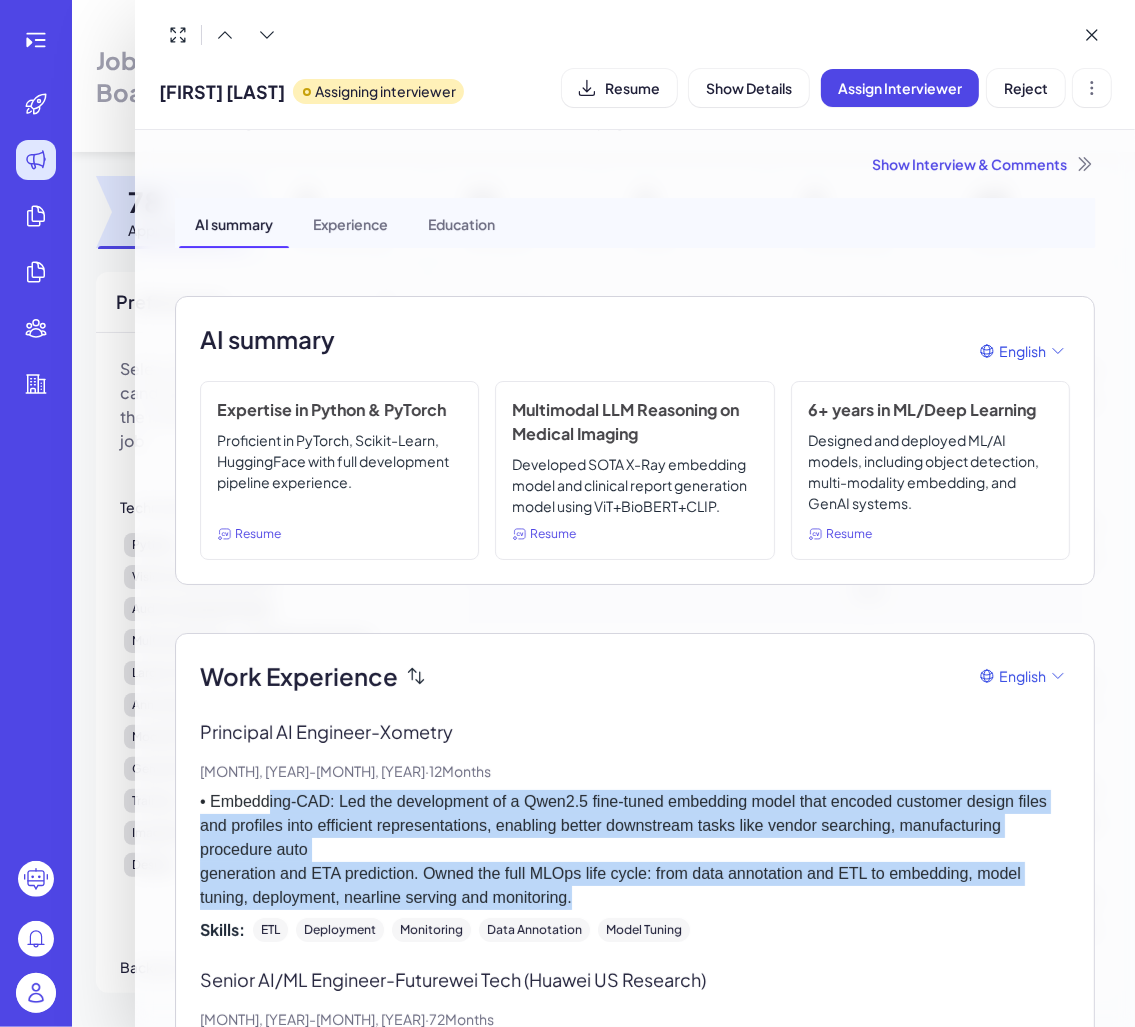 drag, startPoint x: 663, startPoint y: 899, endPoint x: 281, endPoint y: 803, distance: 393.87814 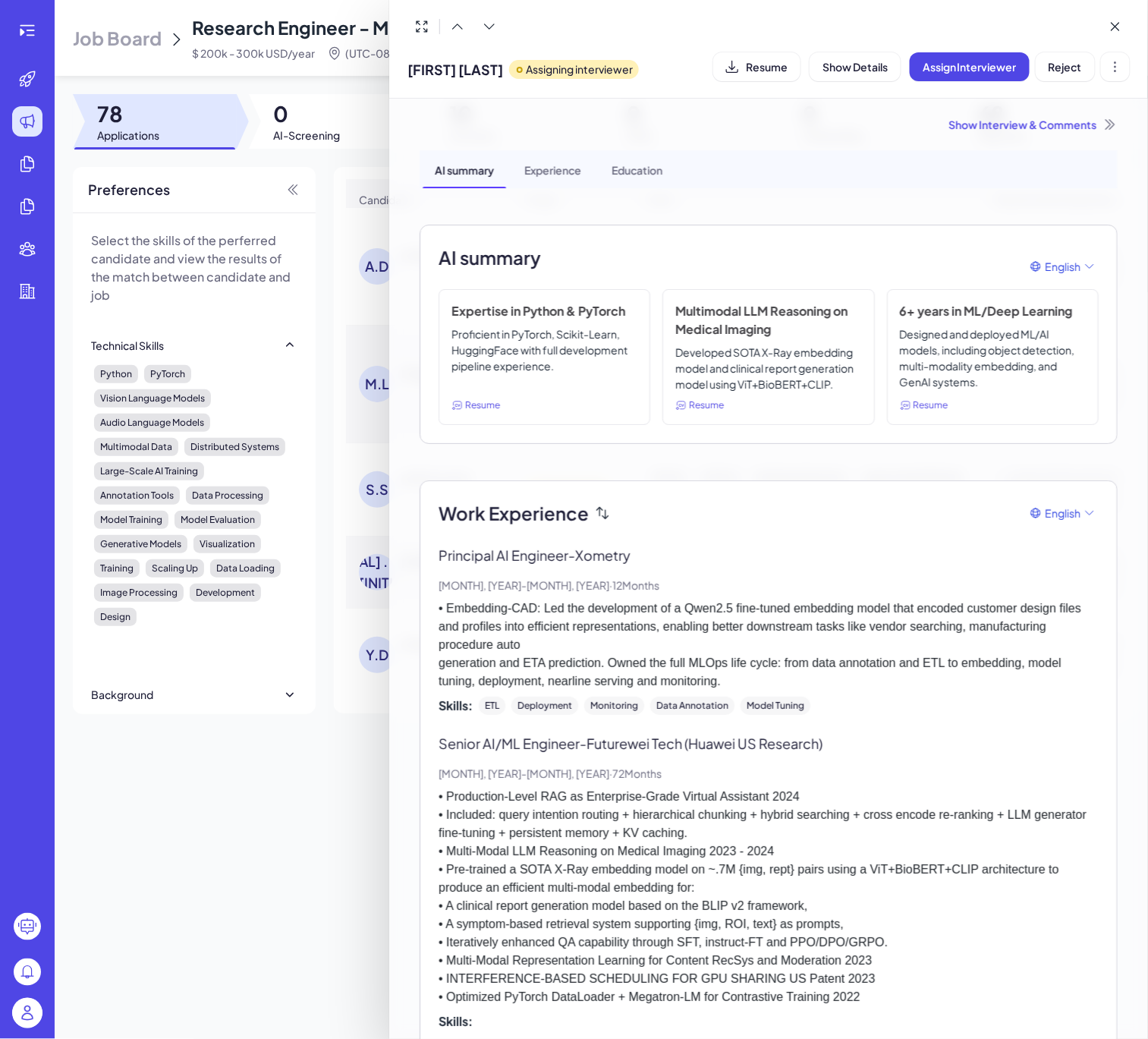 click at bounding box center [574, 519] 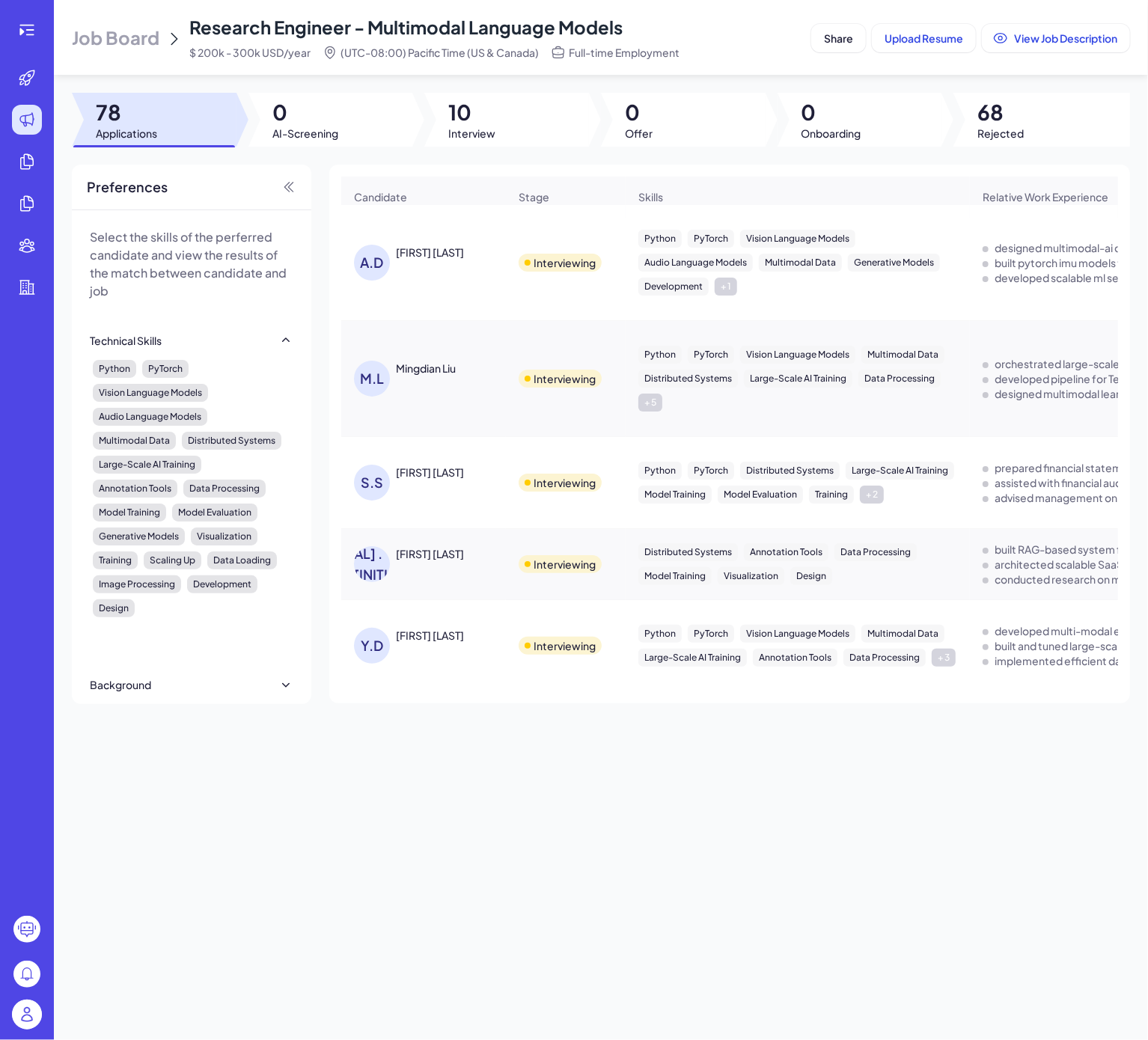 click on "Job Board Research Engineer - Multimodal Language Models $  [SALARY] [CURRENCY]/year [TIMEZONE] Pacific Time (US & Canada) Full-time Employment Share Upload Resume View Job Description 78 Applications 0 AI-Screening 10 Interview 0 Offer 0 Onboarding 68 Rejected Preferences Select the skills of the perferred candidate and view the results of the match between candidate and job Technical Skills Python PyTorch Vision Language Models Audio Language Models Multimodal Data Distributed Systems Large-Scale AI Training Annotation Tools Data Processing Model Training Model Evaluation Generative Models Visualization Training Scaling Up Data Loading Image Processing Development Design Background Top 20 Universities Top 50 Universities Top 100 Universities Top 200 Universities Top Companies Location Regions Asia-Pacific China Taiwan Hong Kong Macau Brunei Cambodia Indonesia Japan North Korea South Korea Laos Malaysia Marshall Islands Federated States of Micronesia Nauru New Zealand Australia Palau Papua New Guinea Samoa Cuba" at bounding box center (601, 520) 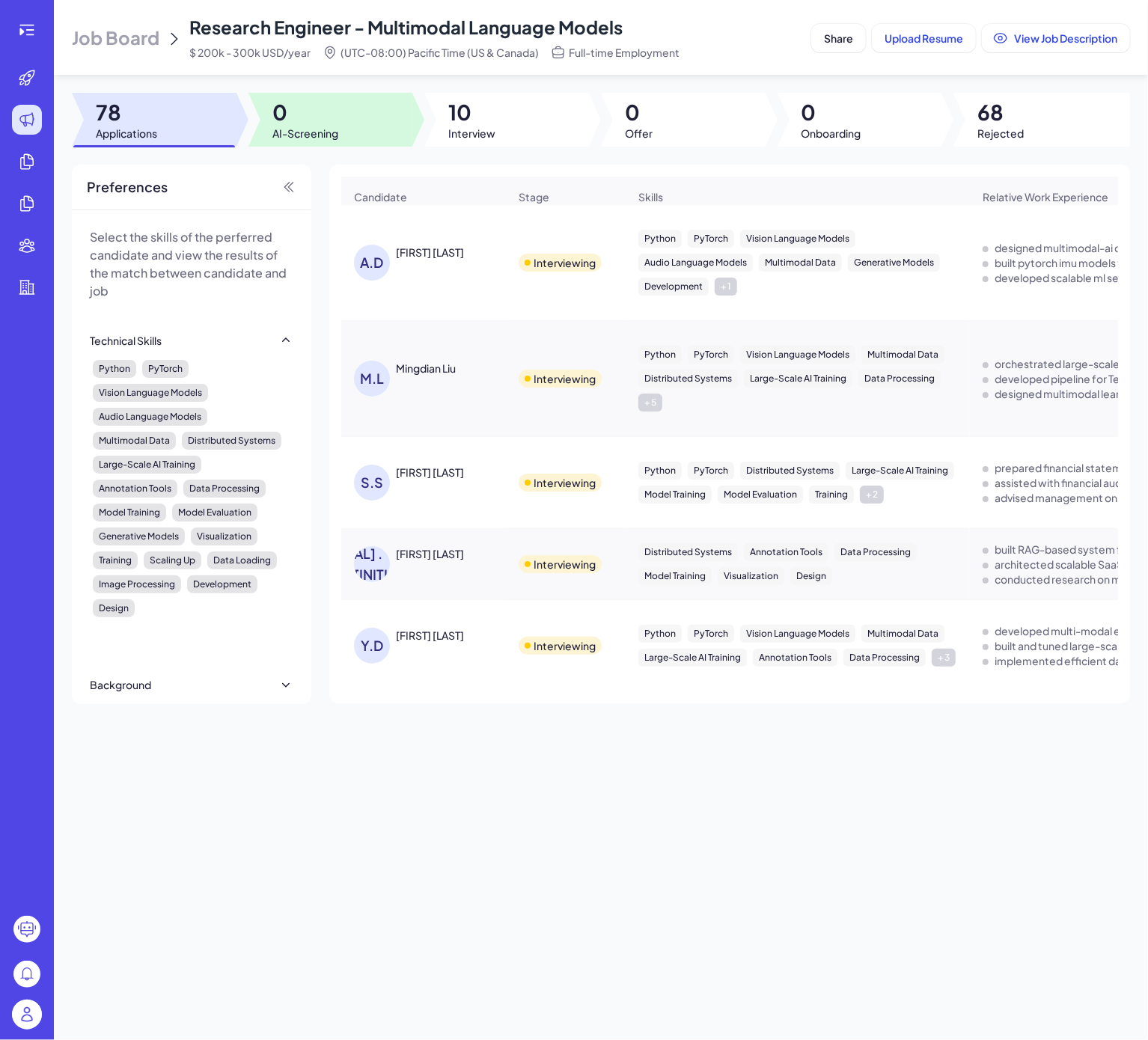 click on "0" at bounding box center (305, 112) 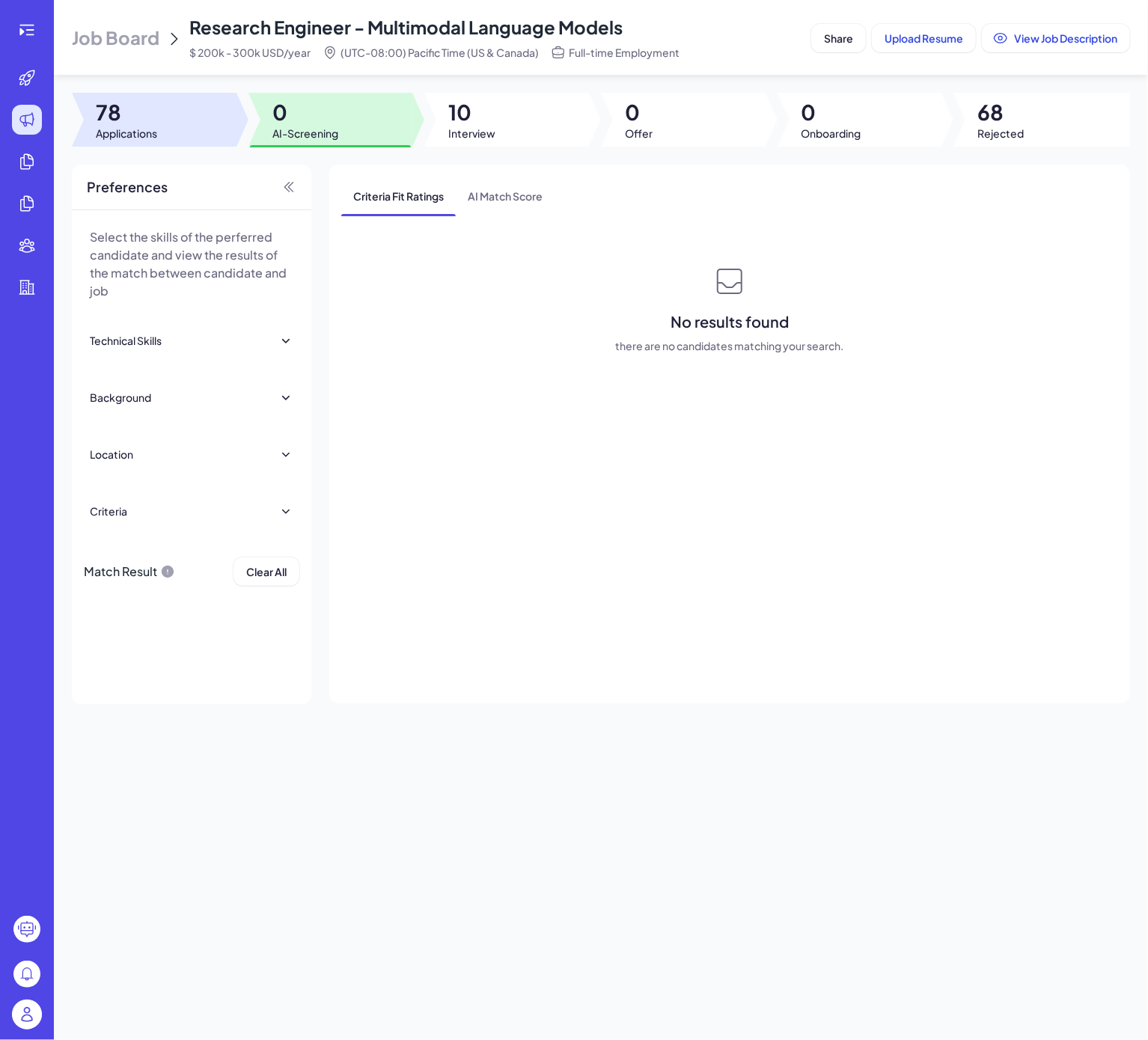 click on "78" at bounding box center [126, 112] 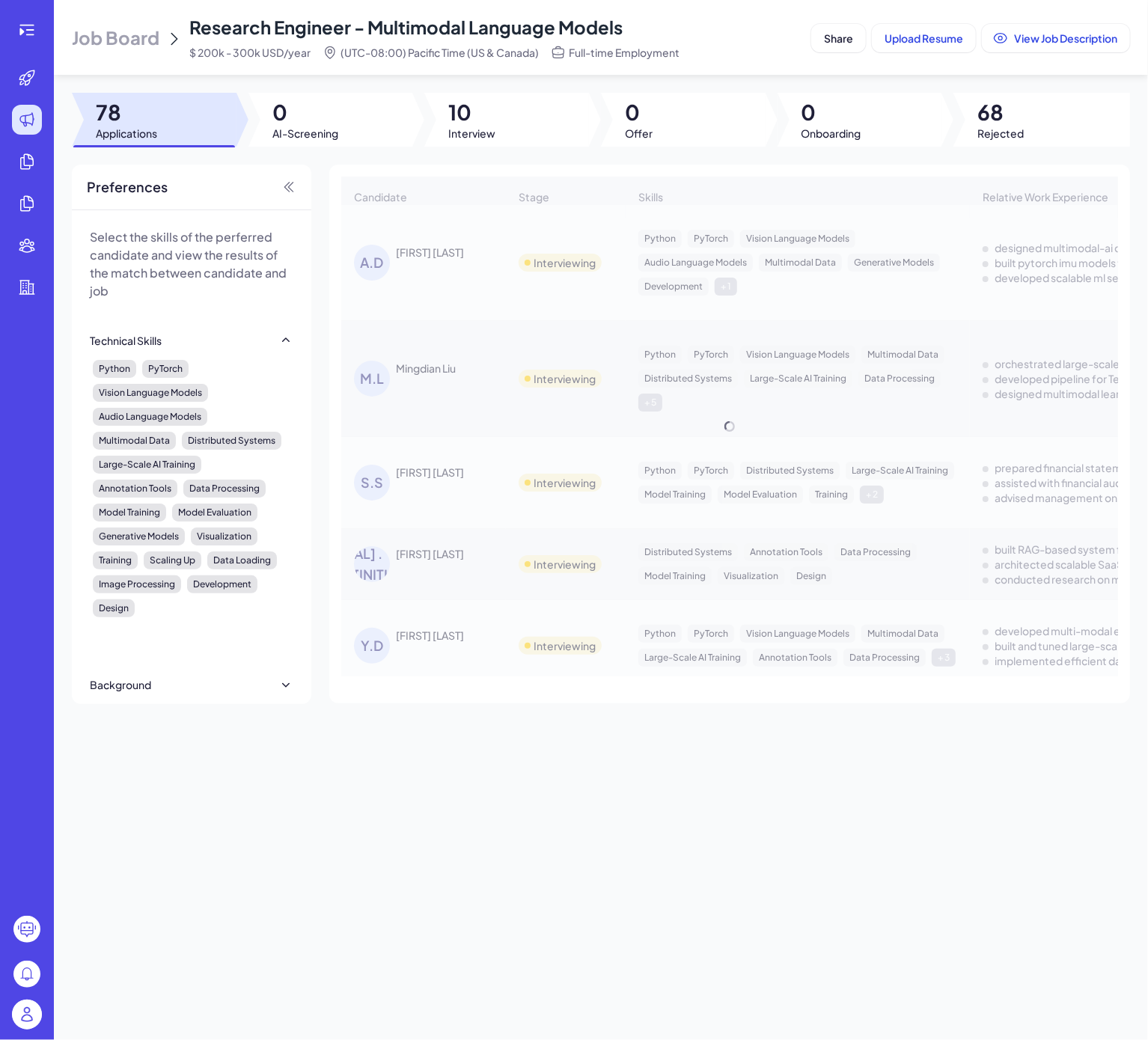 click on "Job Board Research Engineer - Multimodal Language Models $  [SALARY] [CURRENCY]/year [TIMEZONE] Pacific Time (US & Canada) Full-time Employment Share Upload Resume View Job Description 78 Applications 0 AI-Screening 10 Interview 0 Offer 0 Onboarding 68 Rejected Preferences Select the skills of the perferred candidate and view the results of the match between candidate and job Technical Skills Python PyTorch Vision Language Models Audio Language Models Multimodal Data Distributed Systems Large-Scale AI Training Annotation Tools Data Processing Model Training Model Evaluation Generative Models Visualization Training Scaling Up Data Loading Image Processing Development Design Background Top 20 Universities Top 50 Universities Top 100 Universities Top 200 Universities Top Companies Location Regions Asia-Pacific China Taiwan Hong Kong Macau Brunei Cambodia Indonesia Japan North Korea South Korea Laos Malaysia Marshall Islands Federated States of Micronesia Nauru New Zealand Australia Palau Papua New Guinea Samoa Cuba" at bounding box center (601, 520) 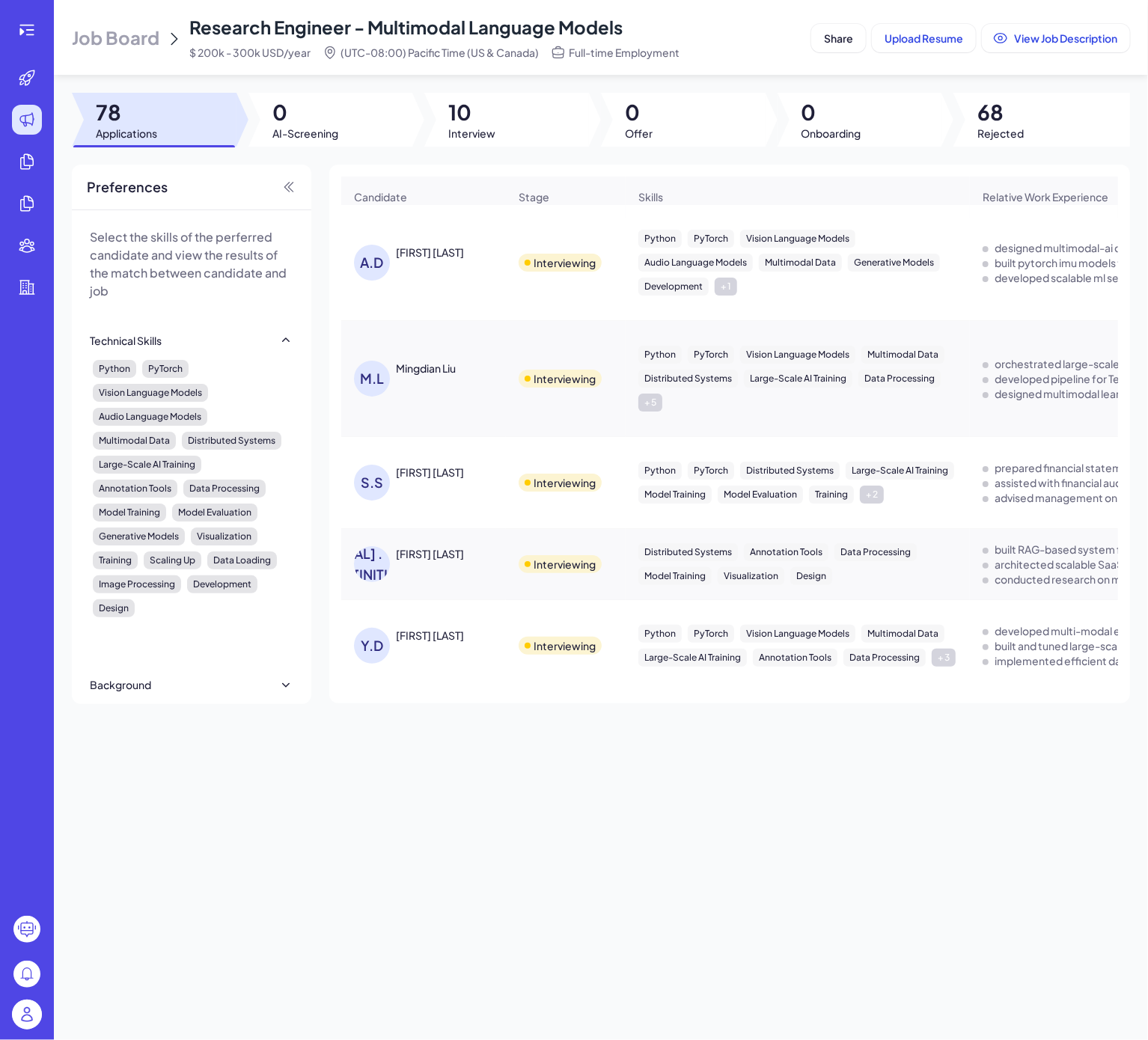 drag, startPoint x: 509, startPoint y: 993, endPoint x: 512, endPoint y: 837, distance: 156.02884 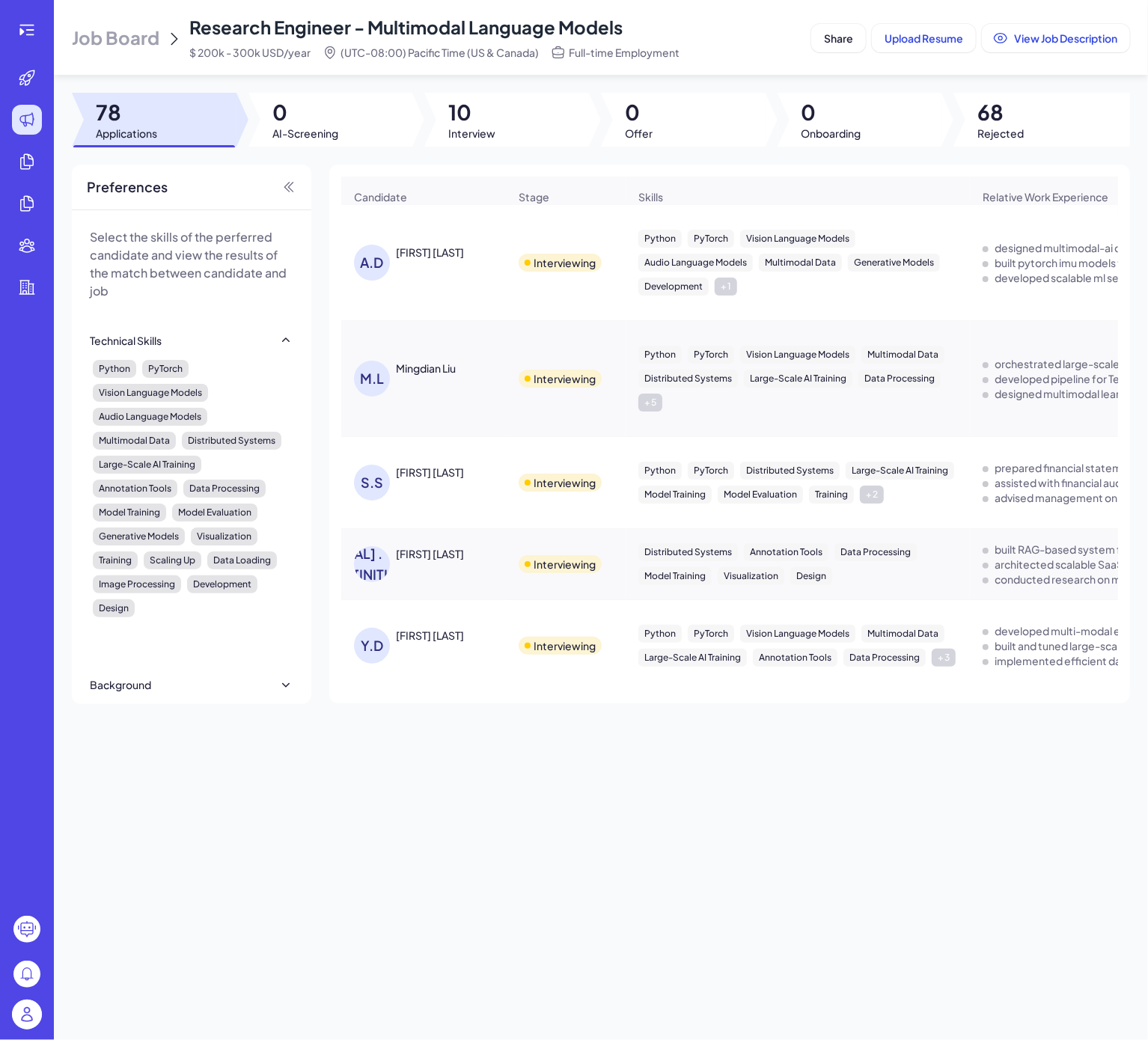 click on "Job Board Research Engineer - Multimodal Language Models $  [SALARY] [CURRENCY]/year [TIMEZONE] Pacific Time (US & Canada) Full-time Employment Share Upload Resume View Job Description 78 Applications 0 AI-Screening 10 Interview 0 Offer 0 Onboarding 68 Rejected Preferences Select the skills of the perferred candidate and view the results of the match between candidate and job Technical Skills Python PyTorch Vision Language Models Audio Language Models Multimodal Data Distributed Systems Large-Scale AI Training Annotation Tools Data Processing Model Training Model Evaluation Generative Models Visualization Training Scaling Up Data Loading Image Processing Development Design Background Top 20 Universities Top 50 Universities Top 100 Universities Top 200 Universities Top Companies Location Regions Asia-Pacific China Taiwan Hong Kong Macau Brunei Cambodia Indonesia Japan North Korea South Korea Laos Malaysia Marshall Islands Federated States of Micronesia Nauru New Zealand Australia Palau Papua New Guinea Samoa Cuba" at bounding box center (601, 520) 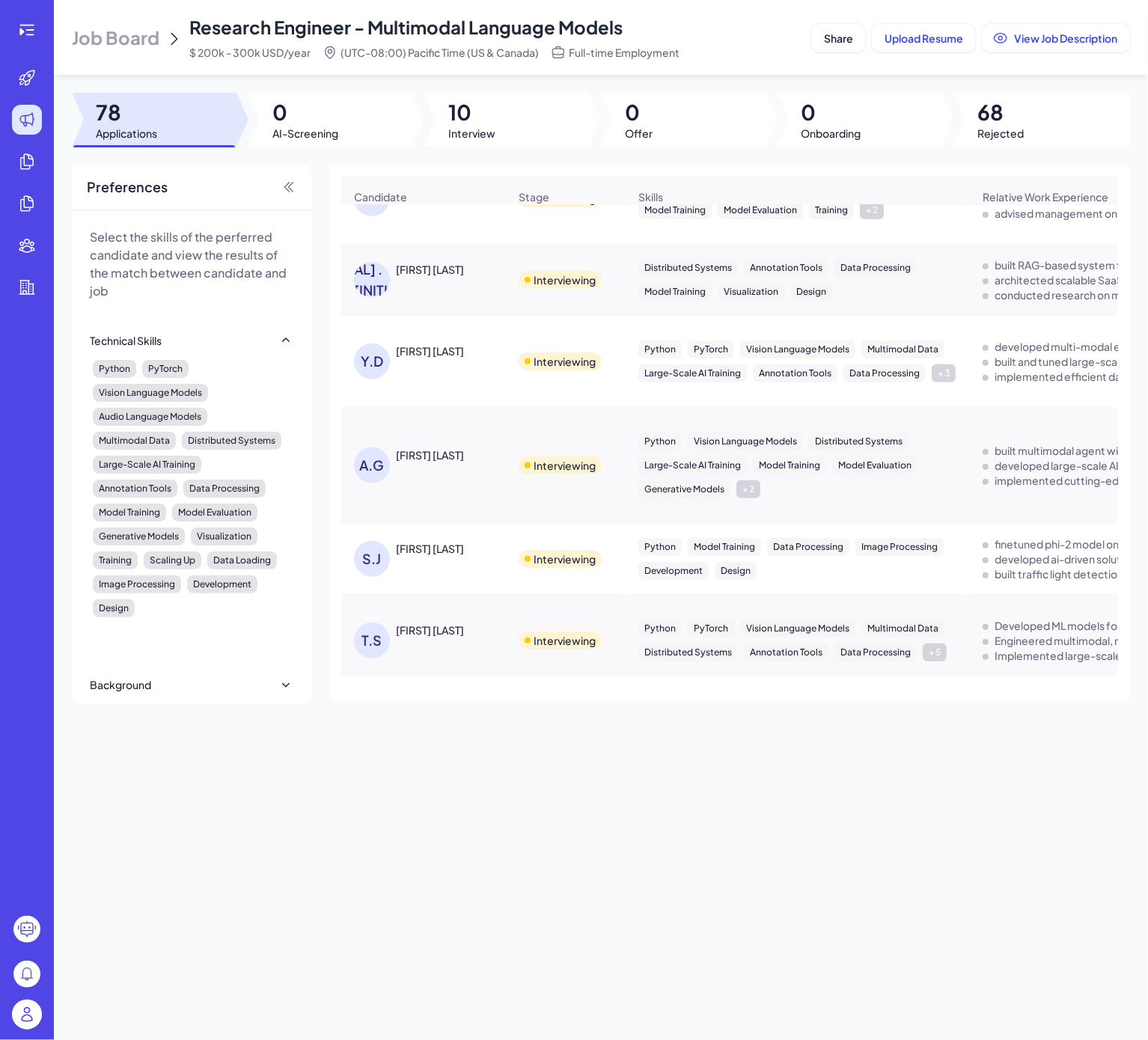 scroll, scrollTop: 898, scrollLeft: 0, axis: vertical 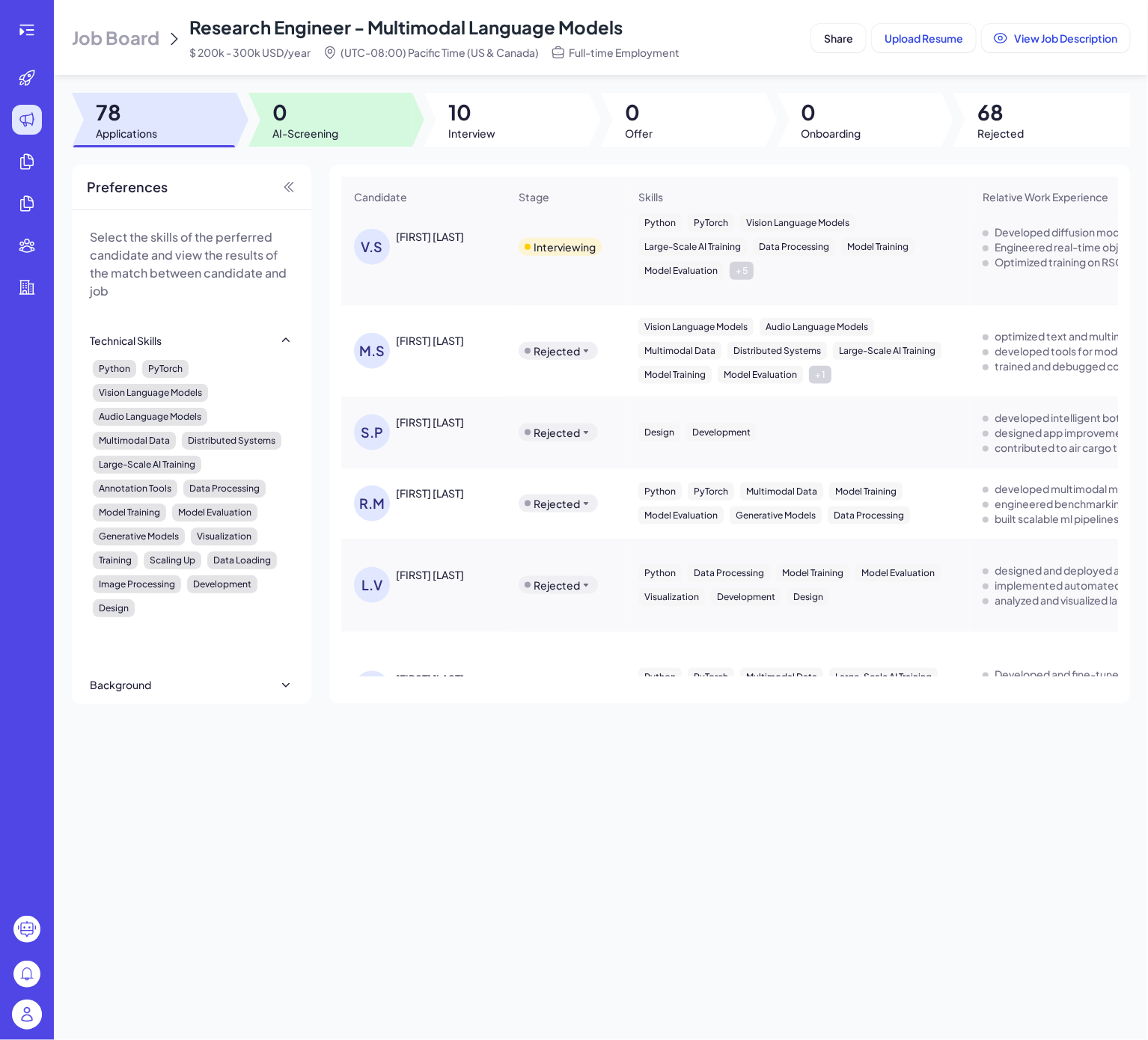 click on "0" at bounding box center [305, 112] 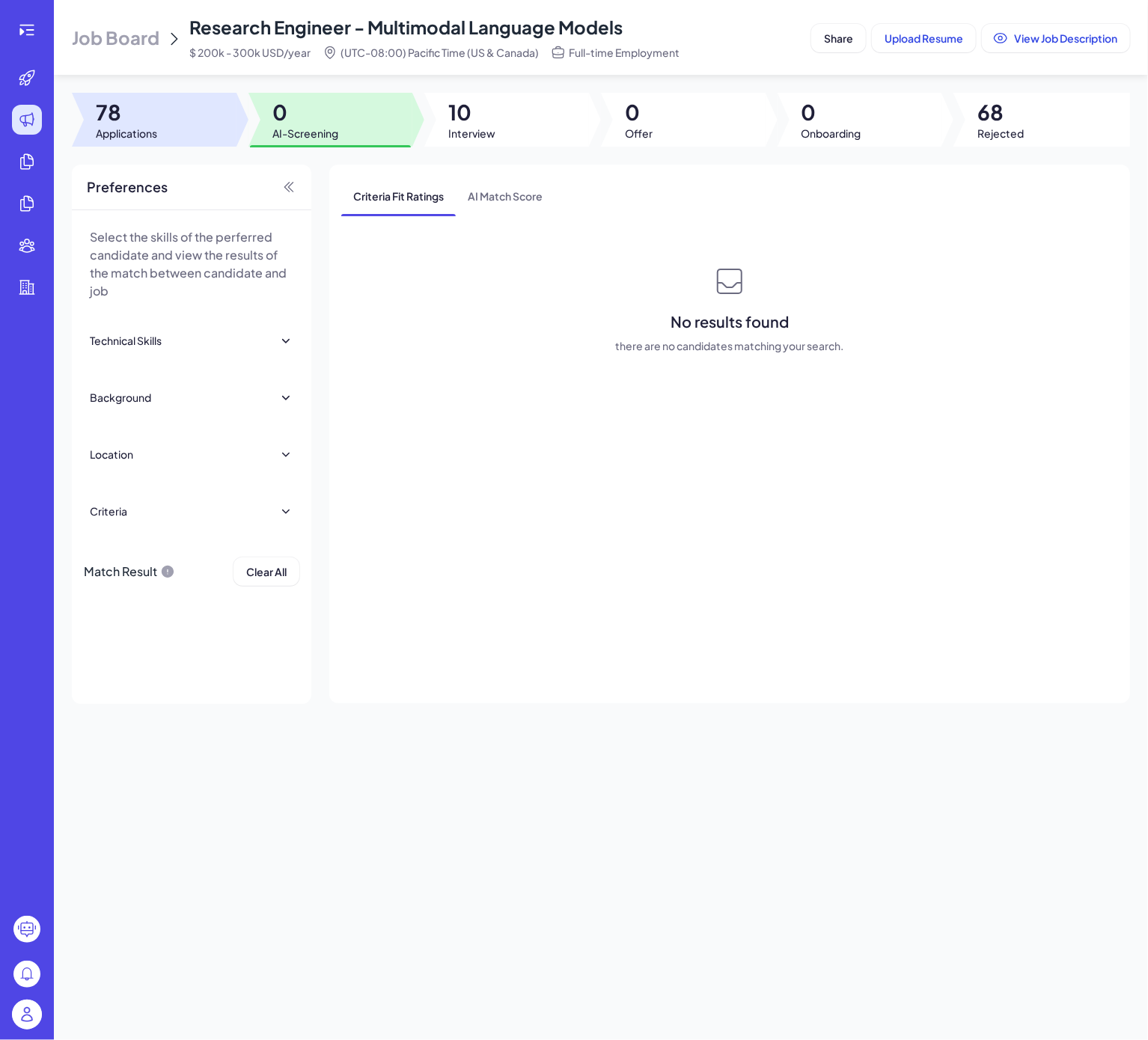 click at bounding box center [154, 120] 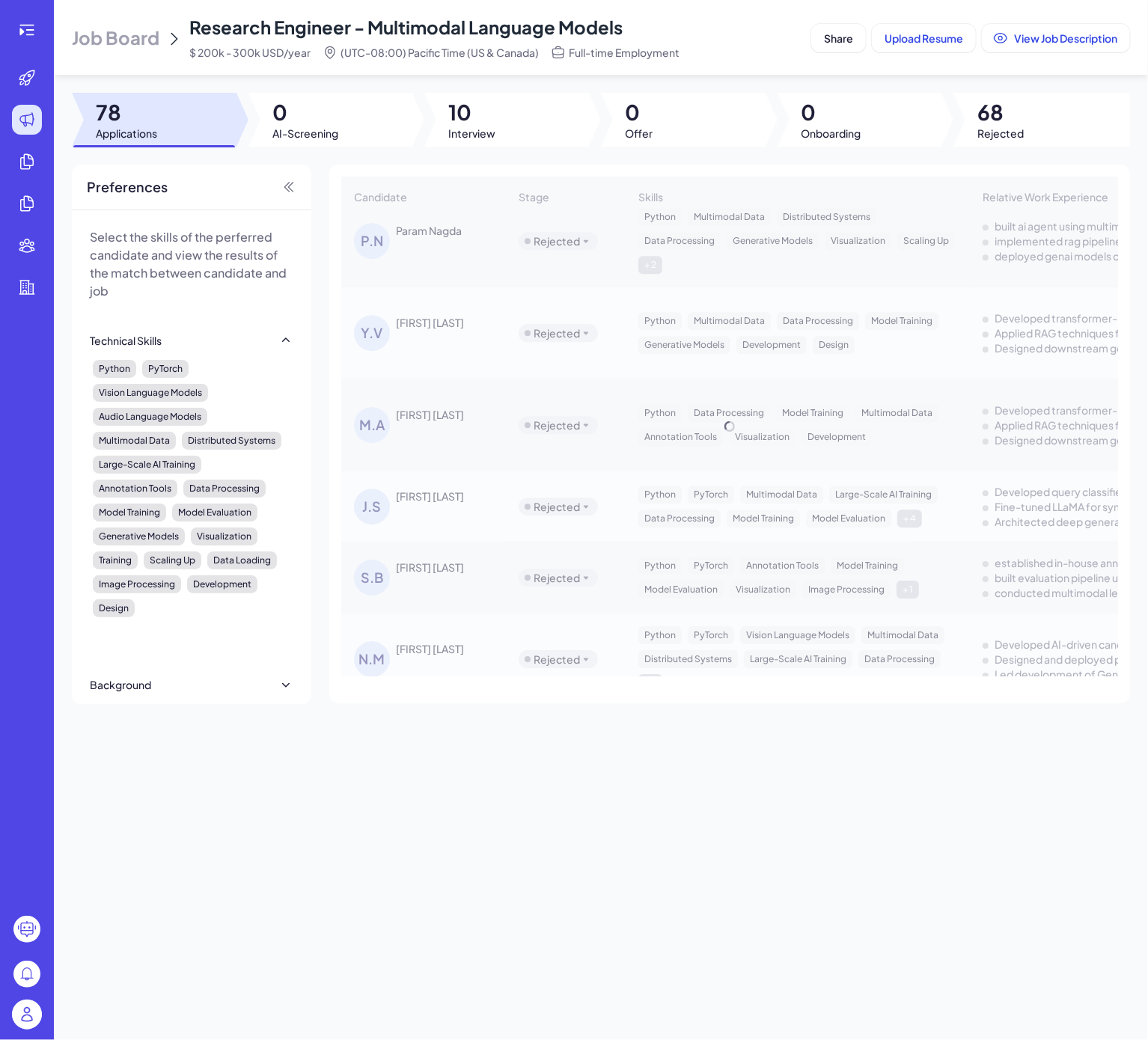 scroll, scrollTop: 5952, scrollLeft: 0, axis: vertical 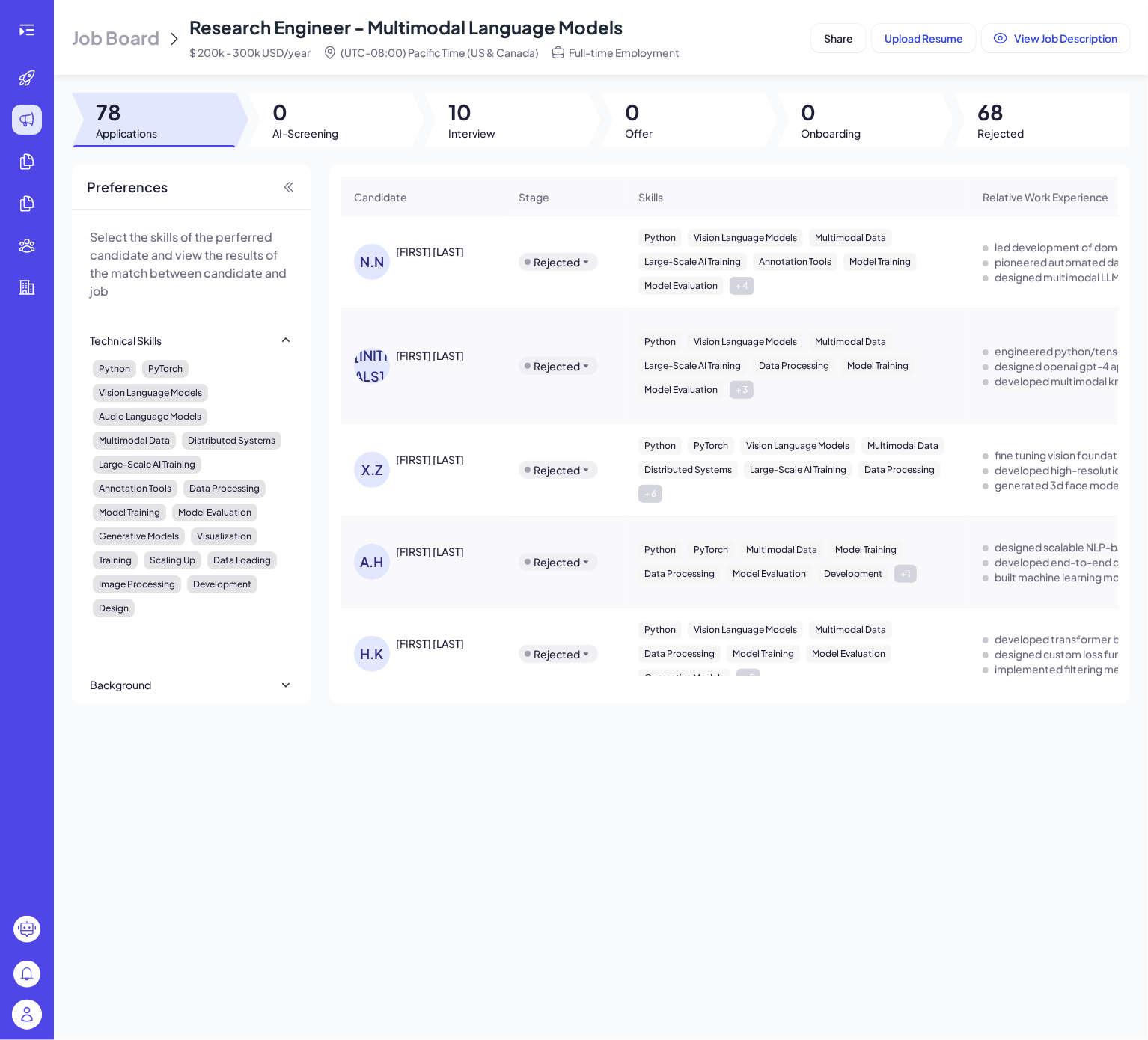click on "[FIRST] [LAST]" at bounding box center (452, 459) 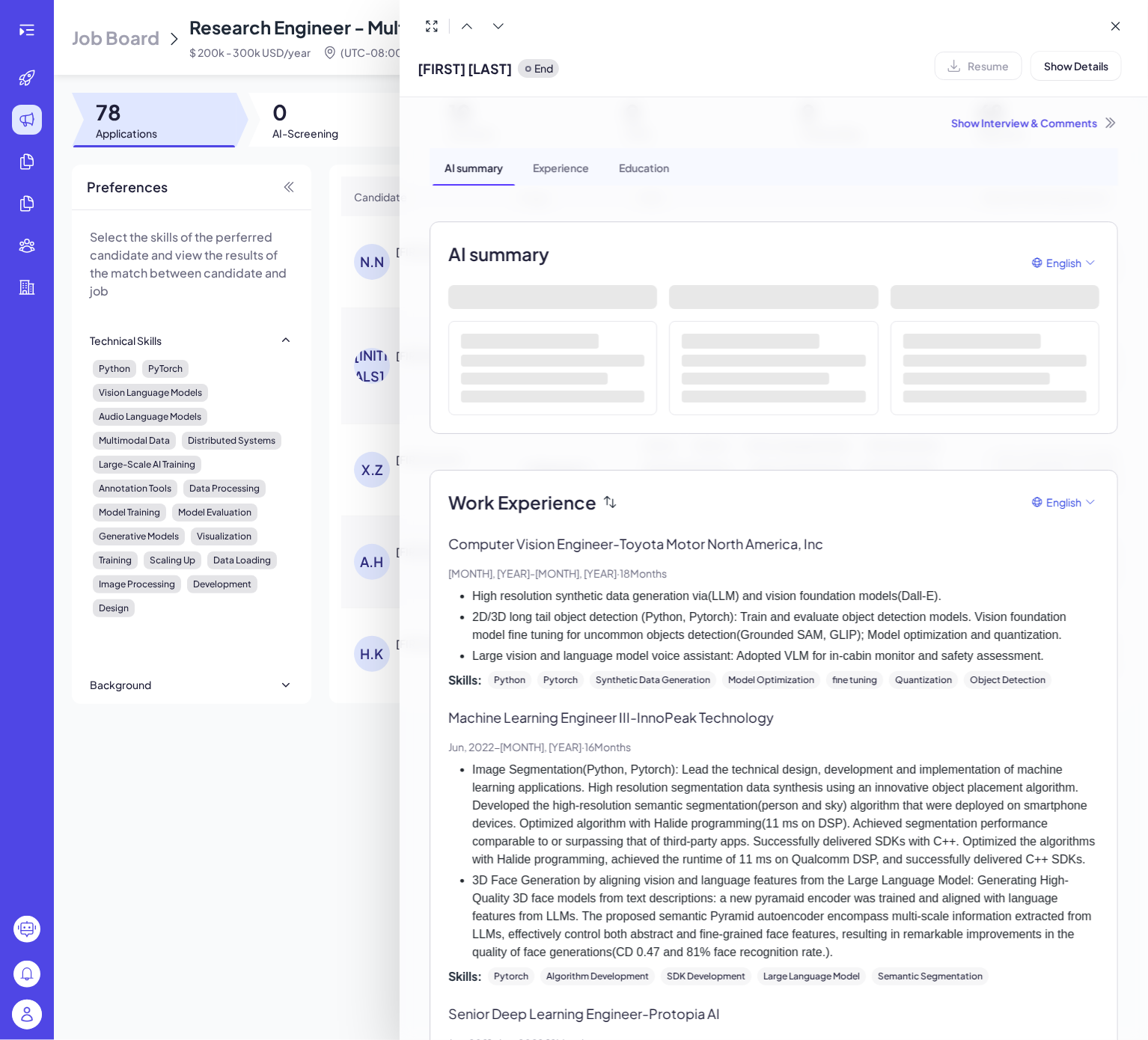 click on "Show Interview & Comments" at bounding box center (774, 123) 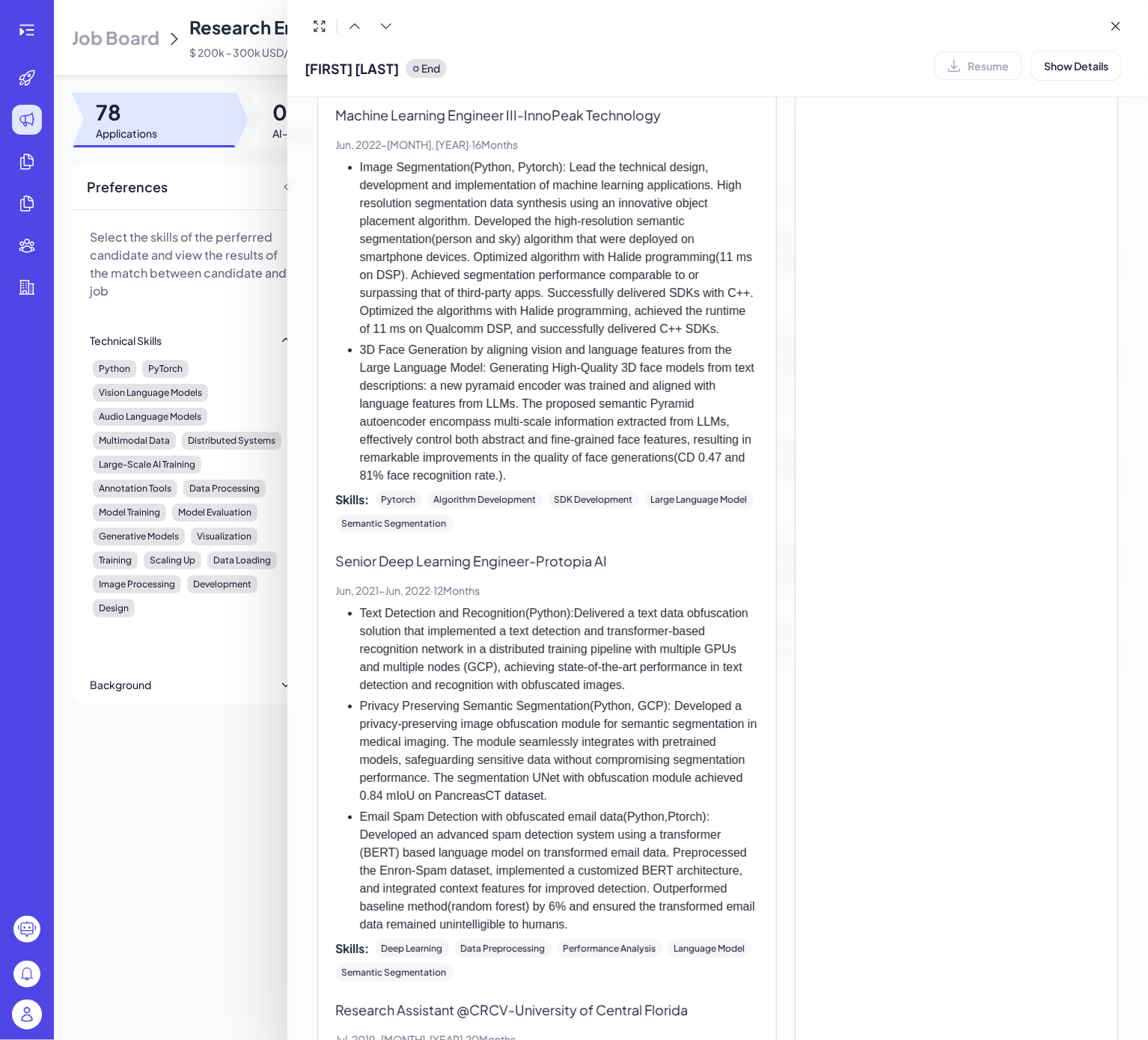 scroll, scrollTop: 1673, scrollLeft: 0, axis: vertical 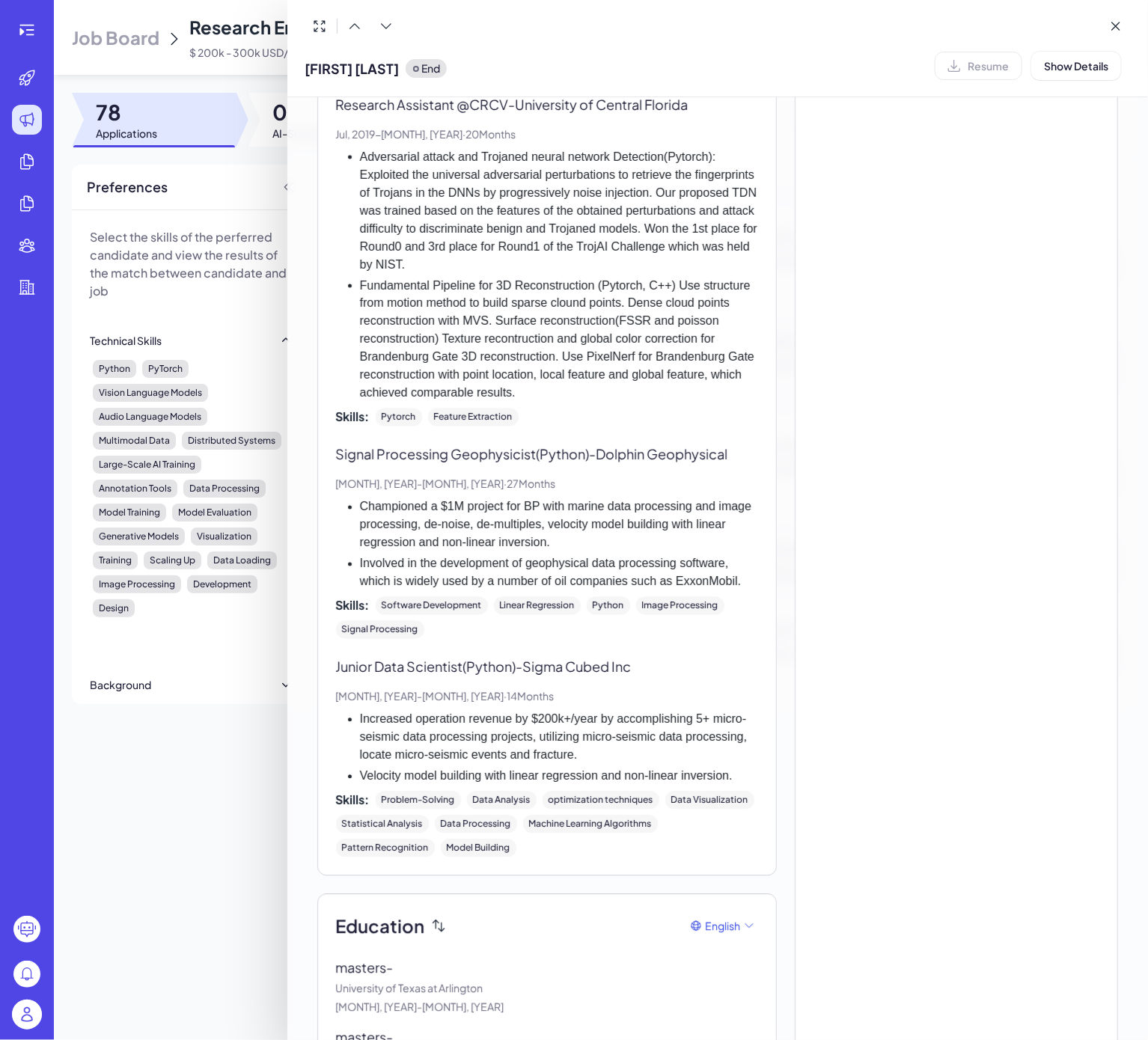 click at bounding box center [574, 520] 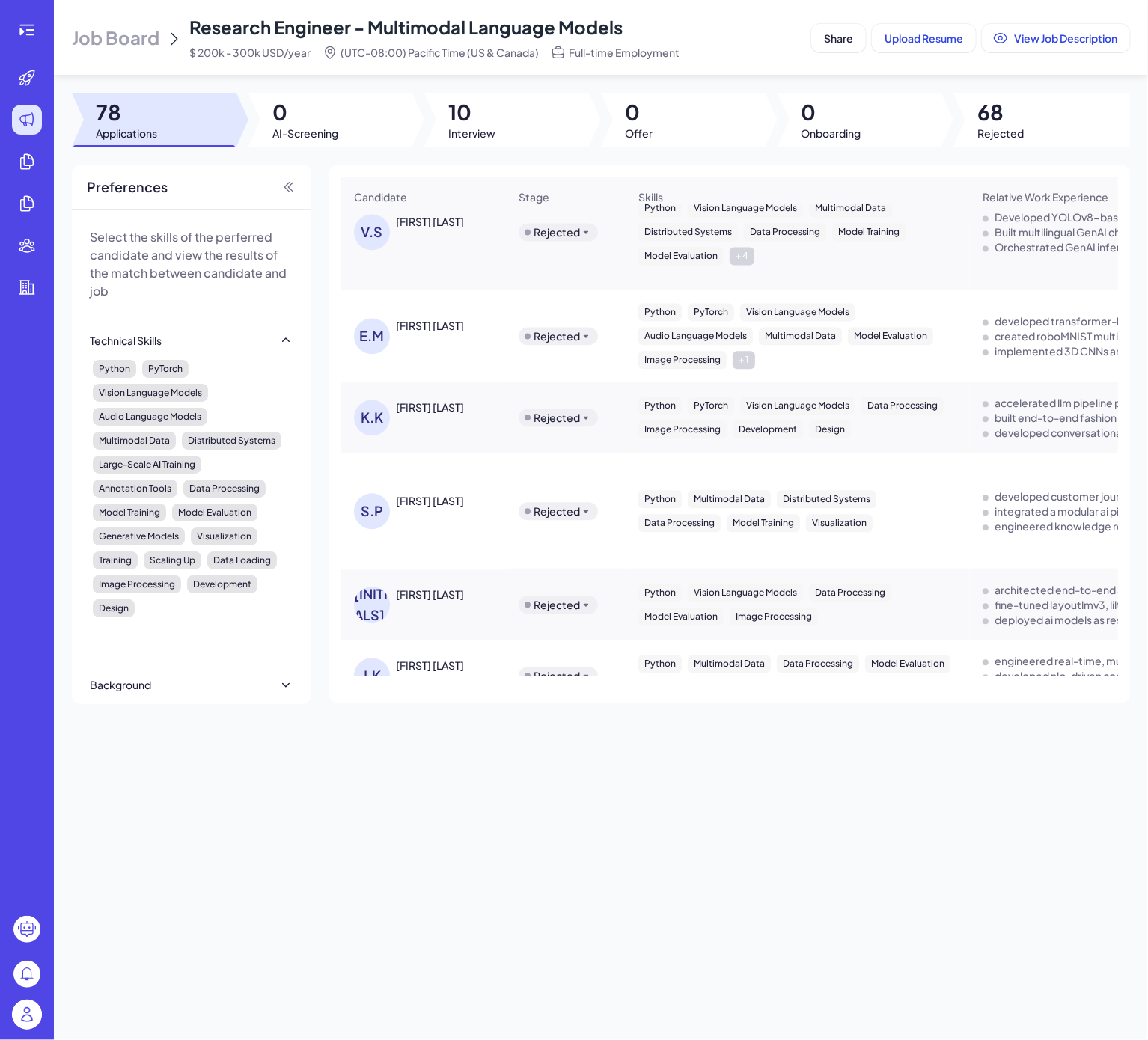 scroll, scrollTop: 4306, scrollLeft: 0, axis: vertical 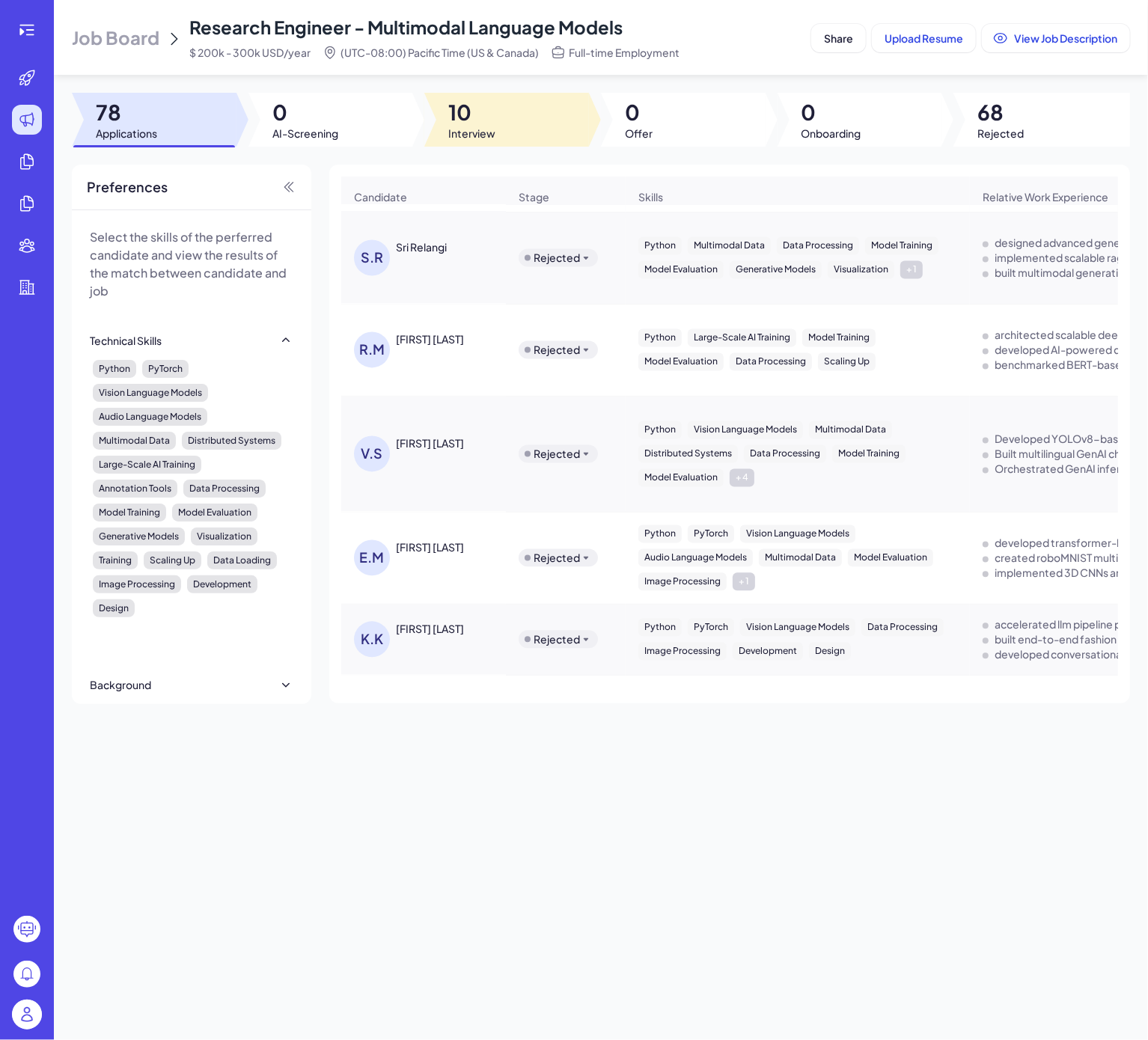 click at bounding box center (507, 120) 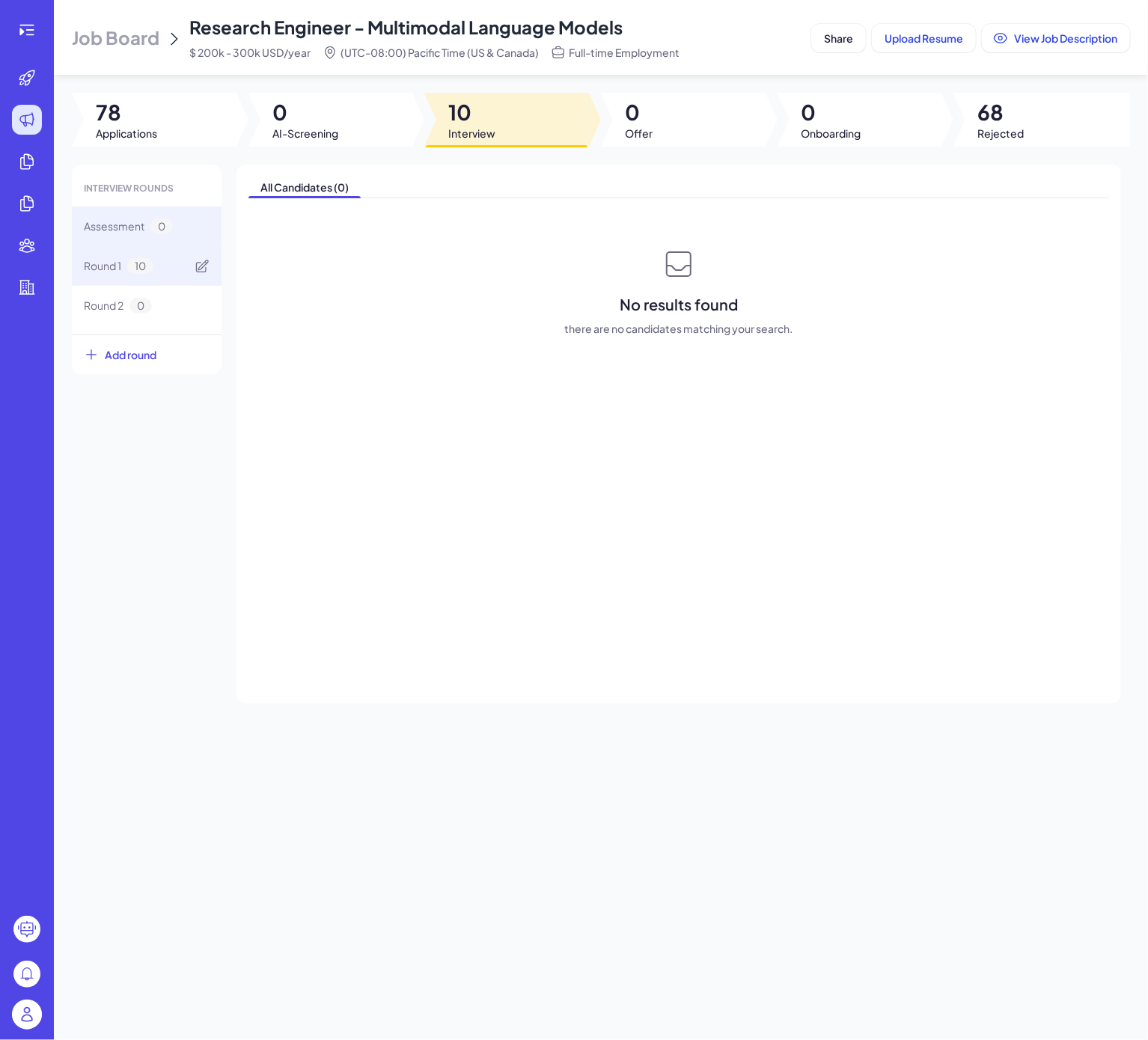 click on "Round 1" at bounding box center (103, 266) 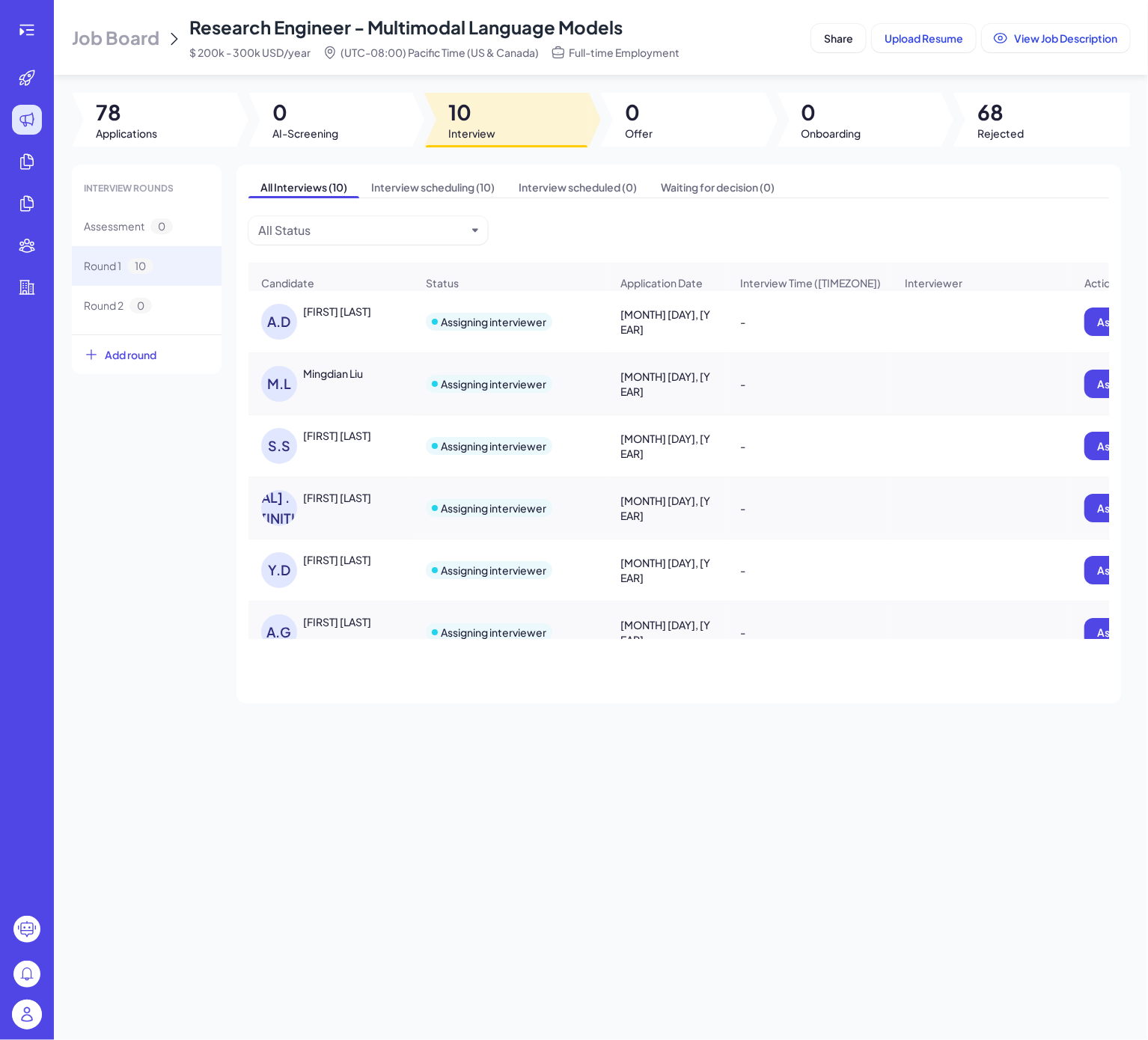 scroll, scrollTop: 293, scrollLeft: 0, axis: vertical 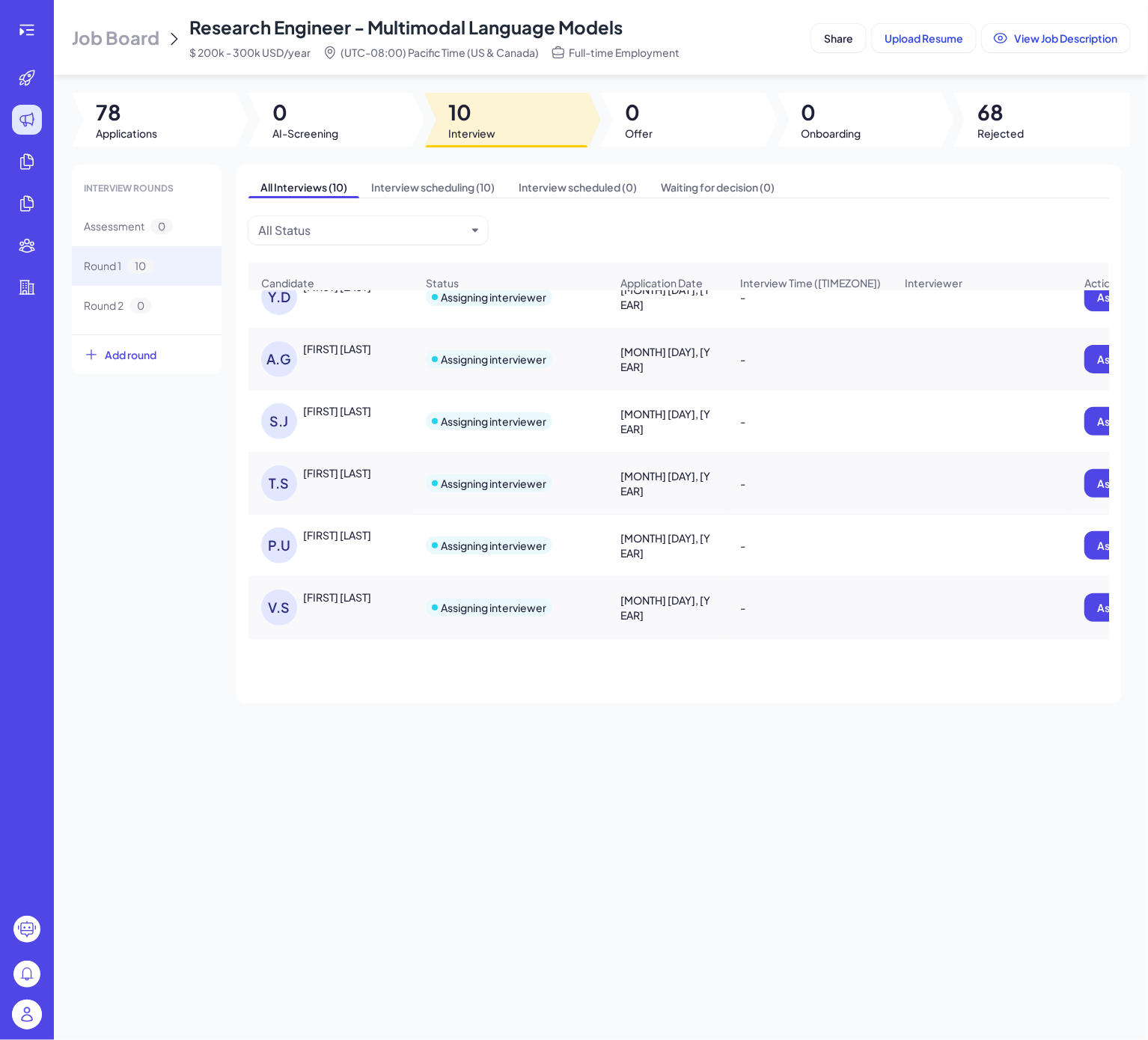 click on "78" at bounding box center (126, 112) 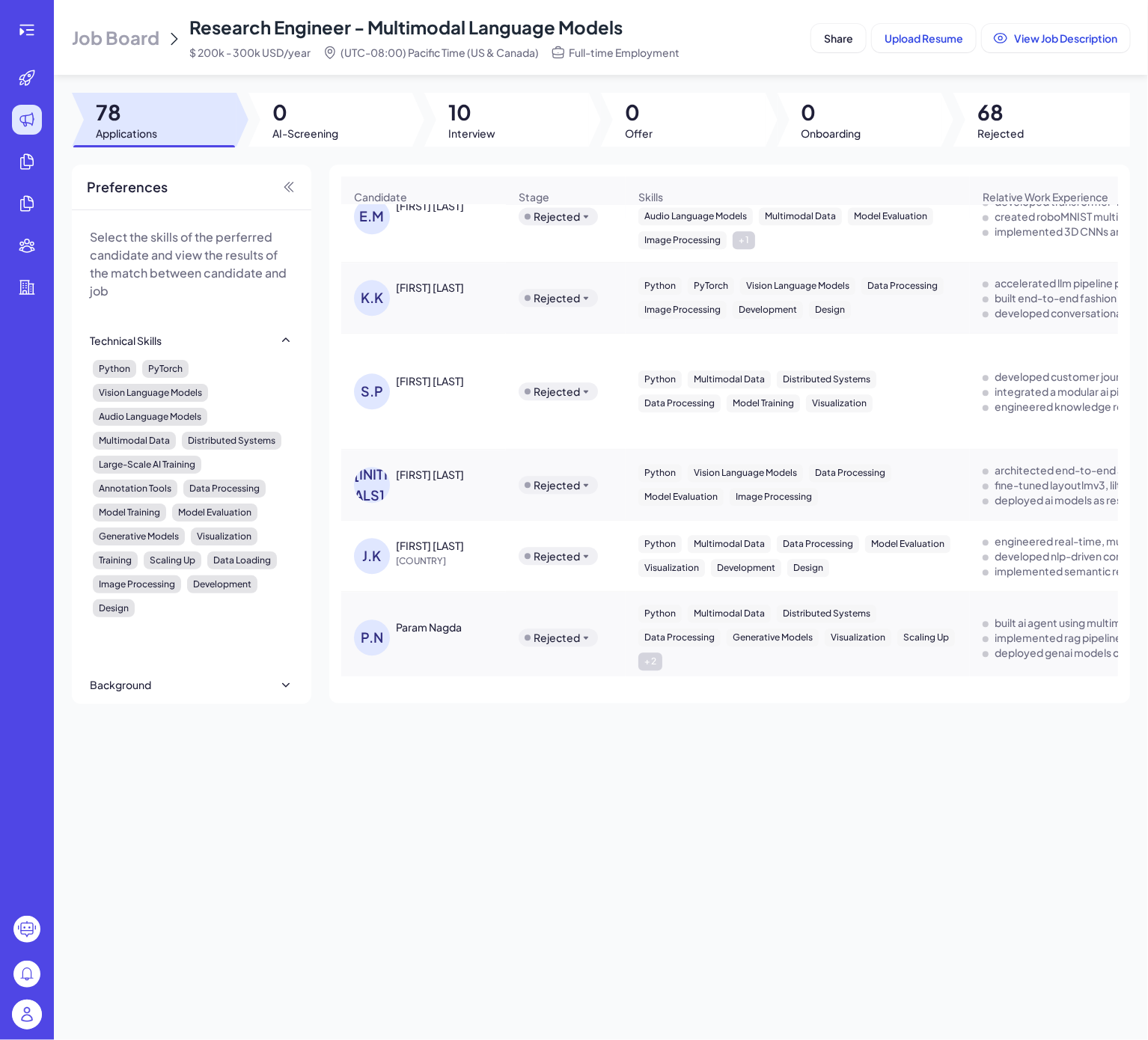 scroll, scrollTop: 6650, scrollLeft: 0, axis: vertical 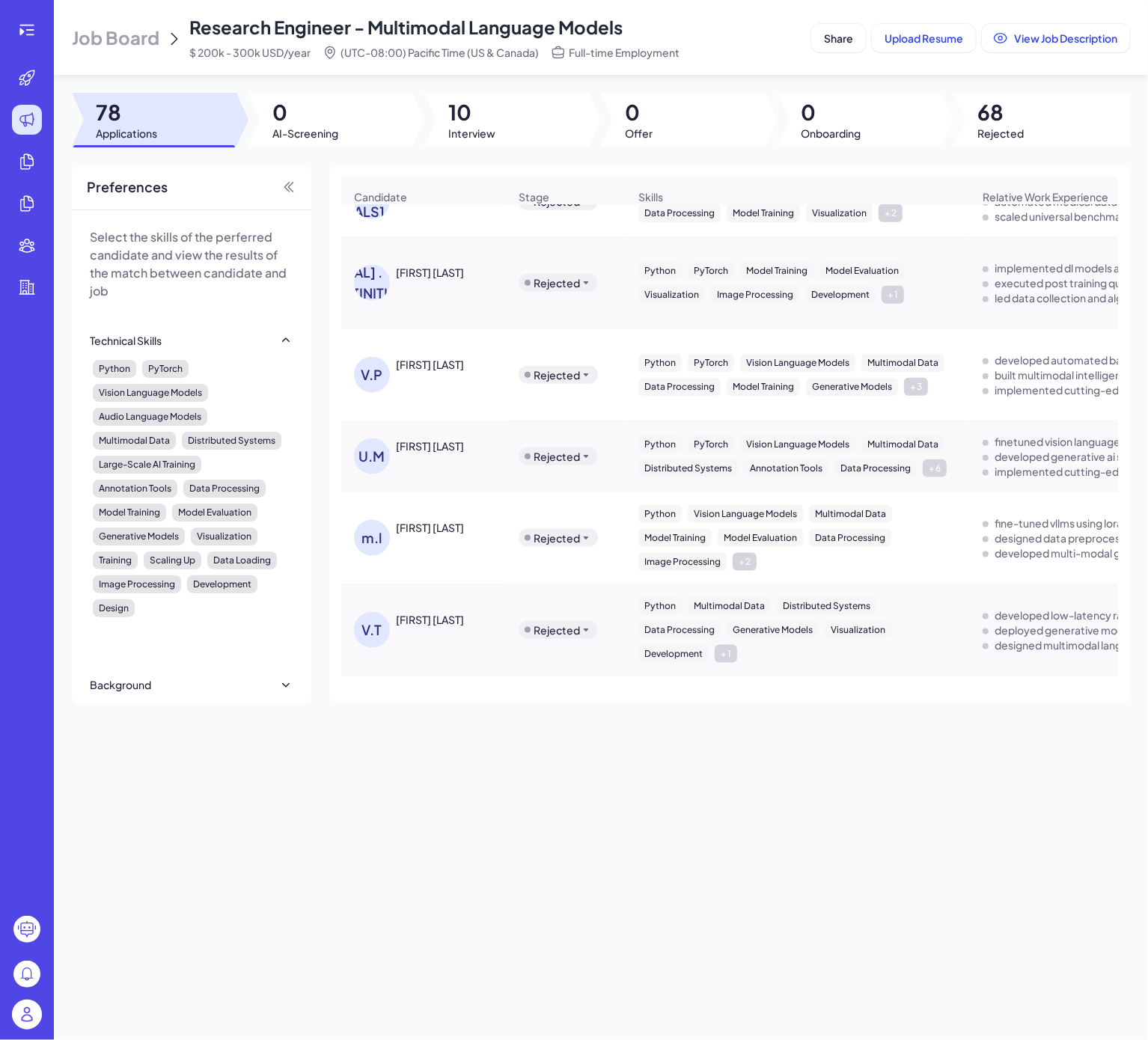 click on "Job Board Research Engineer - Multimodal Language Models $  [SALARY] [CURRENCY]/year [TIMEZONE] Pacific Time (US & Canada) Full-time Employment Share Upload Resume View Job Description 78 Applications 0 AI-Screening 10 Interview 0 Offer 0 Onboarding 68 Rejected Preferences Select the skills of the perferred candidate and view the results of the match between candidate and job Technical Skills Python PyTorch Vision Language Models Audio Language Models Multimodal Data Distributed Systems Large-Scale AI Training Annotation Tools Data Processing Model Training Model Evaluation Generative Models Visualization Training Scaling Up Data Loading Image Processing Development Design Background Top 20 Universities Top 50 Universities Top 100 Universities Top 200 Universities Top Companies Location Regions Asia-Pacific China Taiwan Hong Kong Macau Brunei Cambodia Indonesia Japan North Korea South Korea Laos Malaysia Marshall Islands Federated States of Micronesia Nauru New Zealand Australia Palau Papua New Guinea Samoa Cuba" at bounding box center (601, 520) 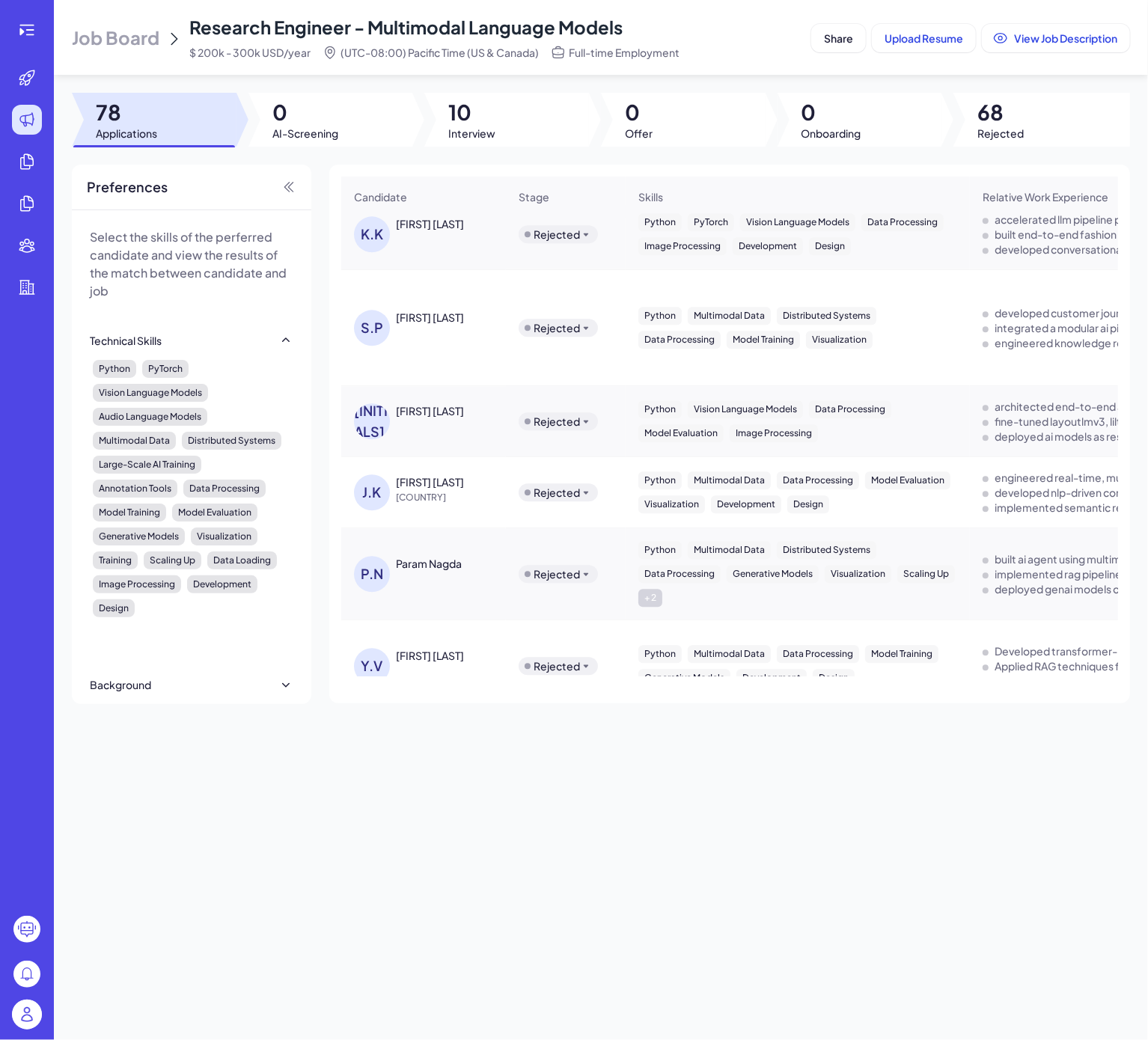 click on "[INITIALS]" at bounding box center [375, 421] 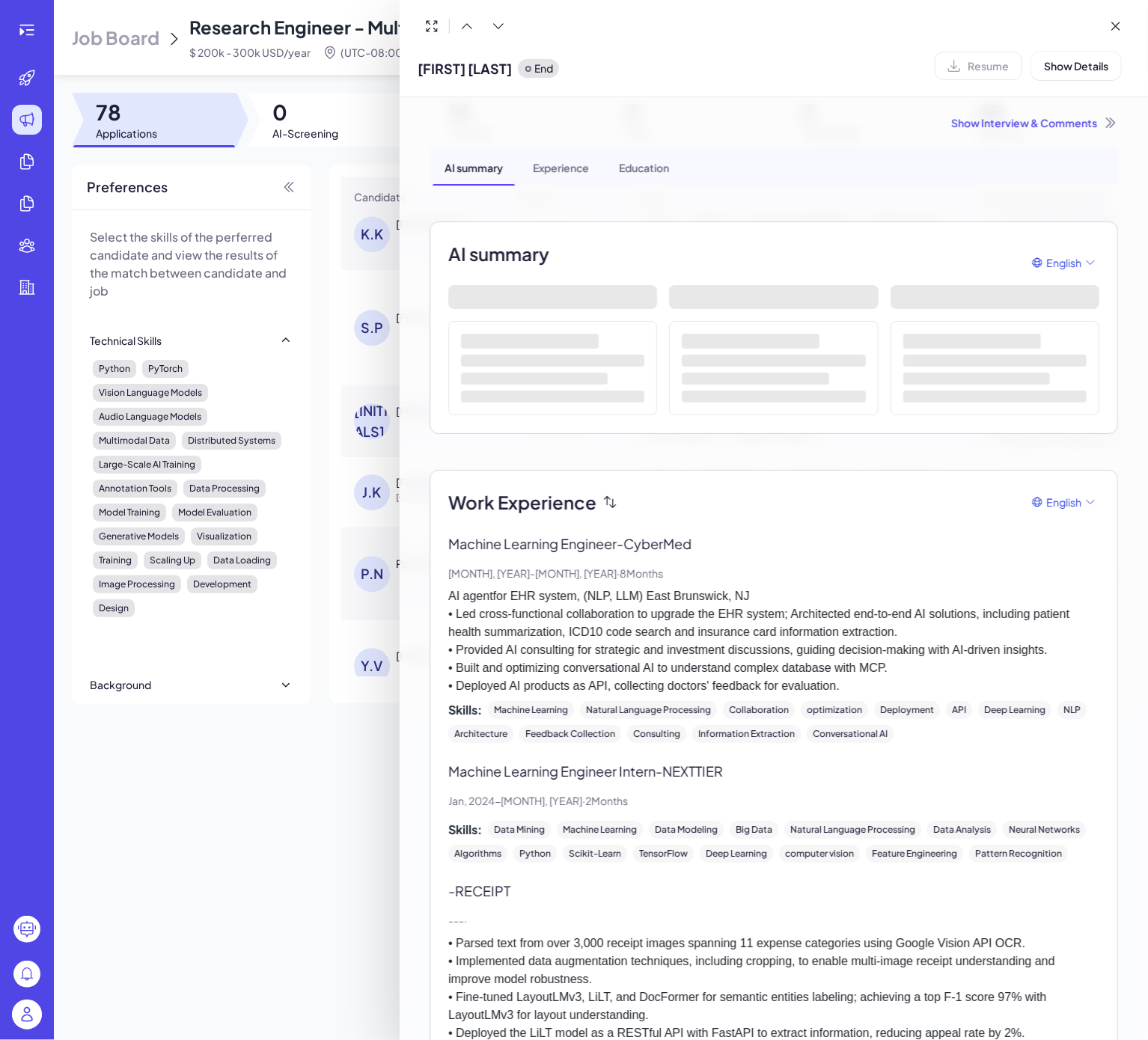 click on "Show Interview & Comments" at bounding box center (774, 123) 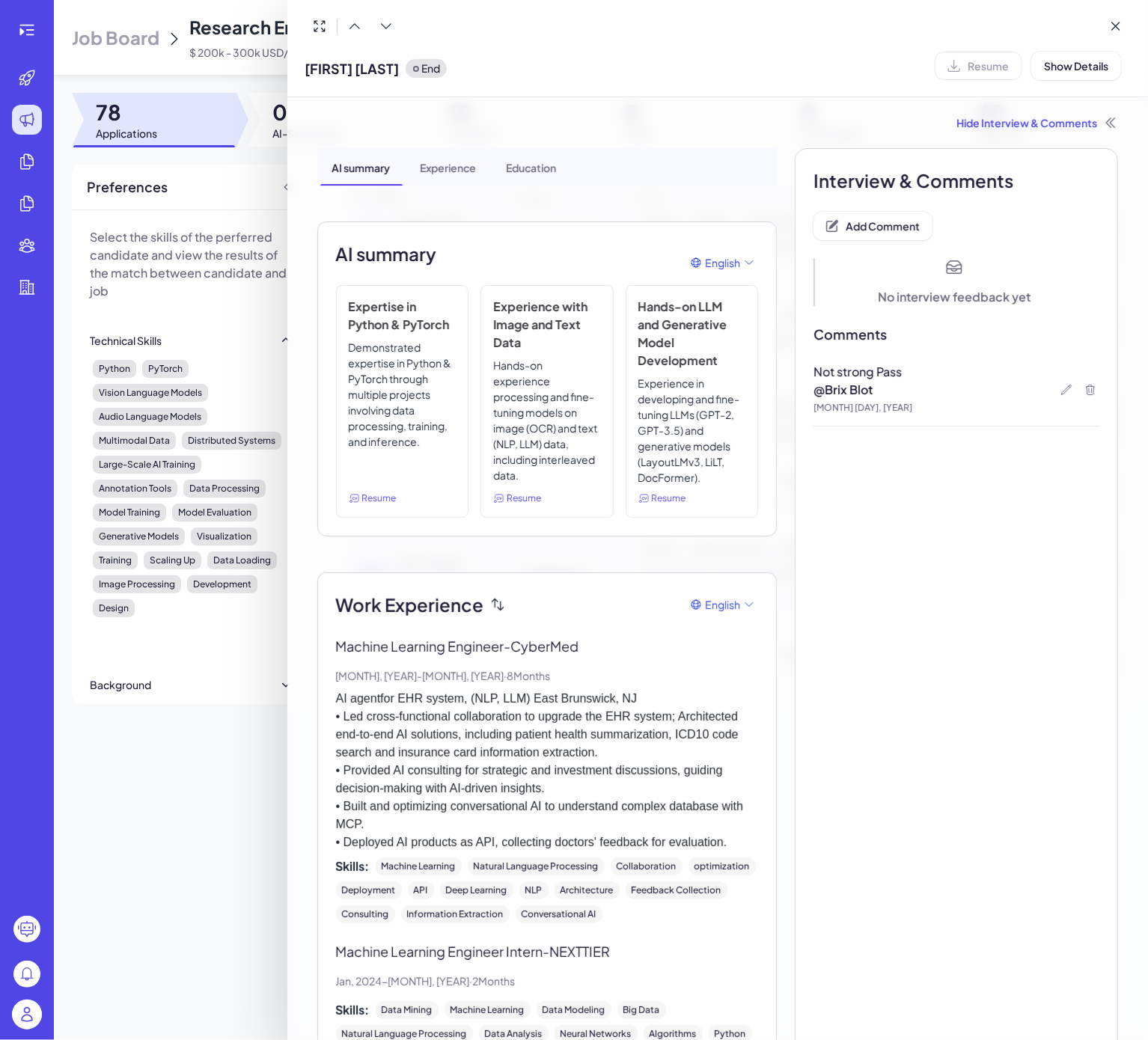 click at bounding box center (574, 520) 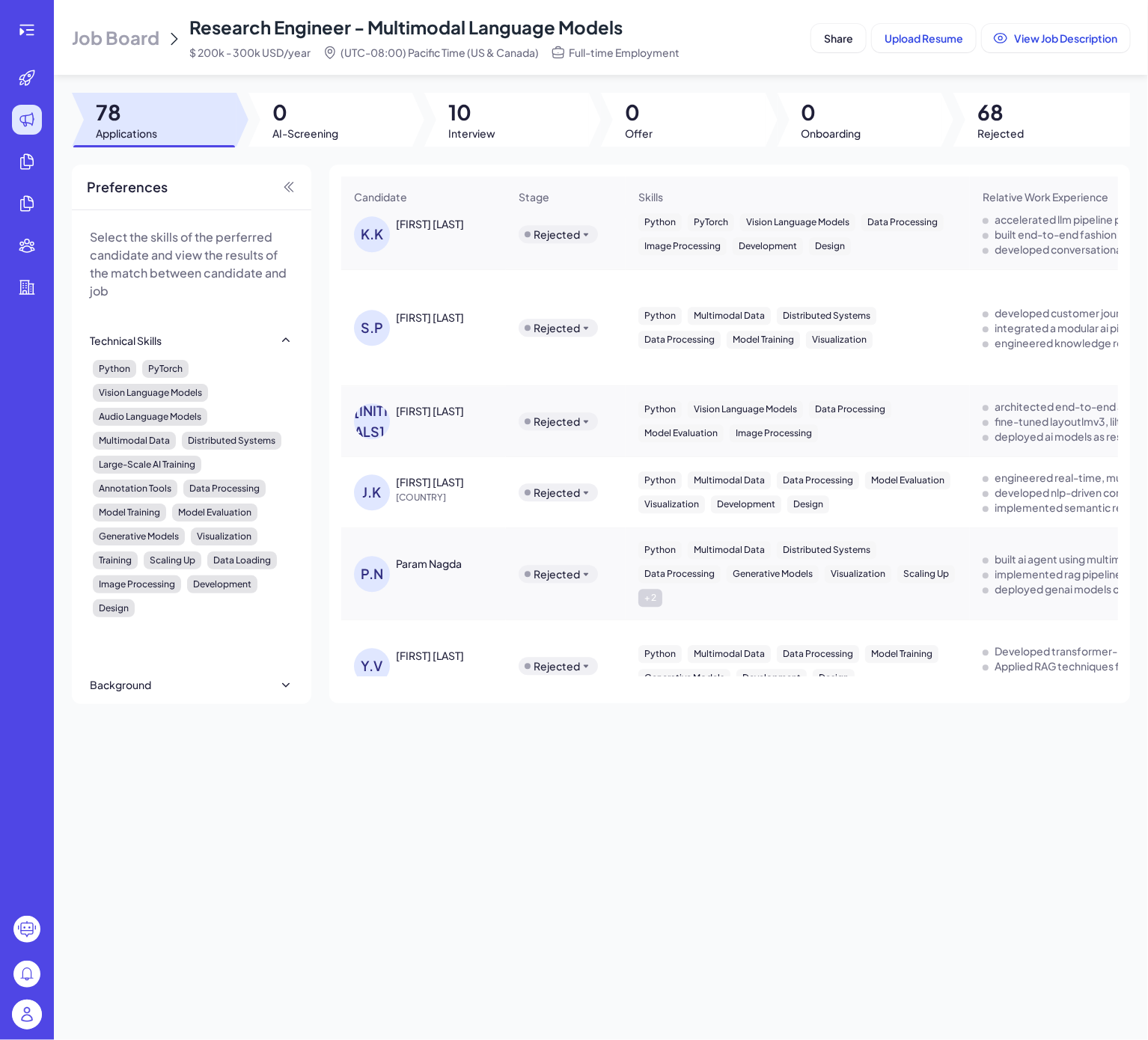 drag, startPoint x: 715, startPoint y: 935, endPoint x: 694, endPoint y: 945, distance: 23.259407 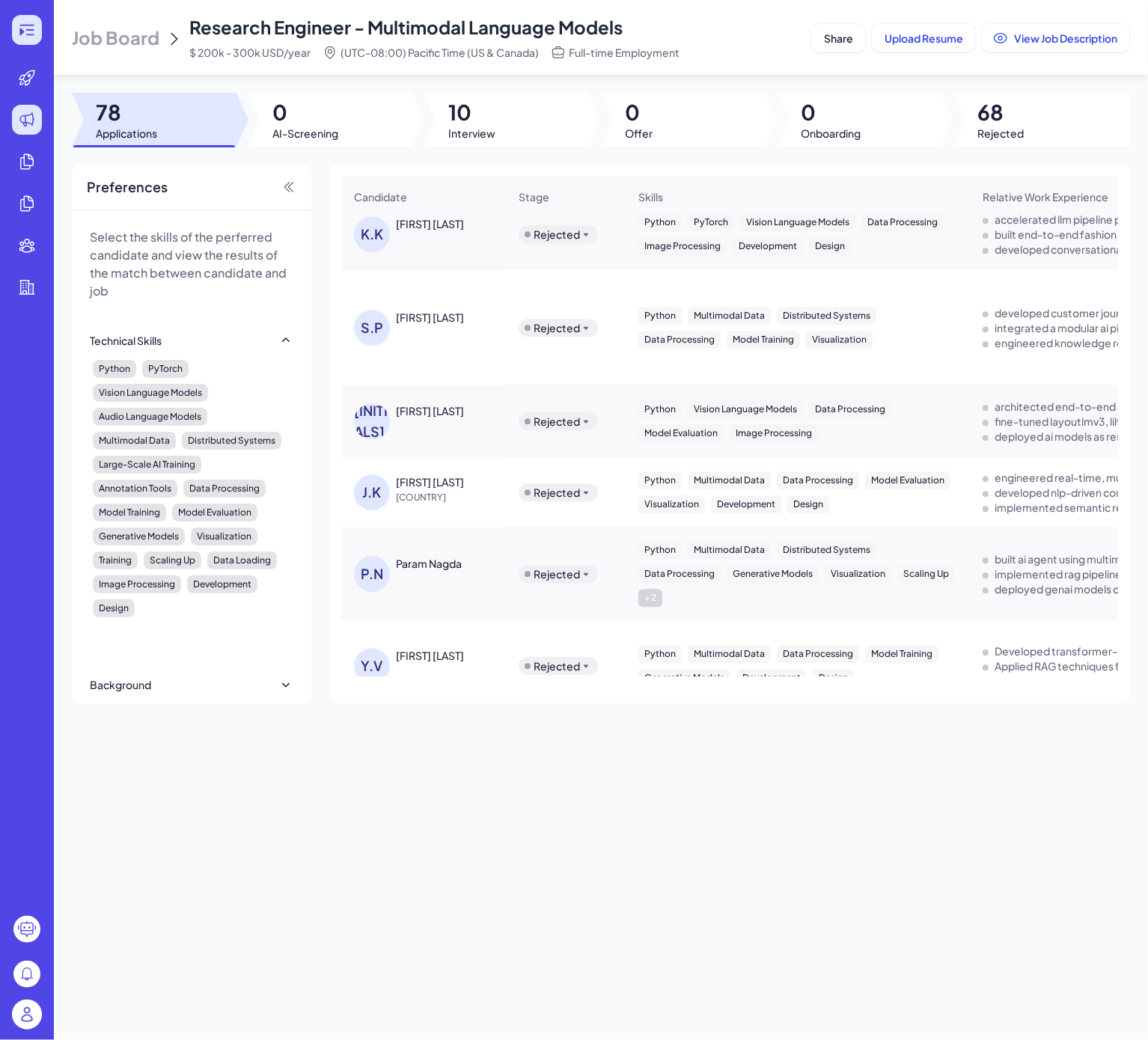 click 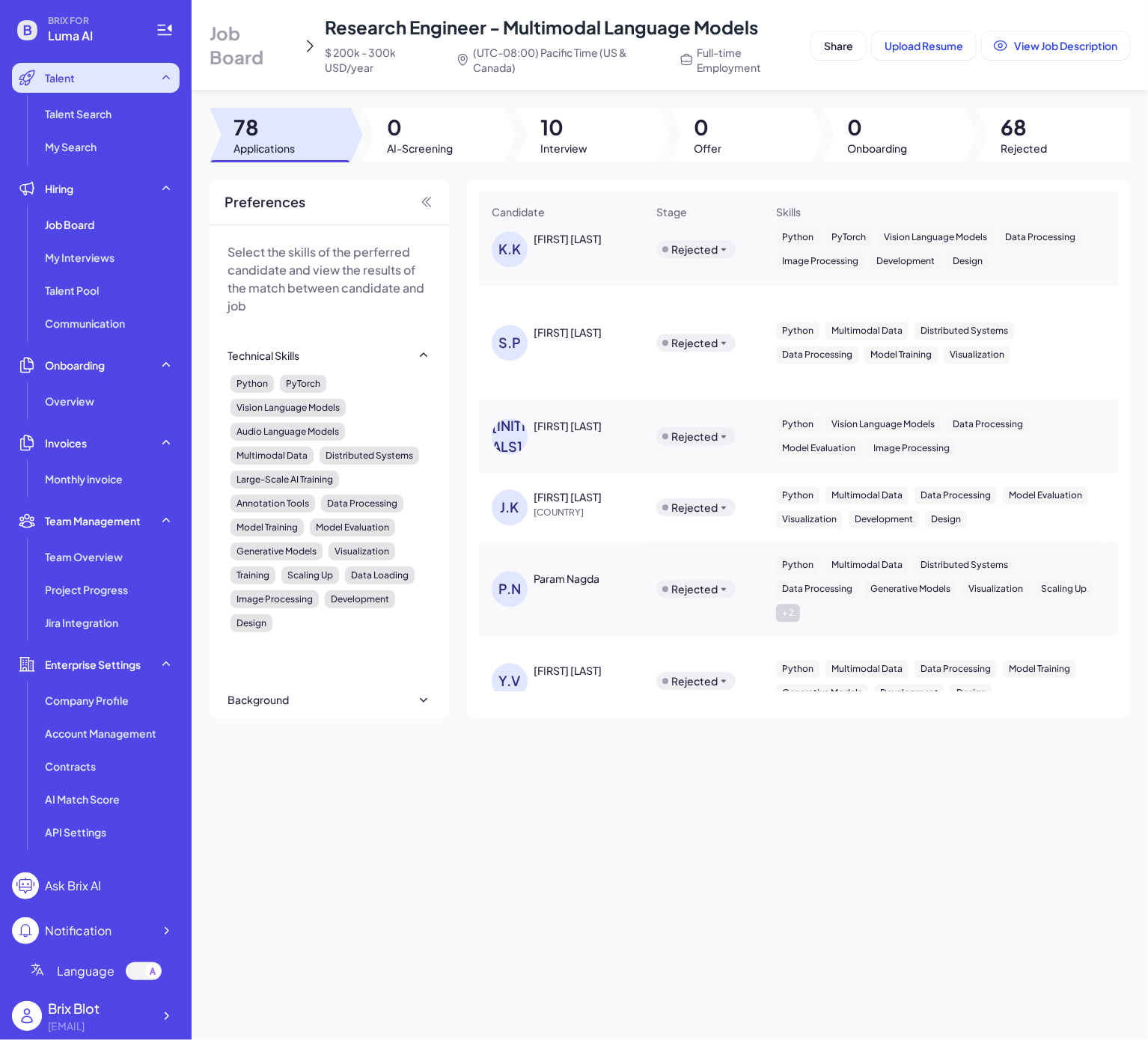 click on "Talent" at bounding box center [96, 78] 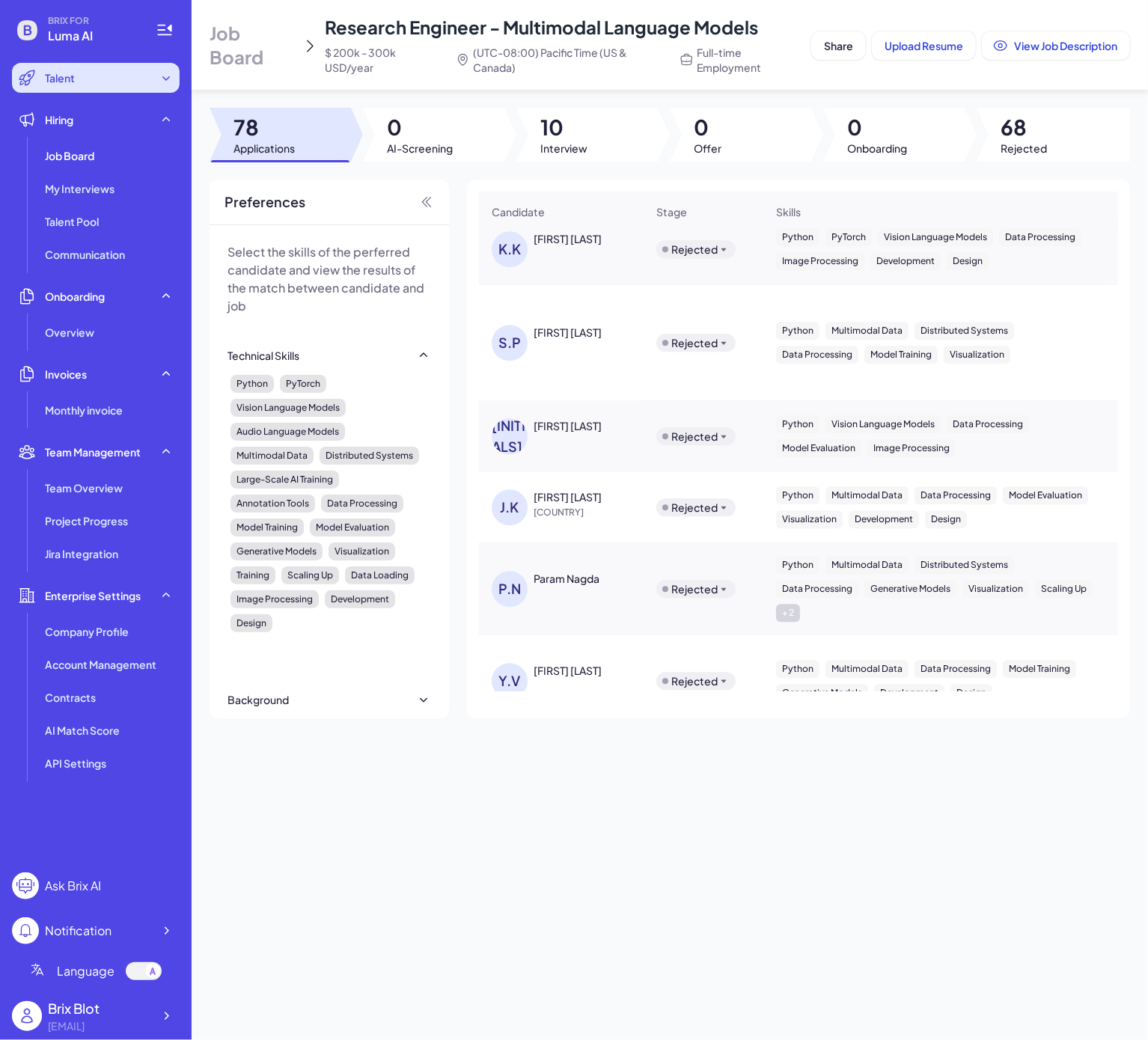 click on "Talent" at bounding box center [96, 78] 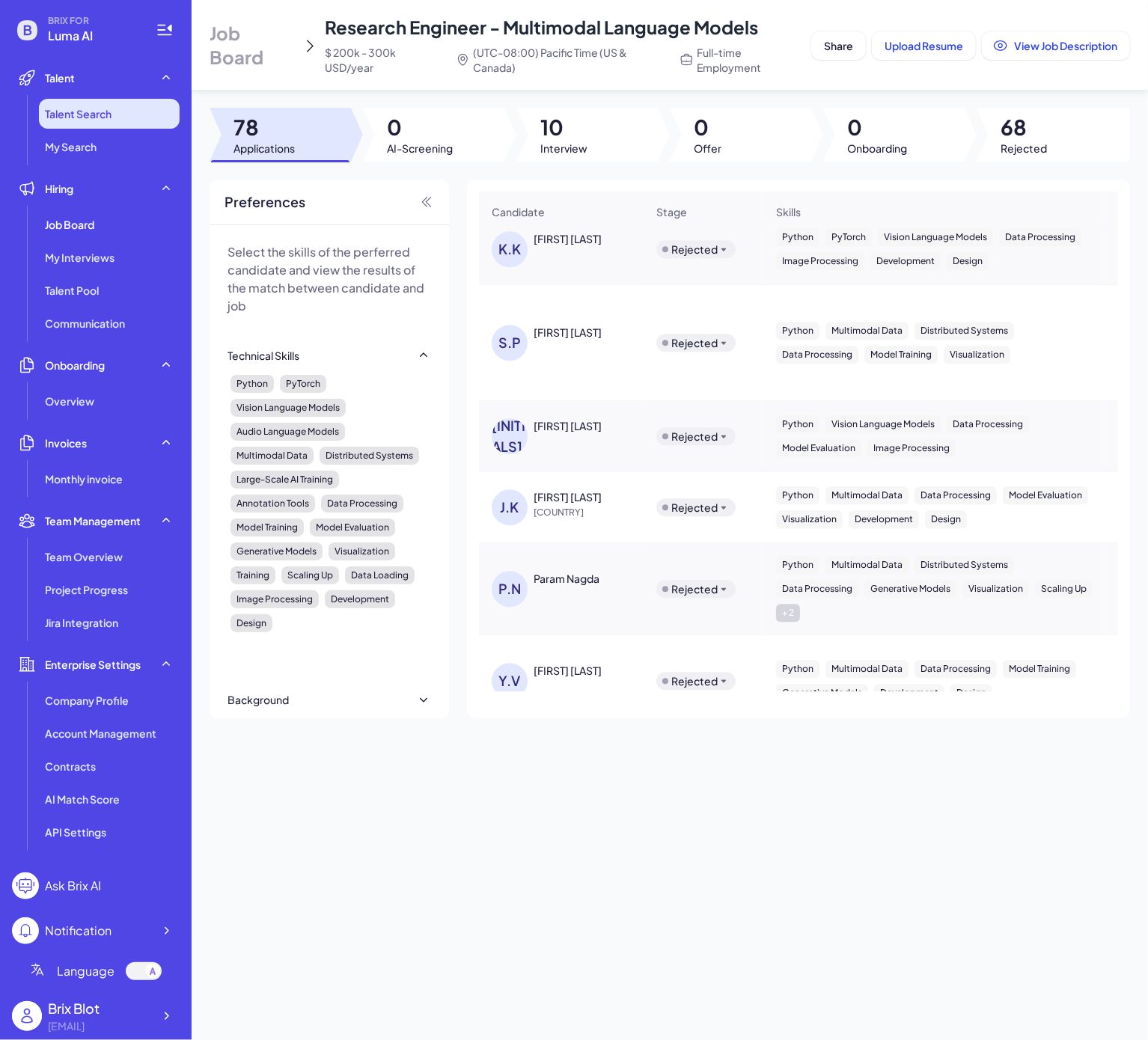 click on "Talent Search" at bounding box center (109, 114) 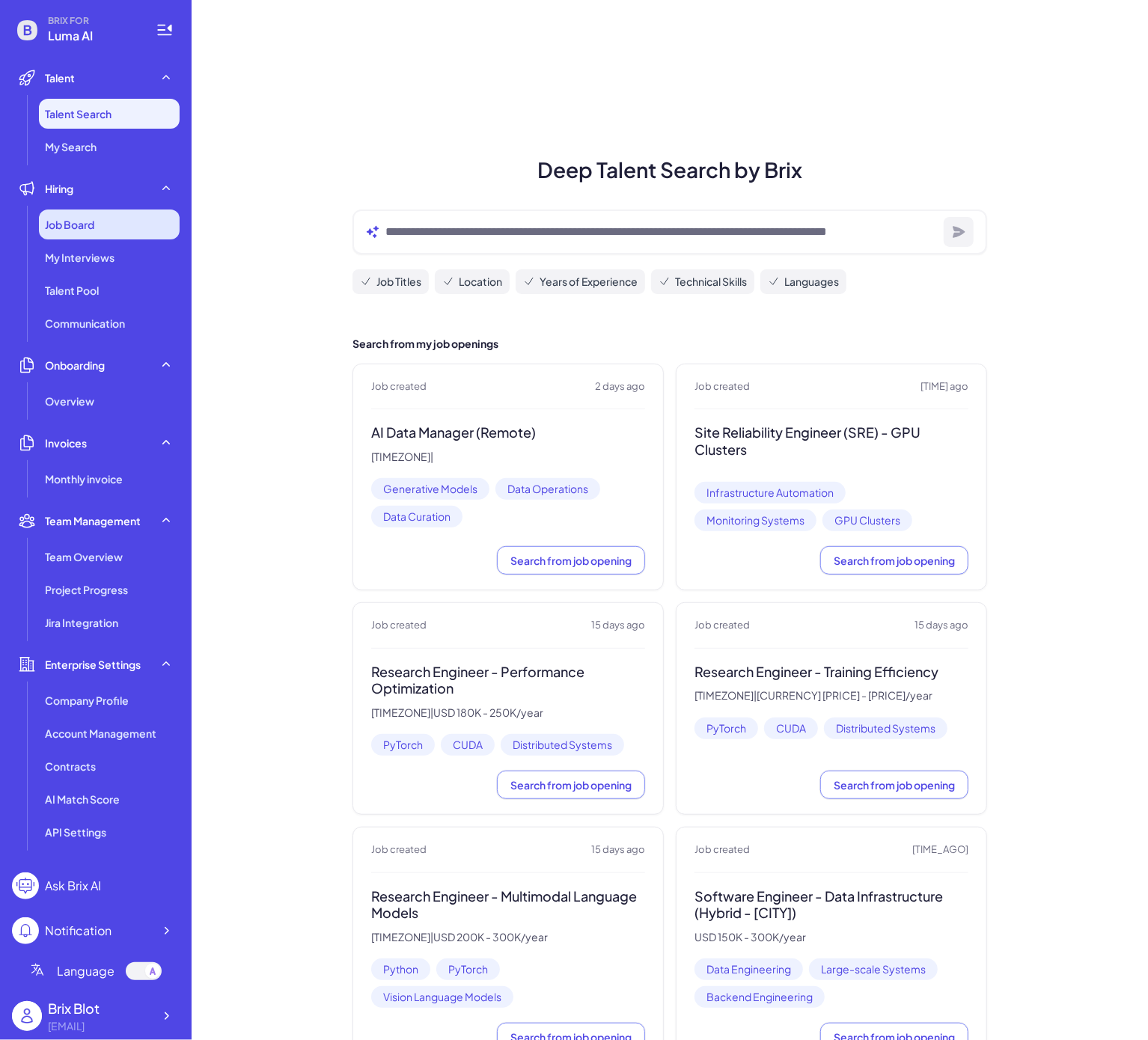 click on "Job Board" at bounding box center [70, 224] 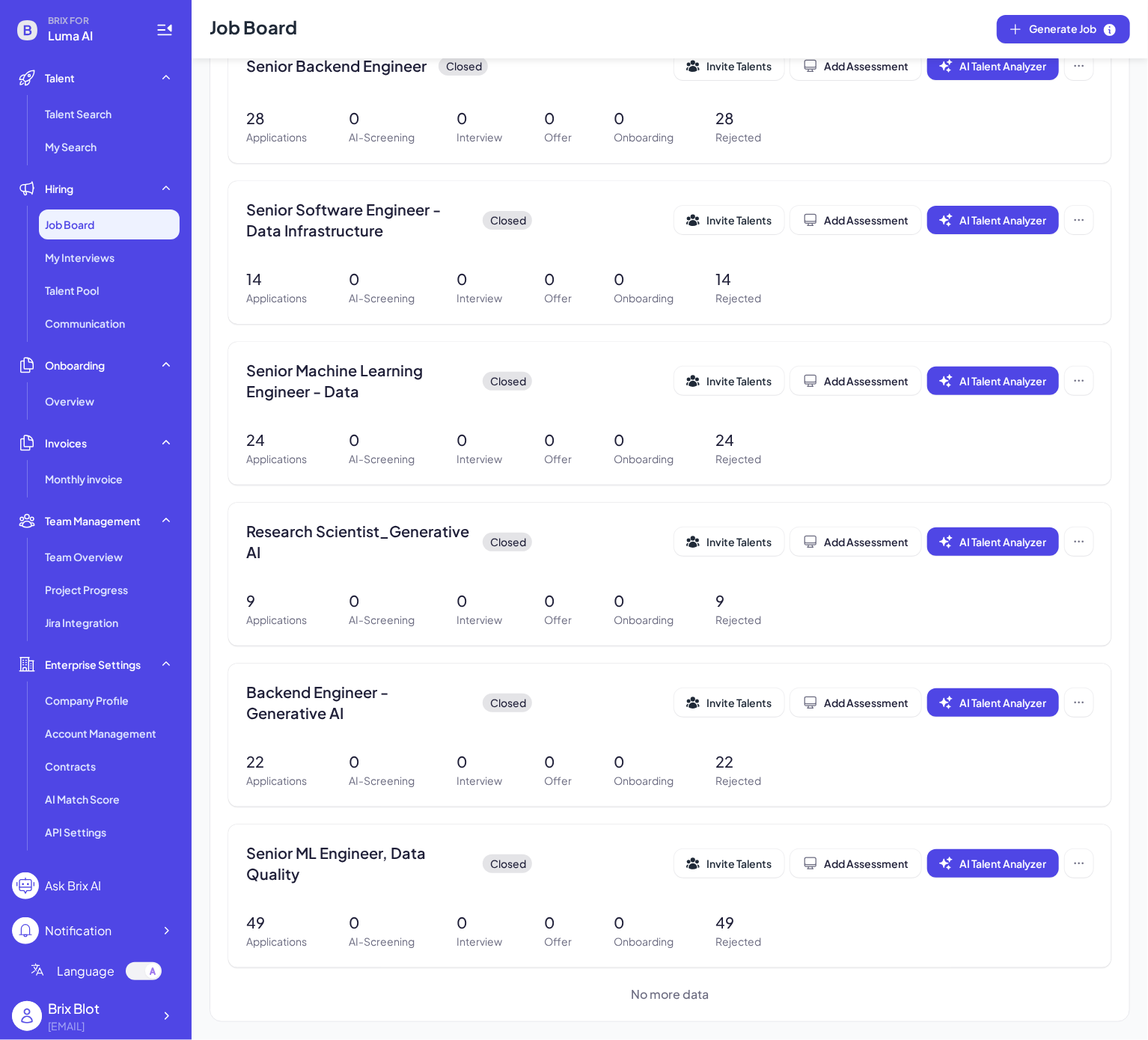 scroll, scrollTop: 0, scrollLeft: 0, axis: both 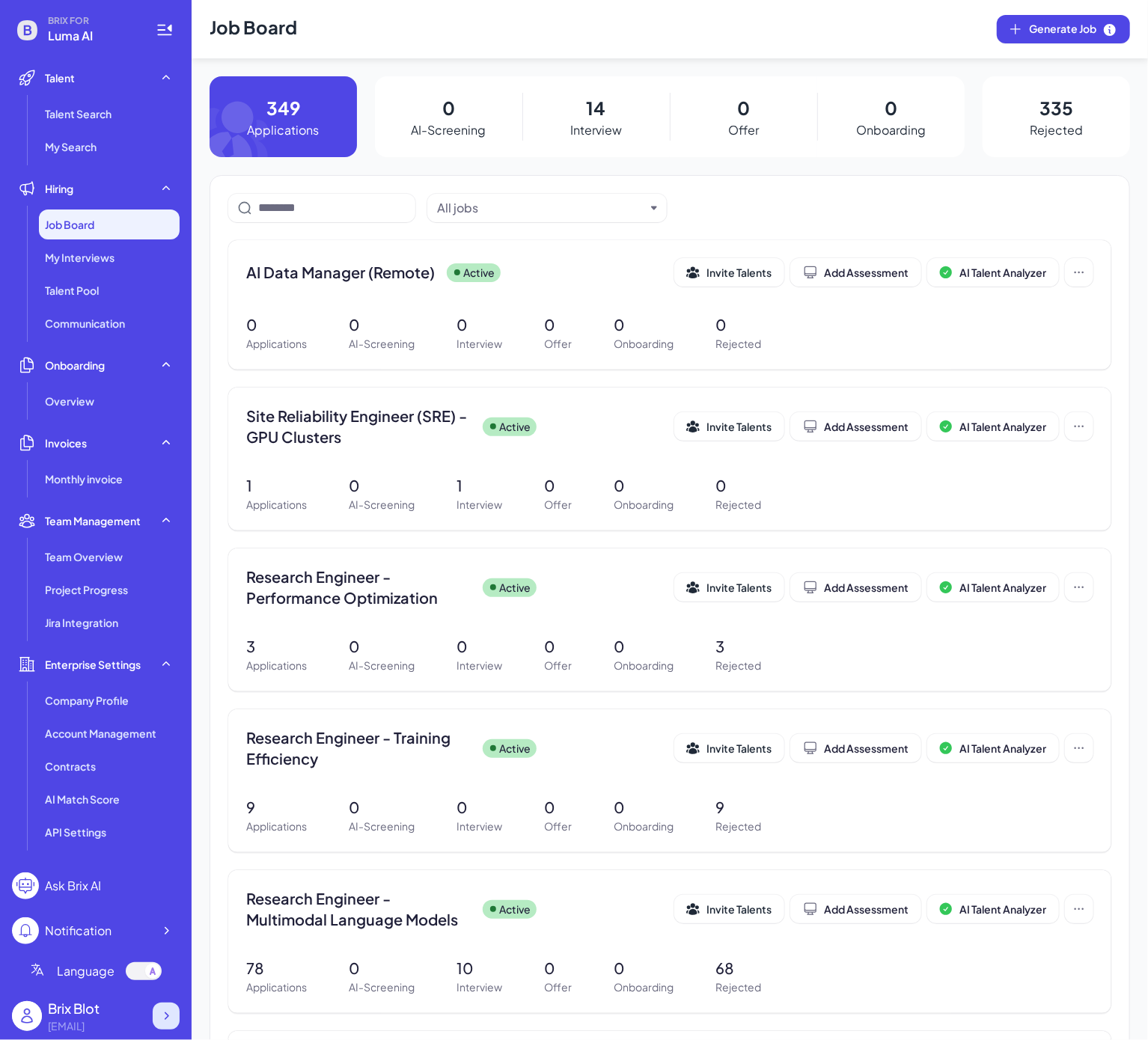 click at bounding box center (166, 1016) 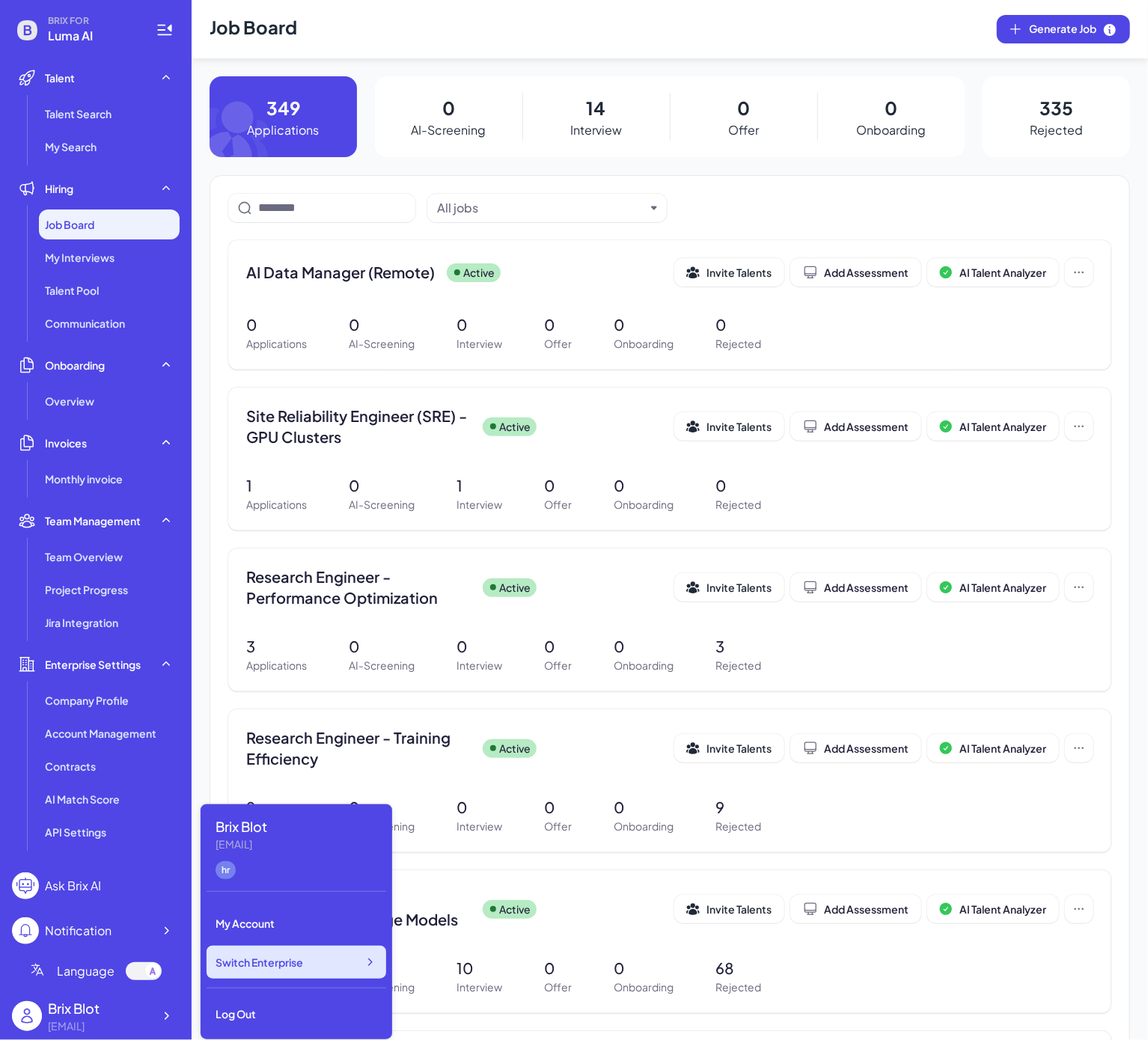 click on "Switch Enterprise" at bounding box center [259, 962] 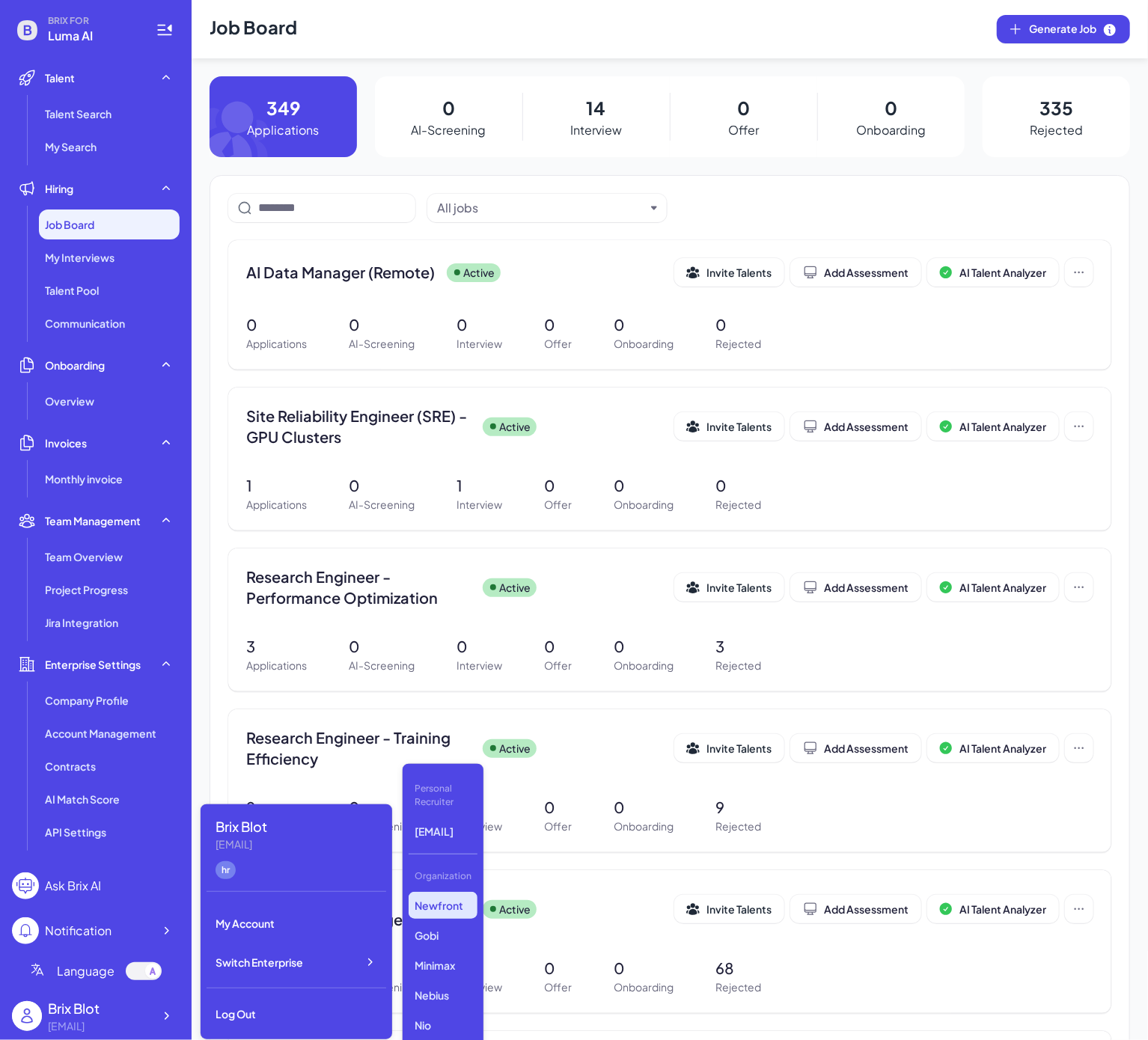 click on "Newfront" at bounding box center [443, 905] 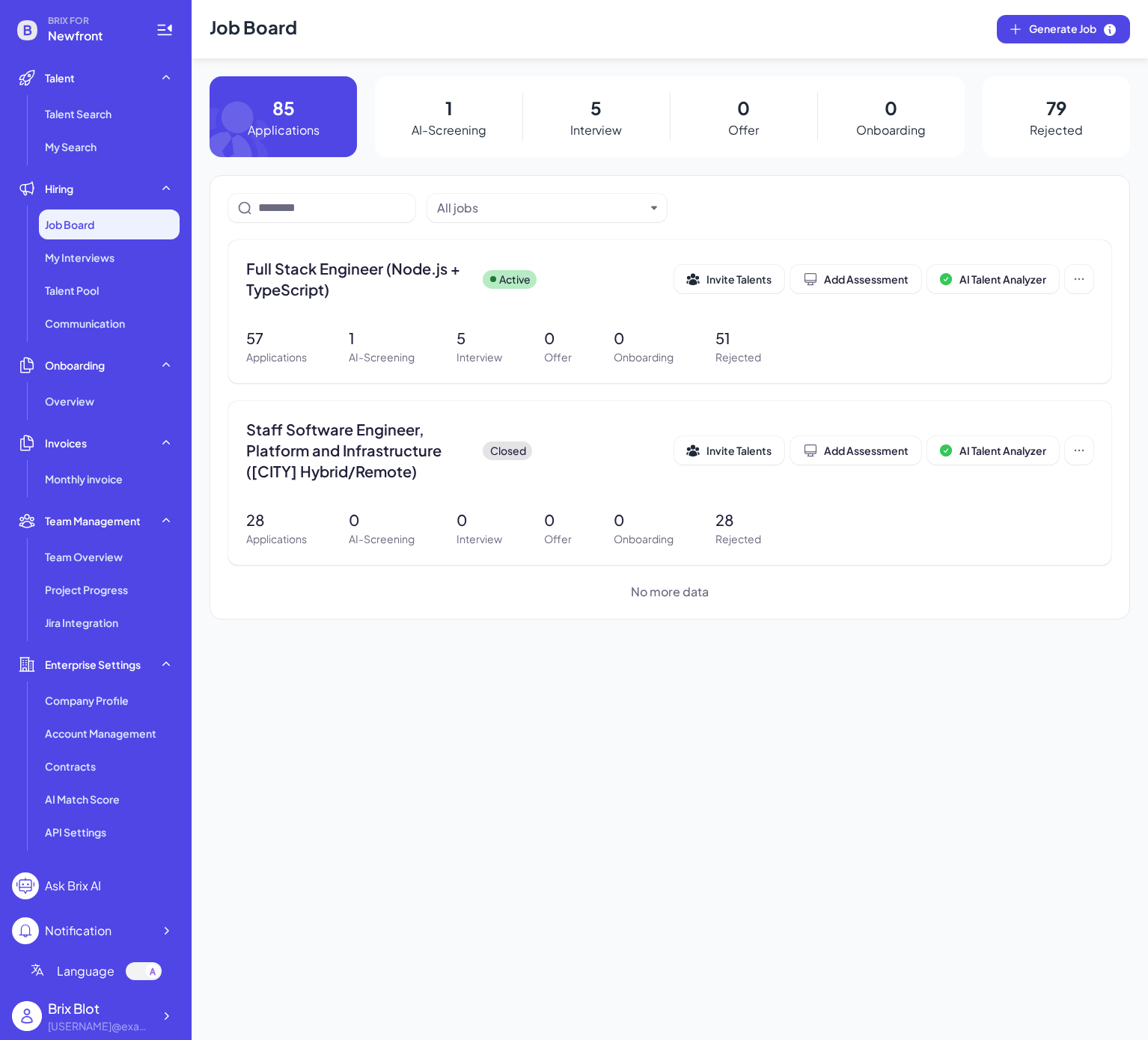 scroll, scrollTop: 0, scrollLeft: 0, axis: both 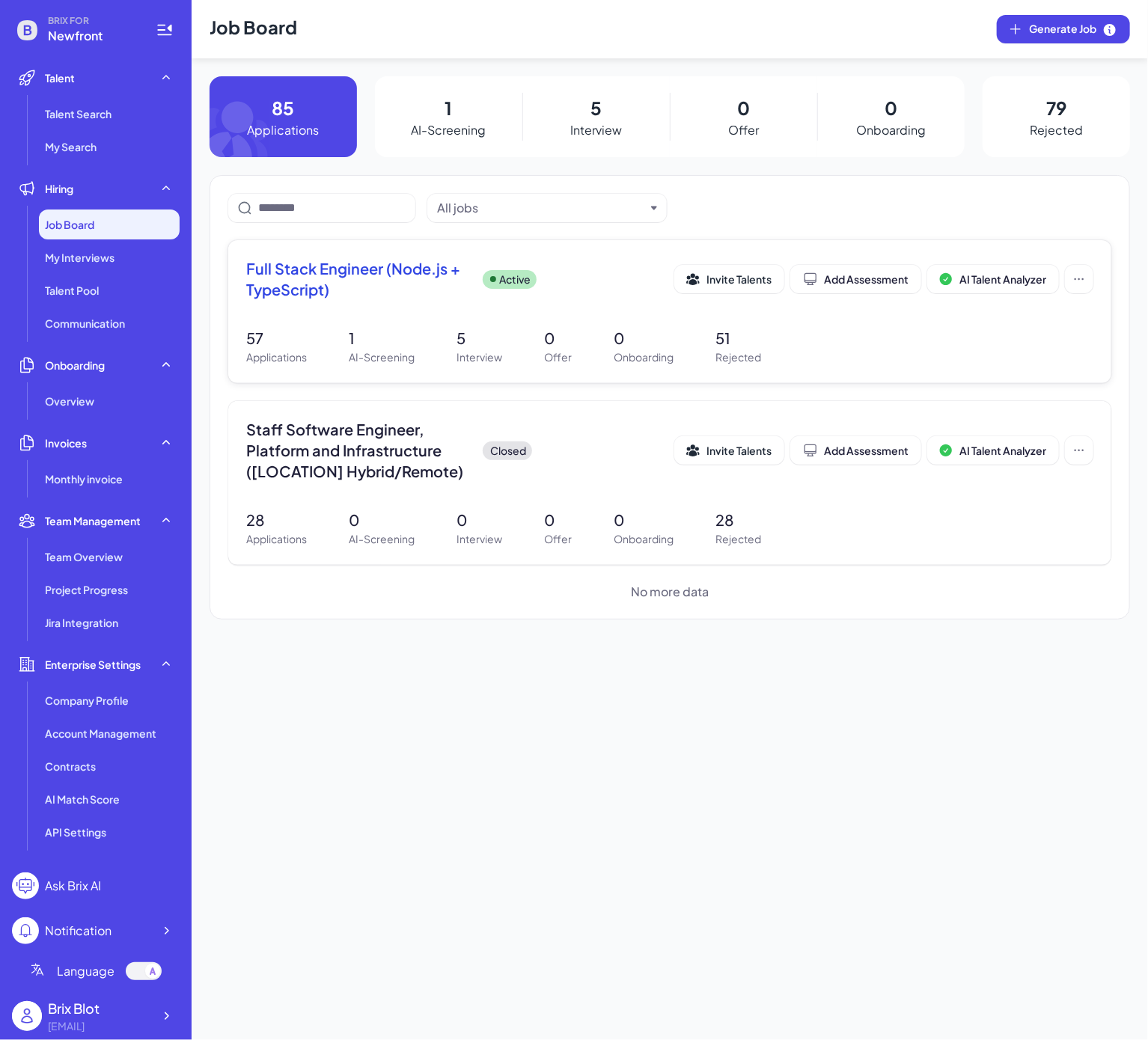 click on "1" at bounding box center (382, 338) 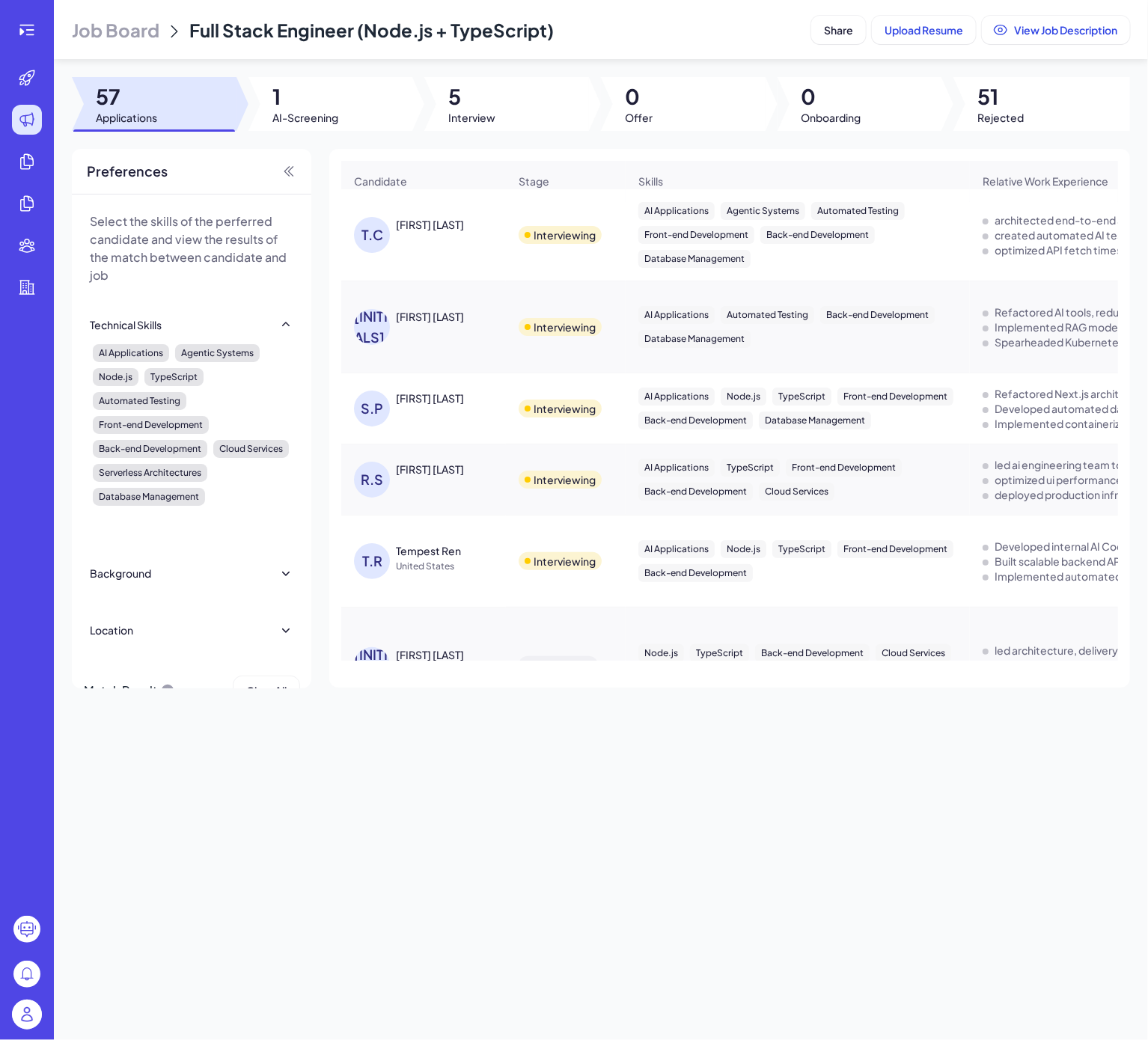 click on "Job Board Full Stack Engineer (Node.js + TypeScript) Share Upload Resume View Job Description 57 Applications 1 AI-Screening 5 Interview 0 Offer 0 Onboarding 51 Rejected Preferences Select the skills of the perferred candidate and view the results of the match between candidate and job Technical Skills AI Applications Agentic Systems Node.js TypeScript Automated Testing Front-end Development Back-end Development Cloud Services Serverless Architectures Database Management Background Top 20 Universities Top 50 Universities Top 100 Universities Top 200 Universities Top Companies Location Regions Asia-Pacific China Taiwan Hong Kong Macau Brunei Cambodia Indonesia Japan North Korea South Korea Laos Malaysia Marshall Islands Federated States of Micronesia Nauru New Zealand Australia Palau Papua New Guinea Philippines Samoa Singapore Solomon Islands Thailand Timor-Leste Tonga Tuvalu Vanuatu Vietnam Mongolia East Europe Estonia Latvia Lithuania Russia Belarus Ukraine Moldova Serbia Croatia Slovenia Montenegro Romania" at bounding box center [601, 520] 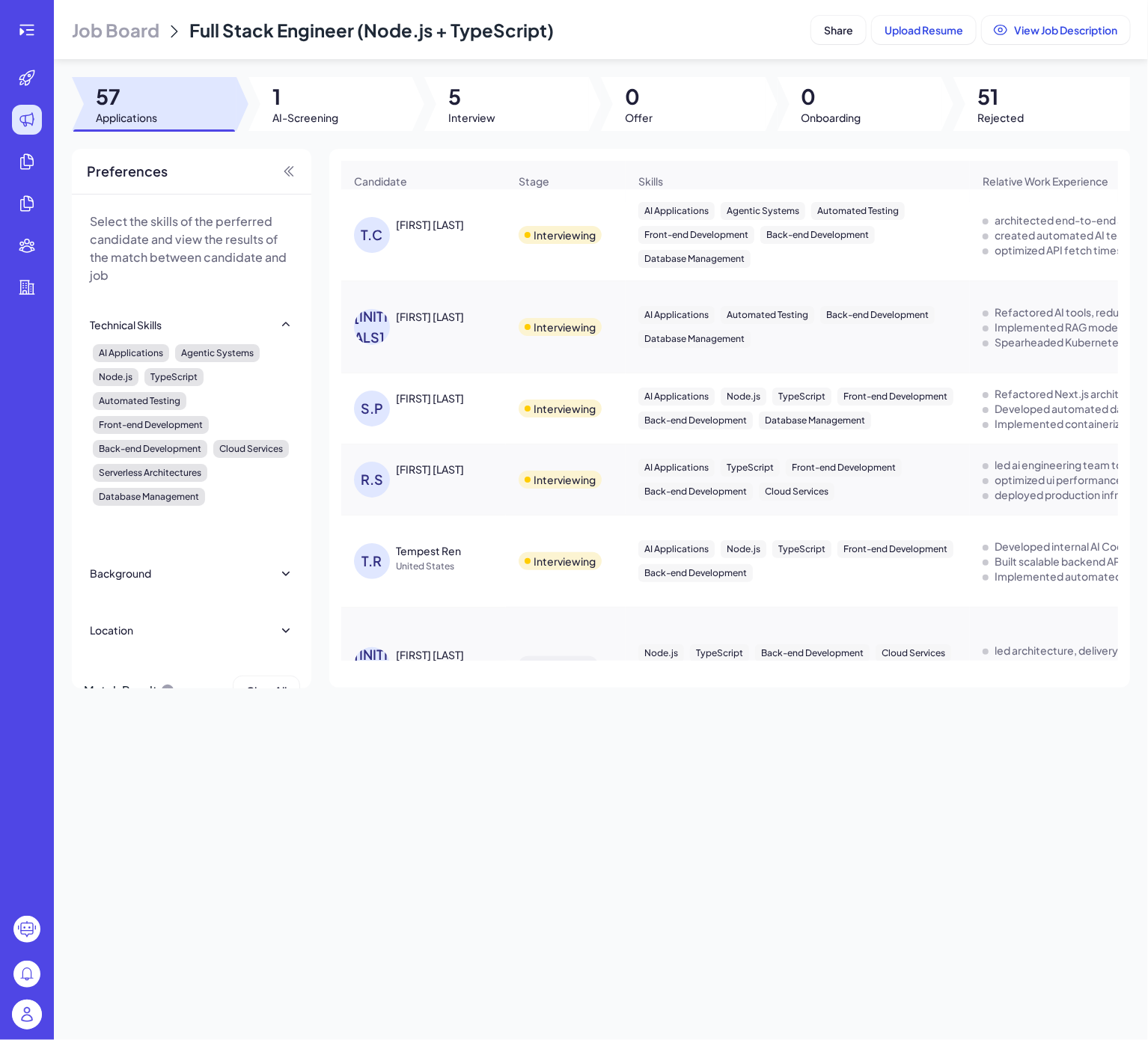 click on "Job Board Full Stack Engineer (Node.js + TypeScript) Share Upload Resume View Job Description 57 Applications 1 AI-Screening 5 Interview 0 Offer 0 Onboarding 51 Rejected Preferences Select the skills of the perferred candidate and view the results of the match between candidate and job Technical Skills AI Applications Agentic Systems Node.js TypeScript Automated Testing Front-end Development Back-end Development Cloud Services Serverless Architectures Database Management Background Top 20 Universities Top 50 Universities Top 100 Universities Top 200 Universities Top Companies Location Regions Asia-Pacific China Taiwan Hong Kong Macau Brunei Cambodia Indonesia Japan North Korea South Korea Laos Malaysia Marshall Islands Federated States of Micronesia Nauru New Zealand Australia Palau Papua New Guinea Philippines Samoa Singapore Solomon Islands Thailand Timor-Leste Tonga Tuvalu Vanuatu Vietnam Mongolia East Europe Estonia Latvia Lithuania Russia Belarus Ukraine Moldova Serbia Croatia Slovenia Montenegro Romania" at bounding box center [601, 520] 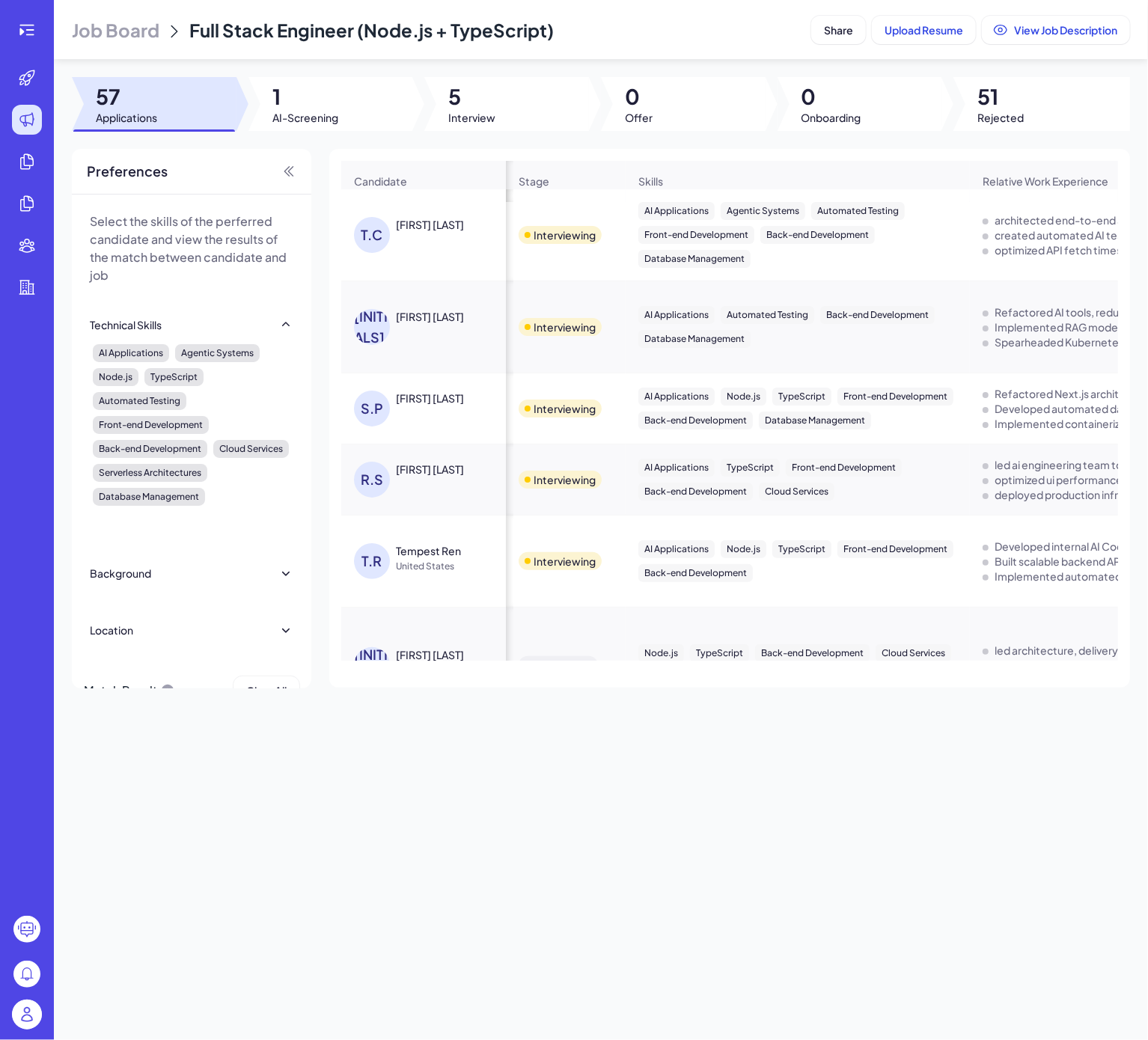 scroll, scrollTop: 0, scrollLeft: 631, axis: horizontal 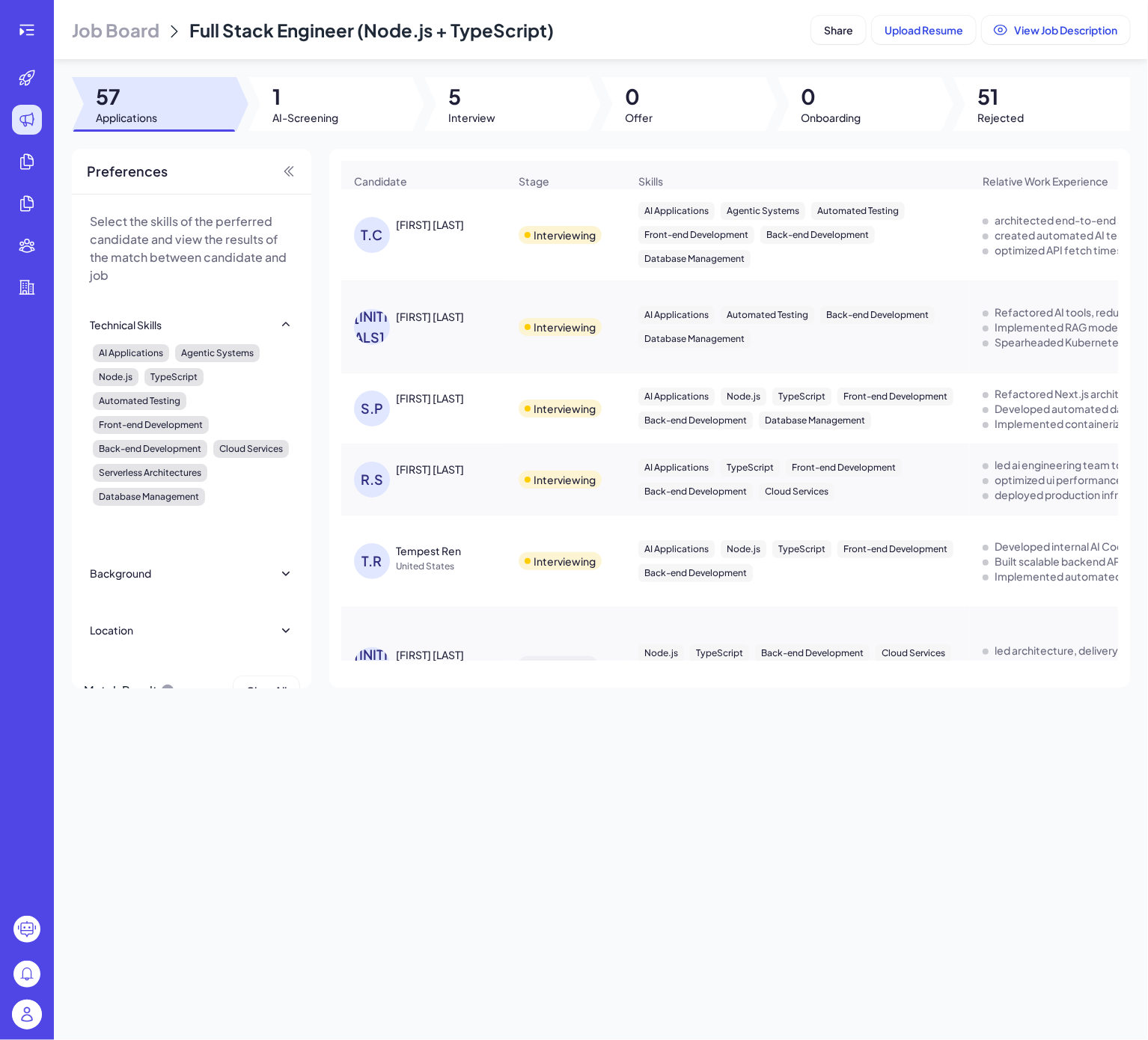 click on "Job Board Full Stack Engineer (Node.js + TypeScript) Share Upload Resume View Job Description 57 Applications 1 AI-Screening 5 Interview 0 Offer 0 Onboarding 51 Rejected Preferences Select the skills of the perferred candidate and view the results of the match between candidate and job Technical Skills AI Applications Agentic Systems Node.js TypeScript Automated Testing Front-end Development Back-end Development Cloud Services Serverless Architectures Database Management Background Top 20 Universities Top 50 Universities Top 100 Universities Top 200 Universities Top Companies Location Regions Asia-Pacific China Taiwan Hong Kong Macau Brunei Cambodia Indonesia Japan North Korea South Korea Laos Malaysia Marshall Islands Federated States of Micronesia Nauru New Zealand Australia Palau Papua New Guinea Philippines Samoa Singapore Solomon Islands Thailand Timor-Leste Tonga Tuvalu Vanuatu Vietnam Mongolia East Europe Estonia Latvia Lithuania Russia Belarus Ukraine Moldova Serbia Croatia Slovenia Montenegro Romania" at bounding box center [601, 520] 